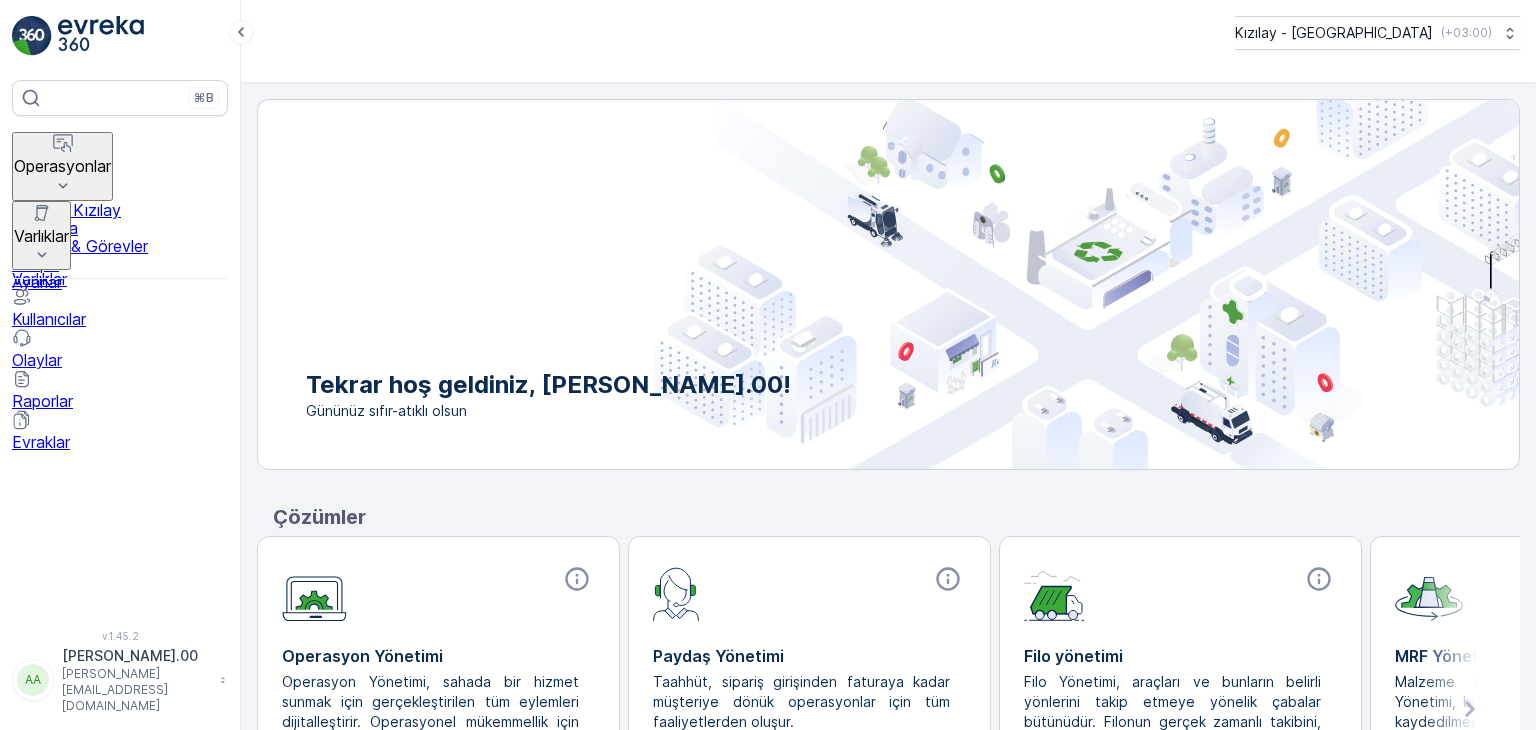 scroll, scrollTop: 0, scrollLeft: 0, axis: both 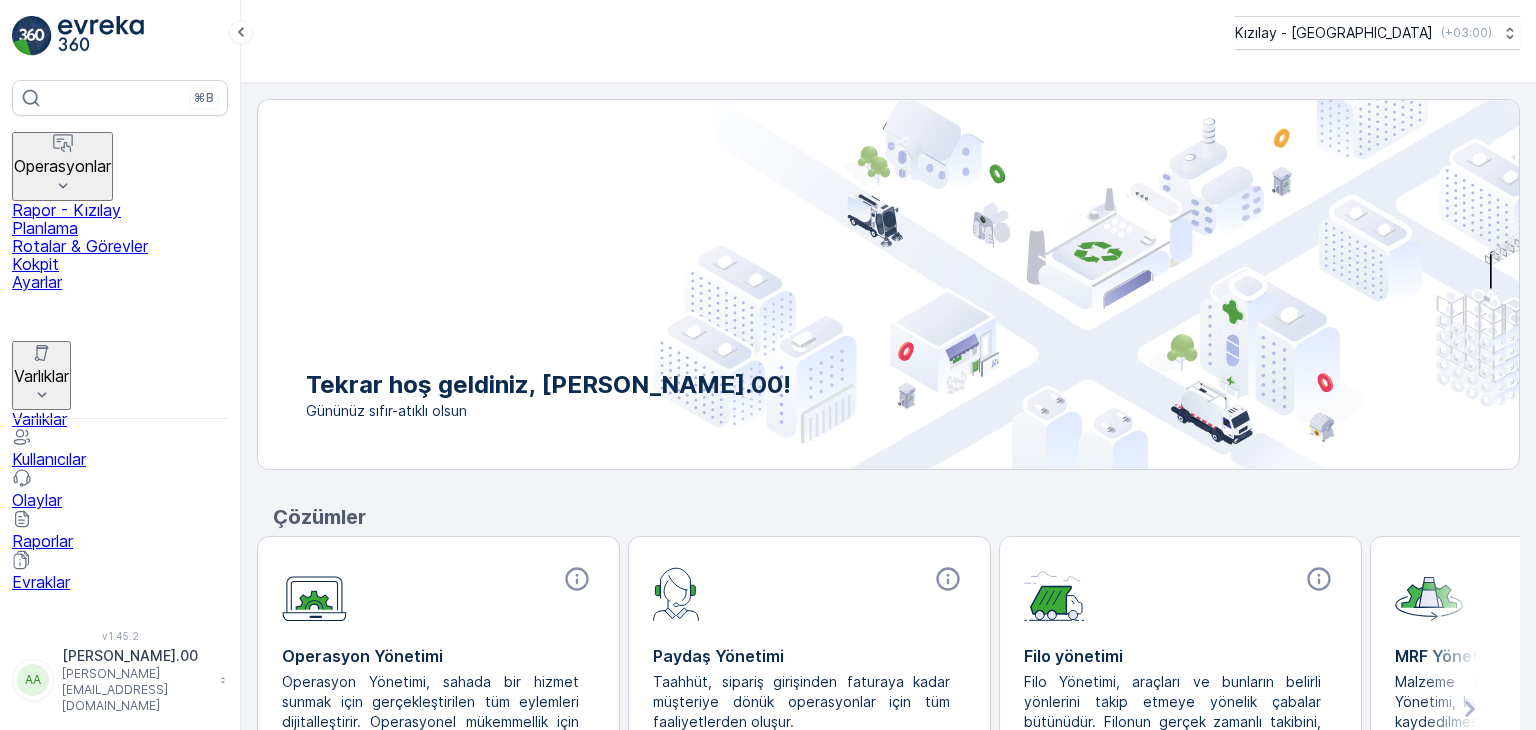 click on "Rotalar & Görevler" at bounding box center [120, 246] 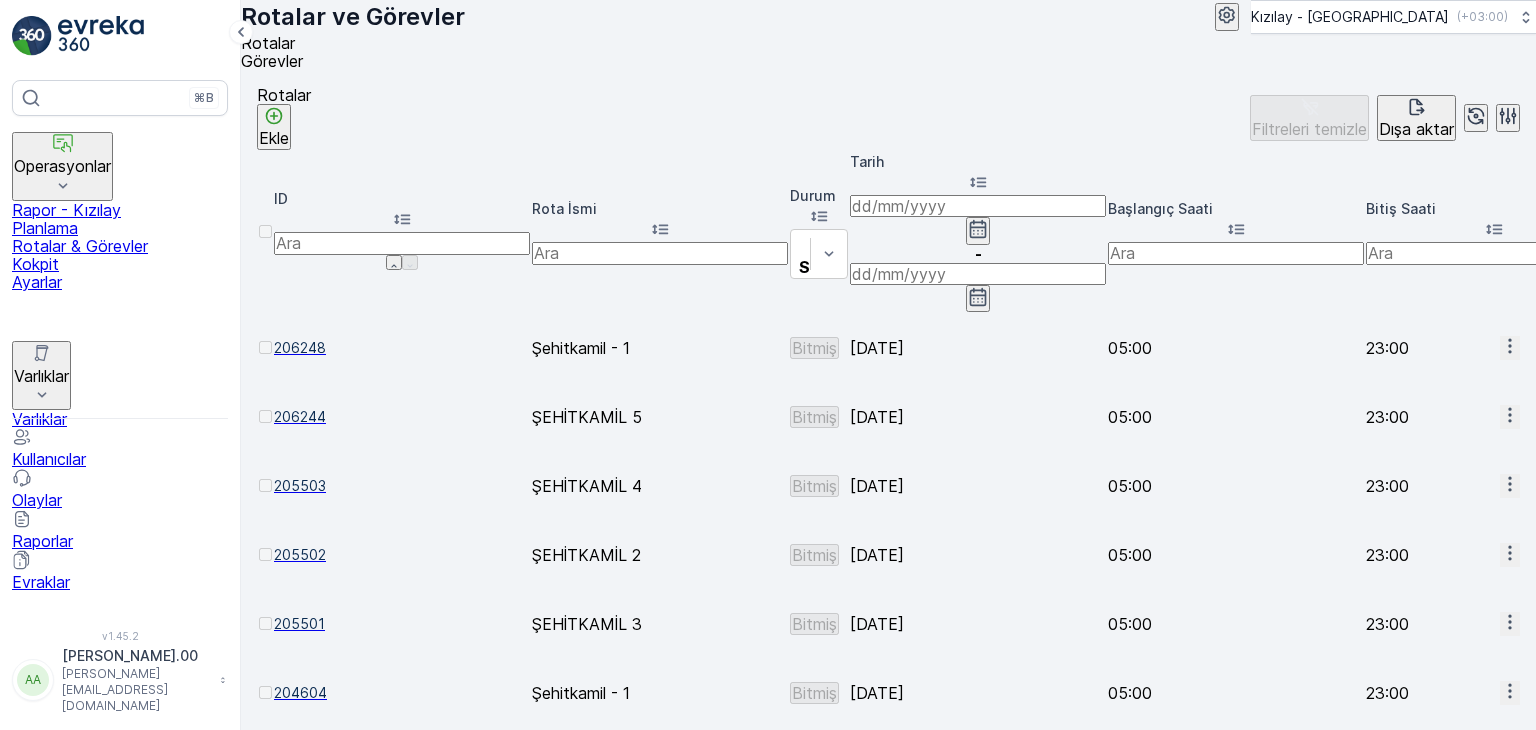 click on "Rotalar & Görevler" at bounding box center [120, 246] 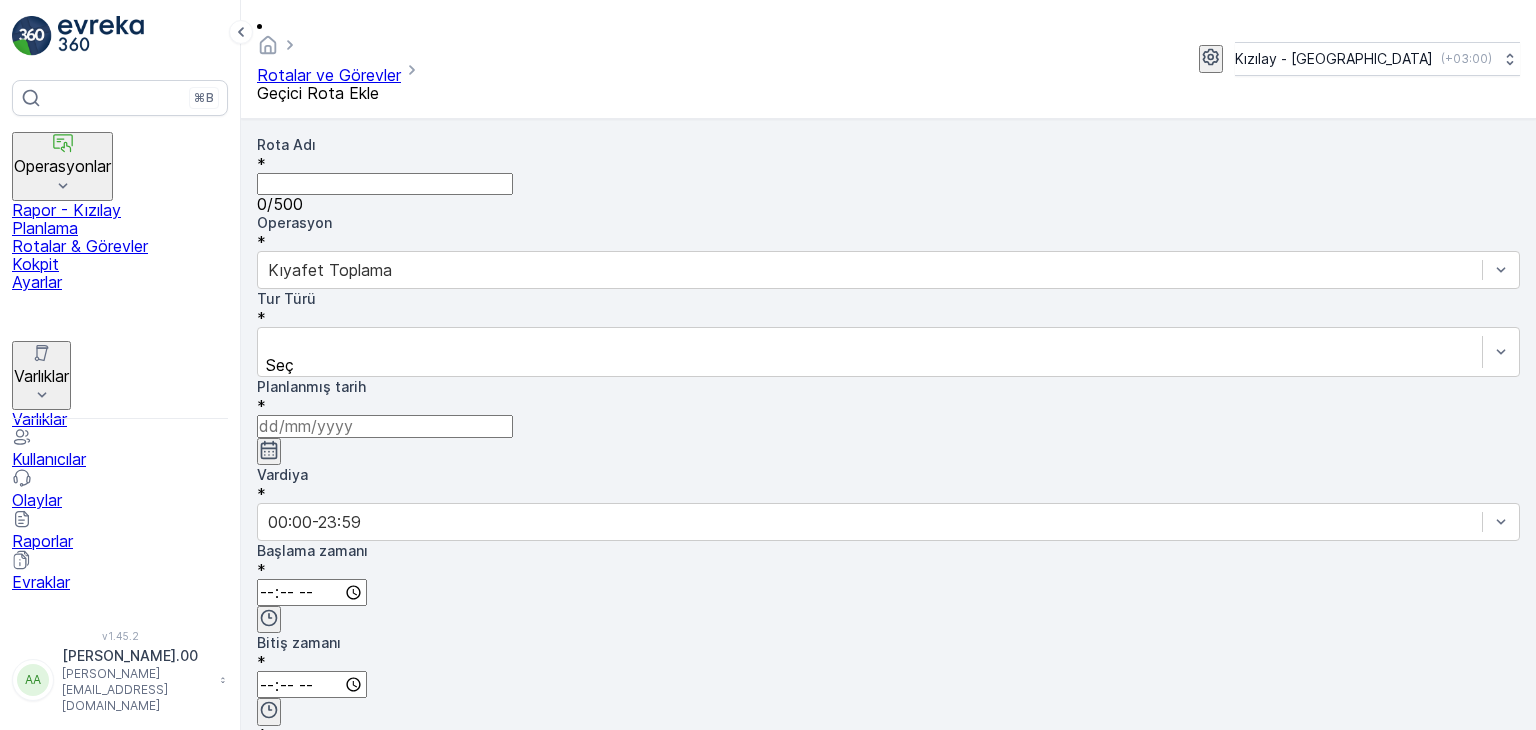 click on "Rota Adı" at bounding box center [385, 184] 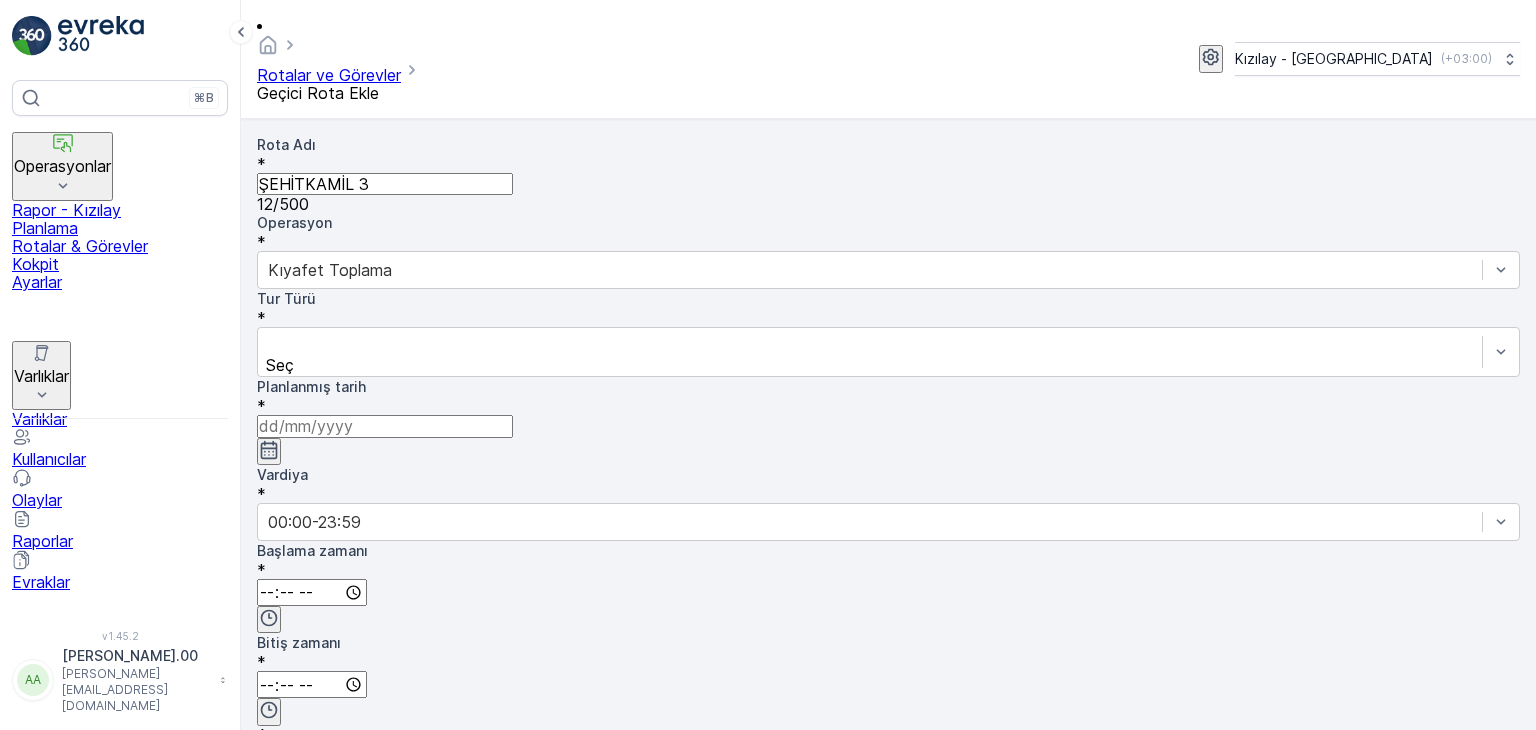 click on "Tur Türü *" at bounding box center [888, 308] 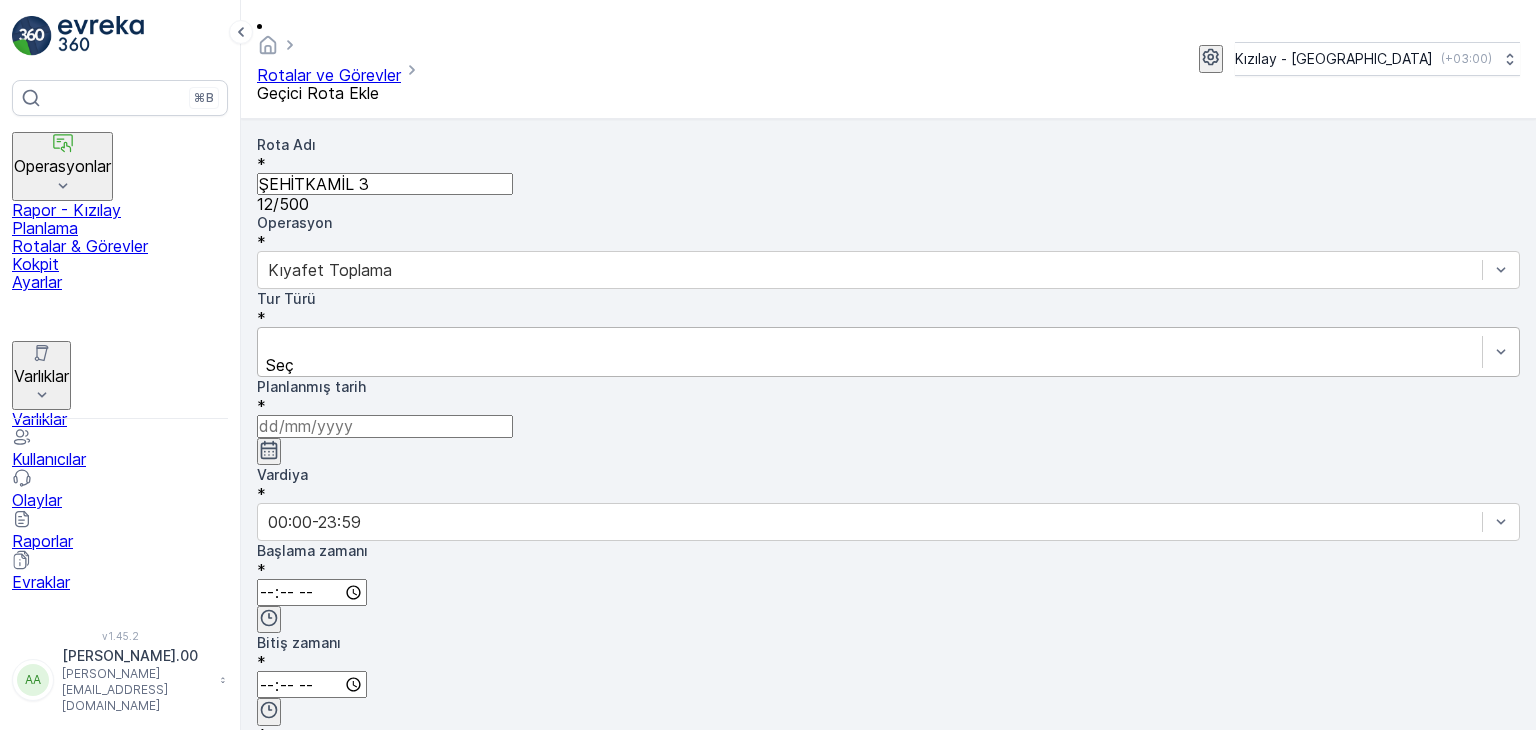click at bounding box center [870, 343] 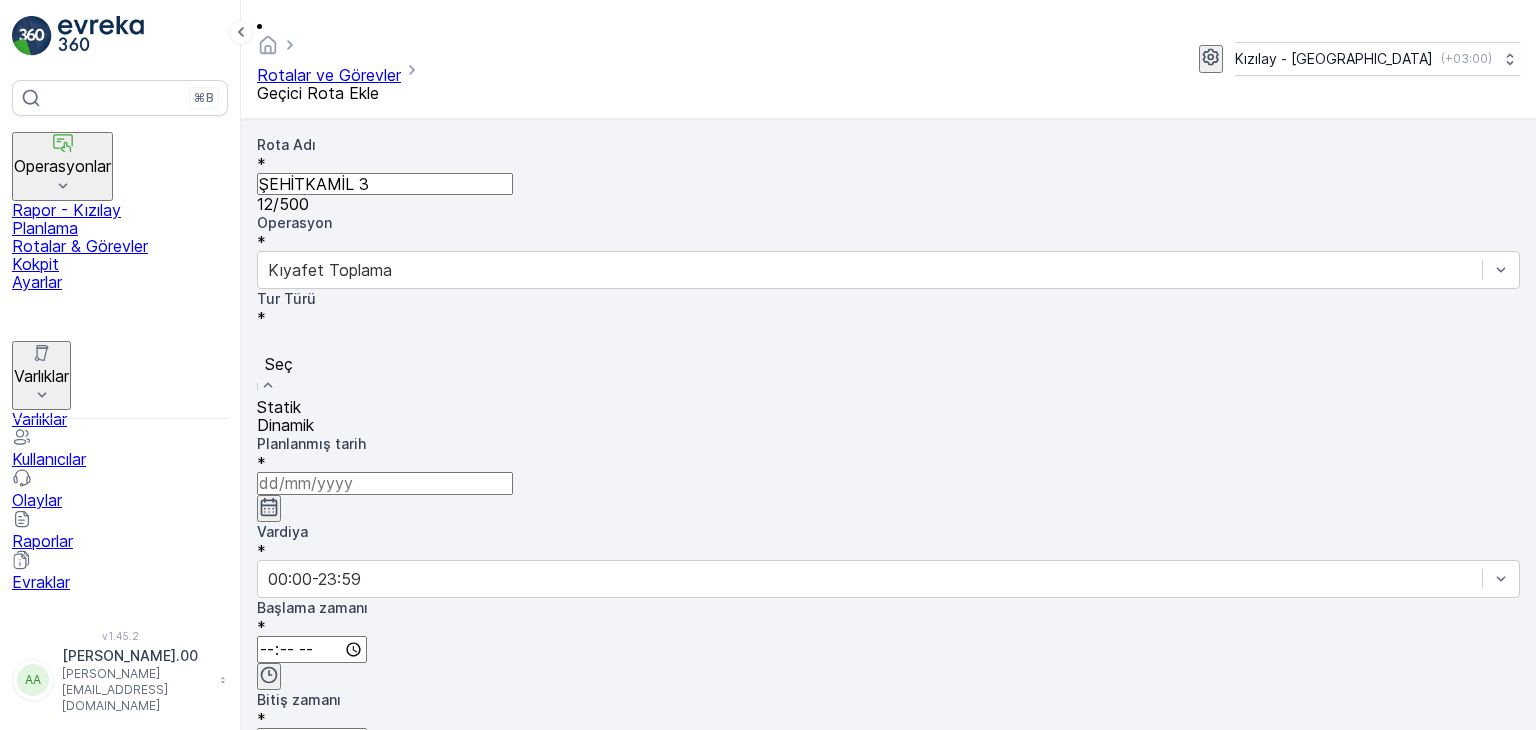 click on "Statik" at bounding box center [888, 407] 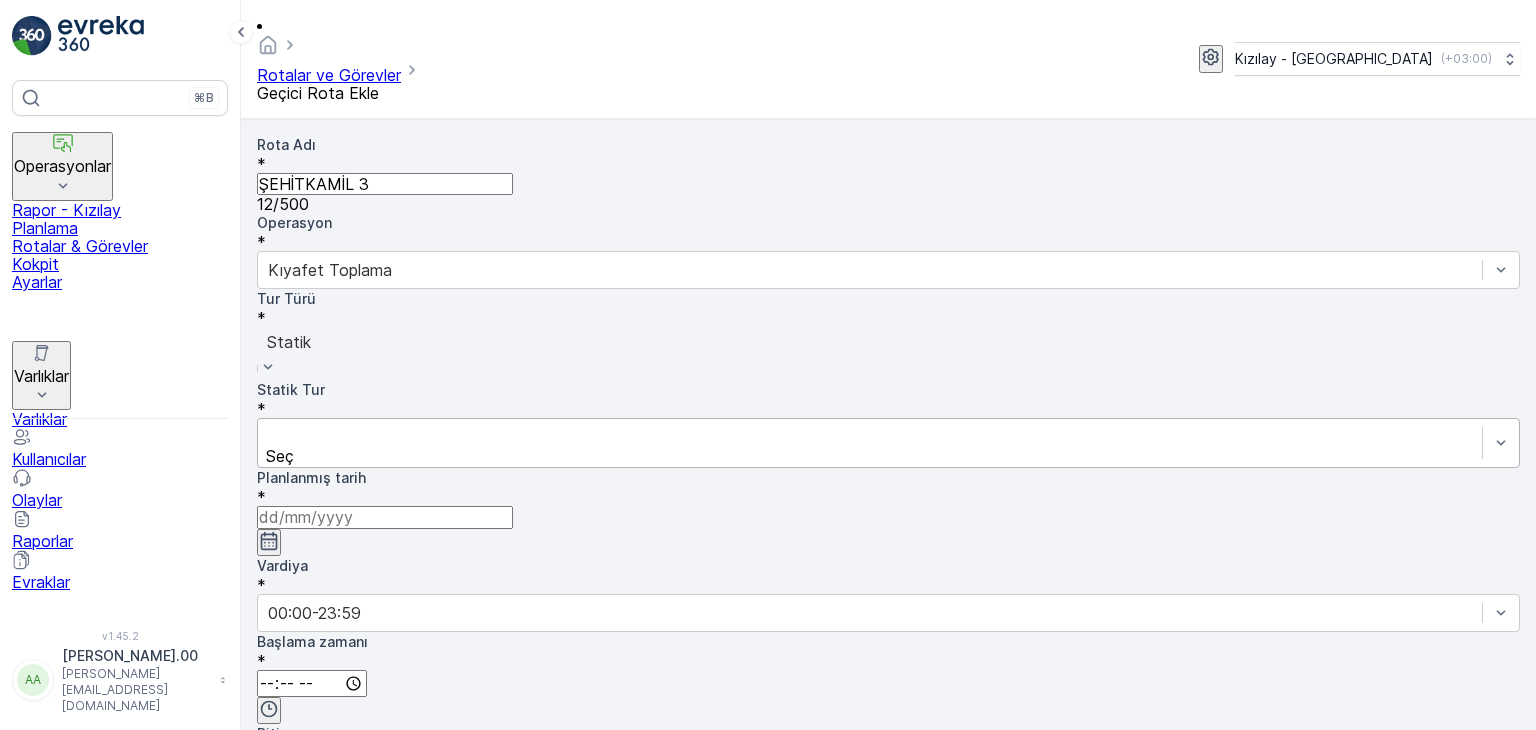 click at bounding box center [870, 434] 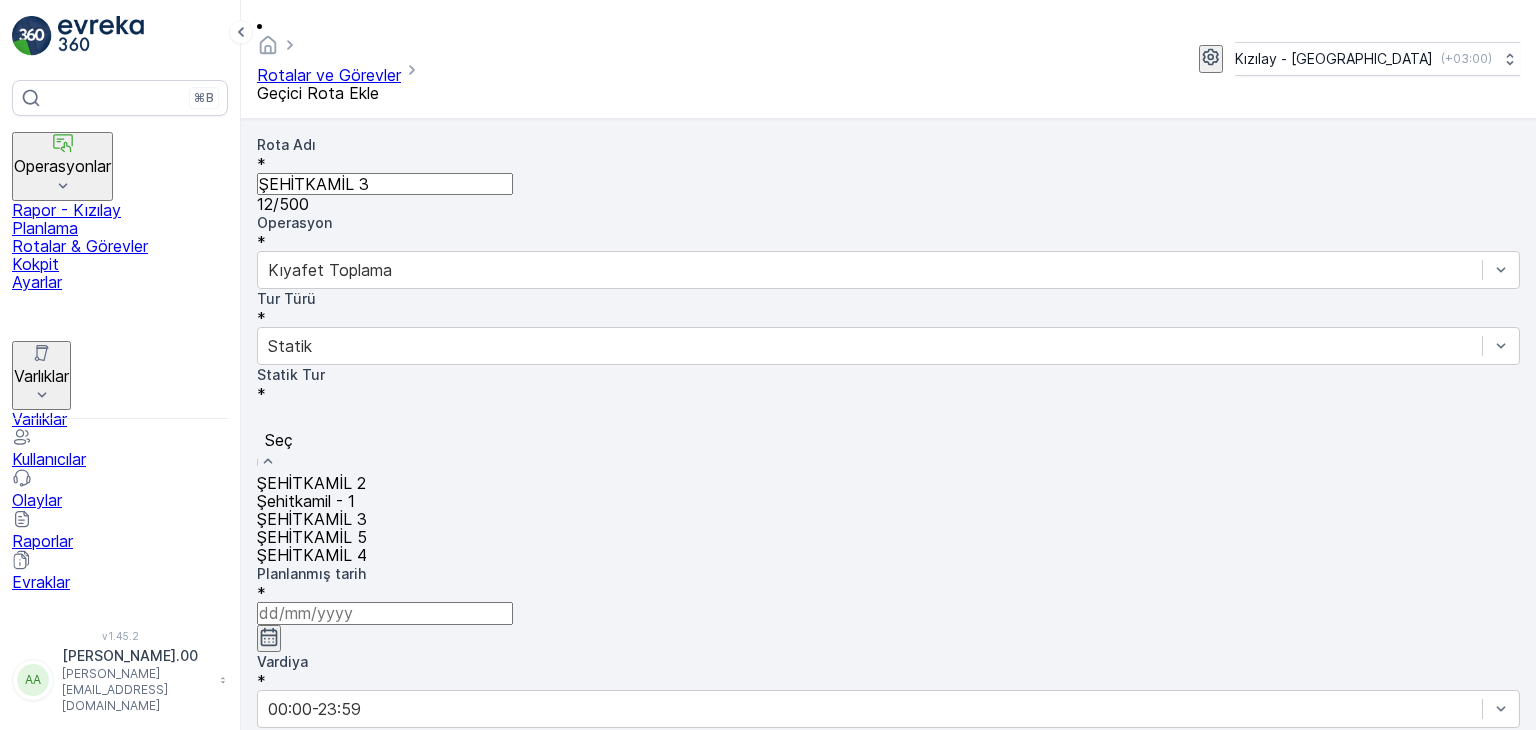 click on "ŞEHİTKAMİL 3" at bounding box center (888, 519) 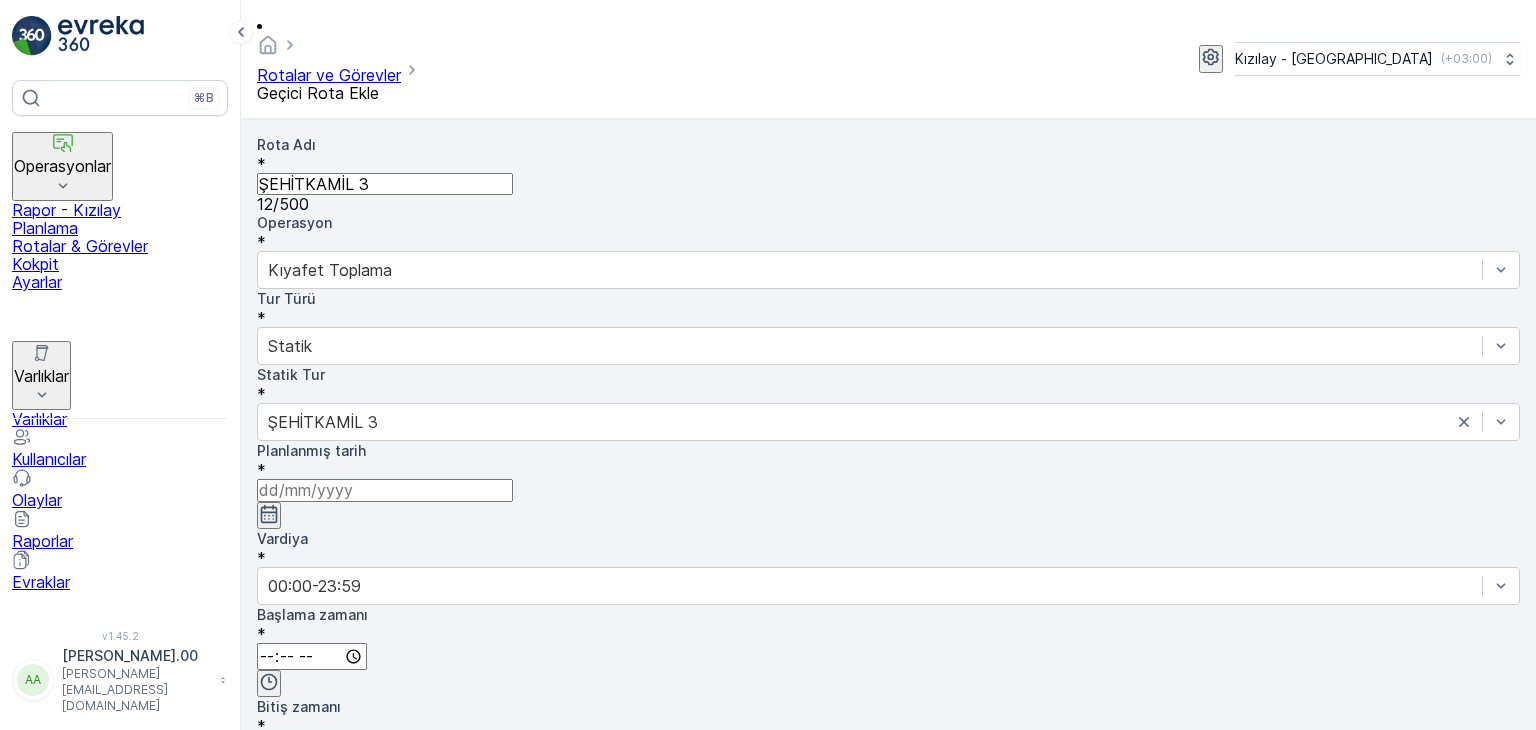 click at bounding box center (385, 490) 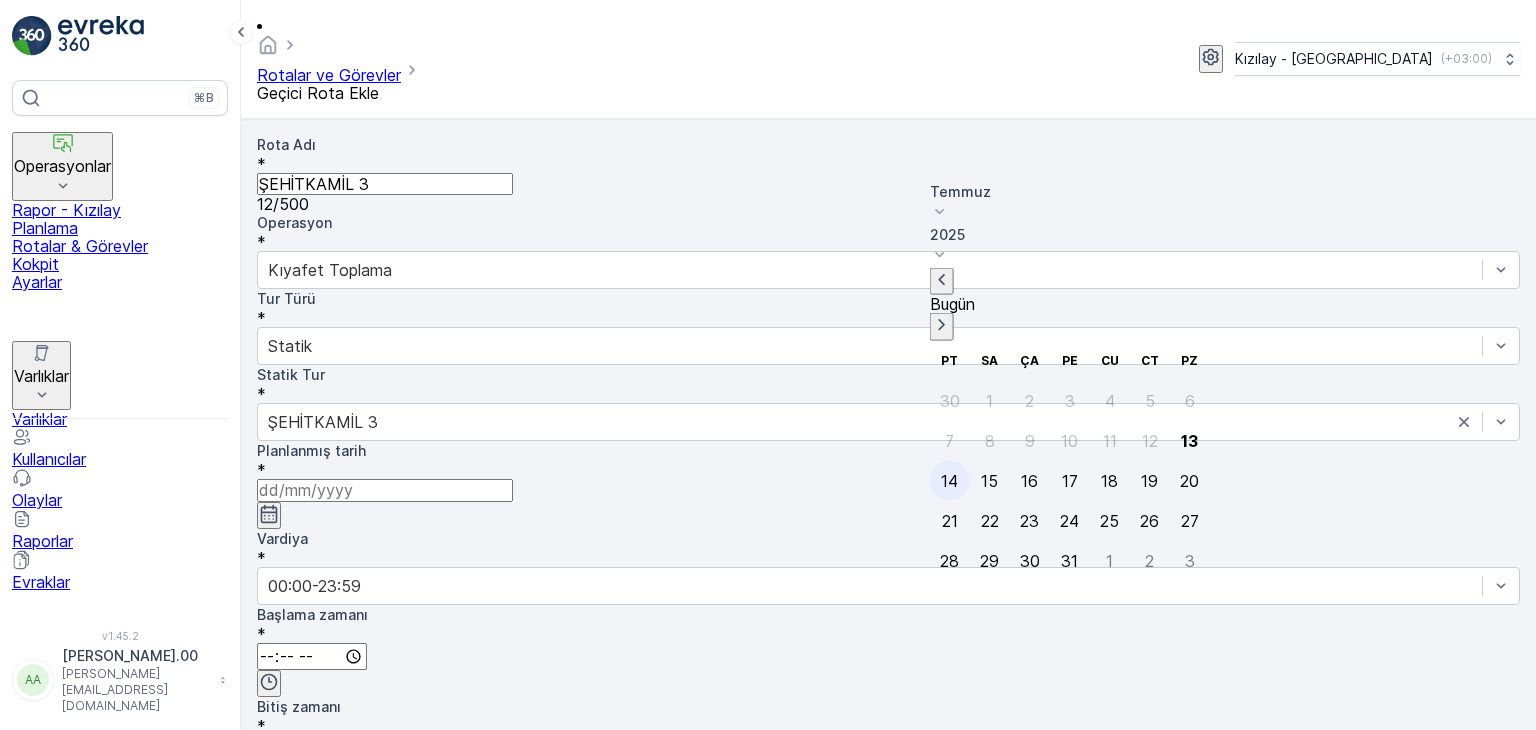 click on "14" at bounding box center [949, 480] 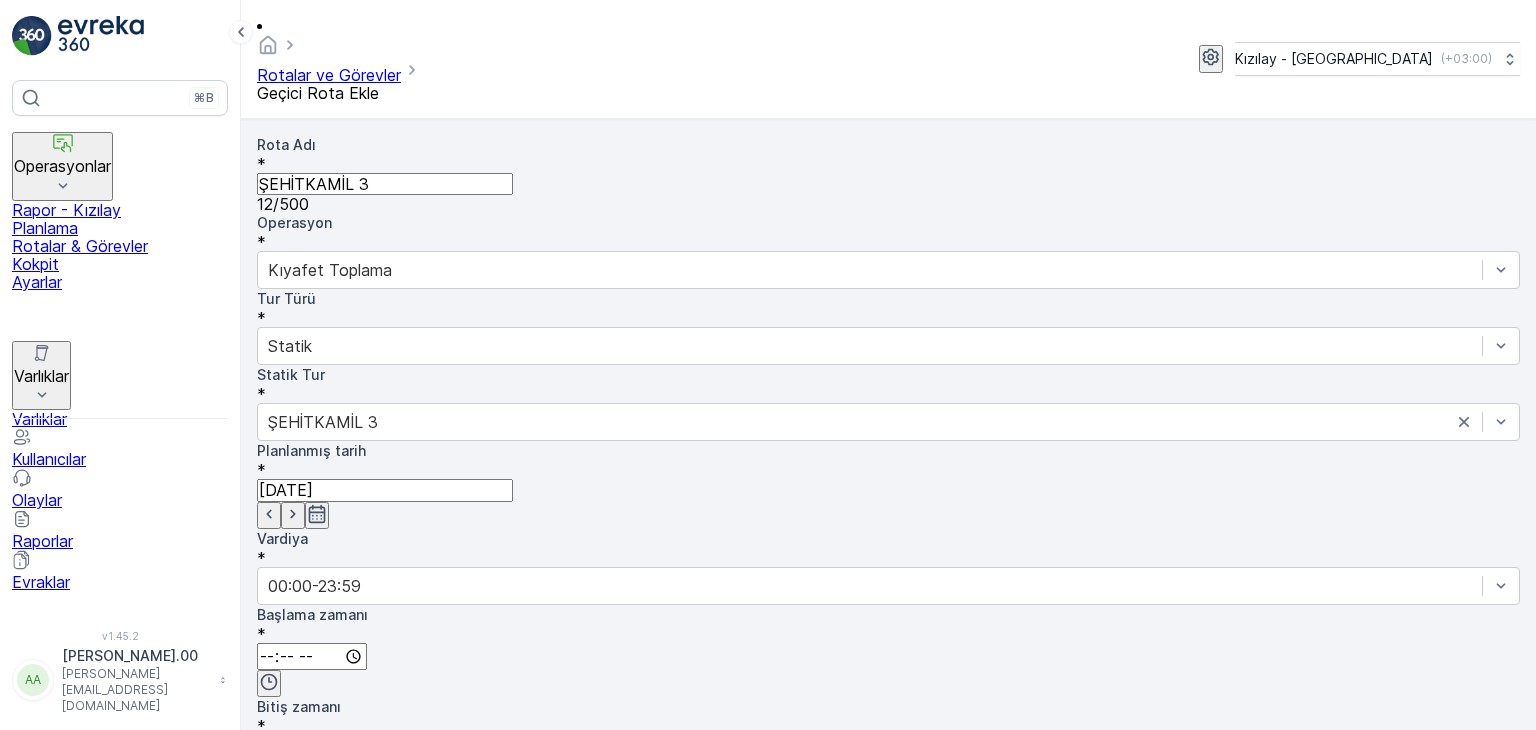 click at bounding box center [312, 656] 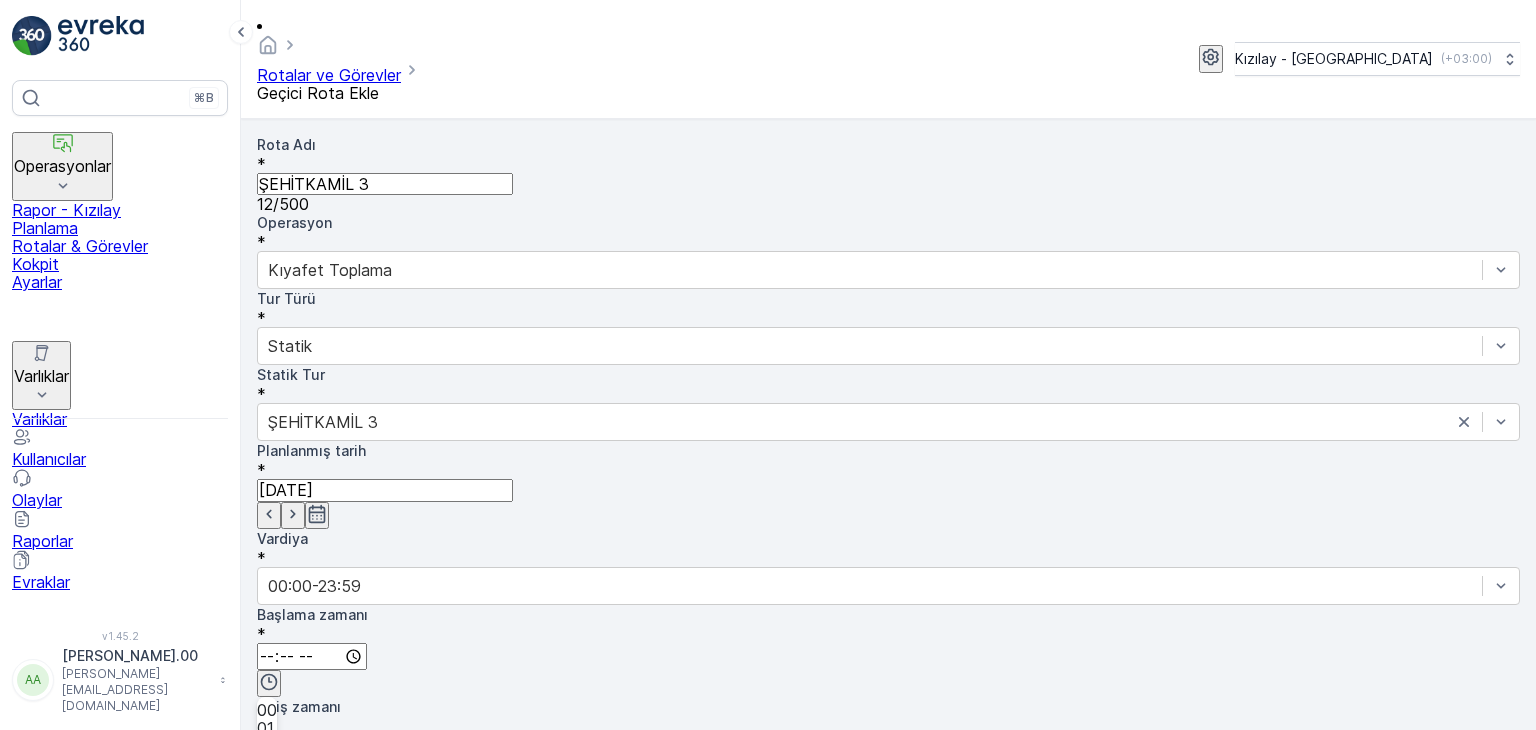 scroll, scrollTop: 4, scrollLeft: 0, axis: vertical 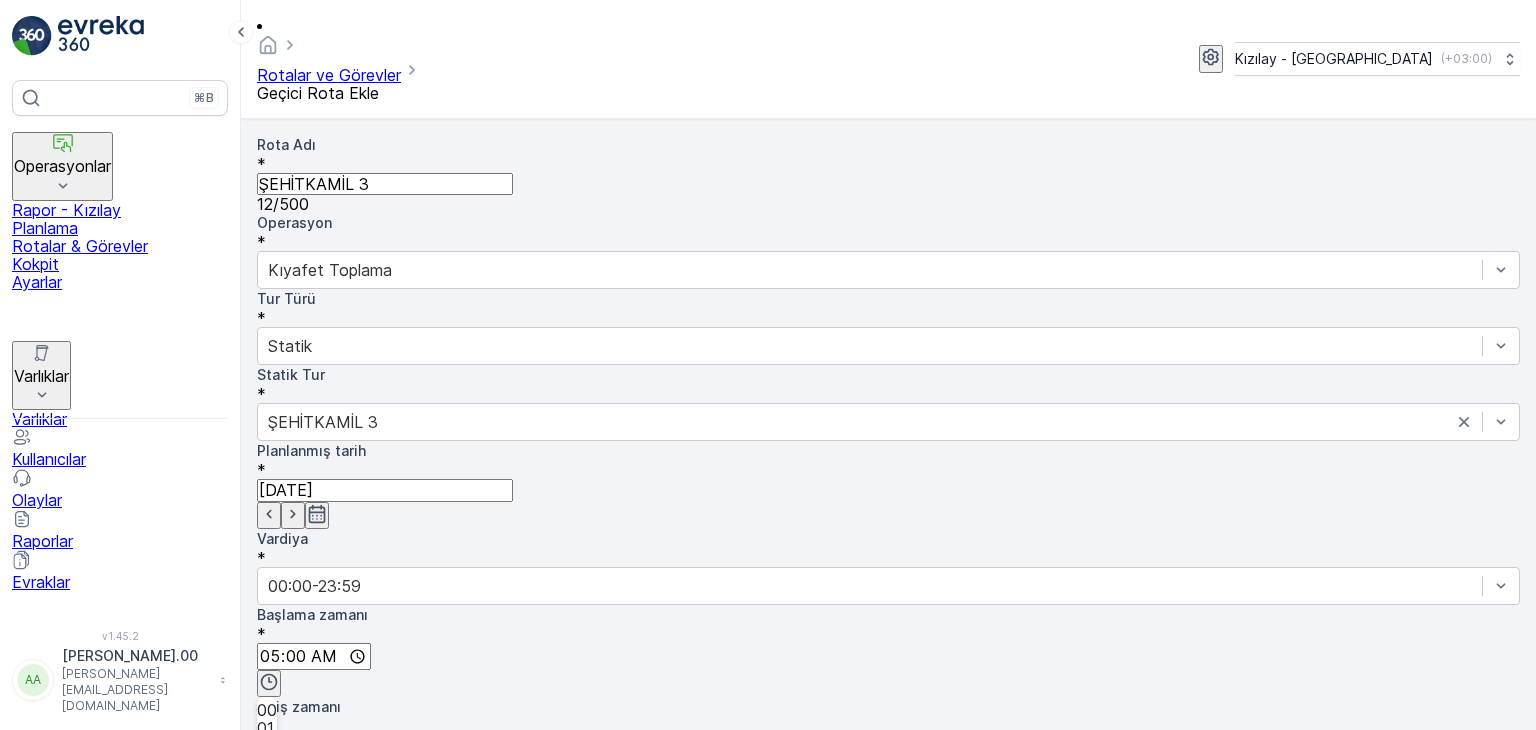 click at bounding box center [312, 748] 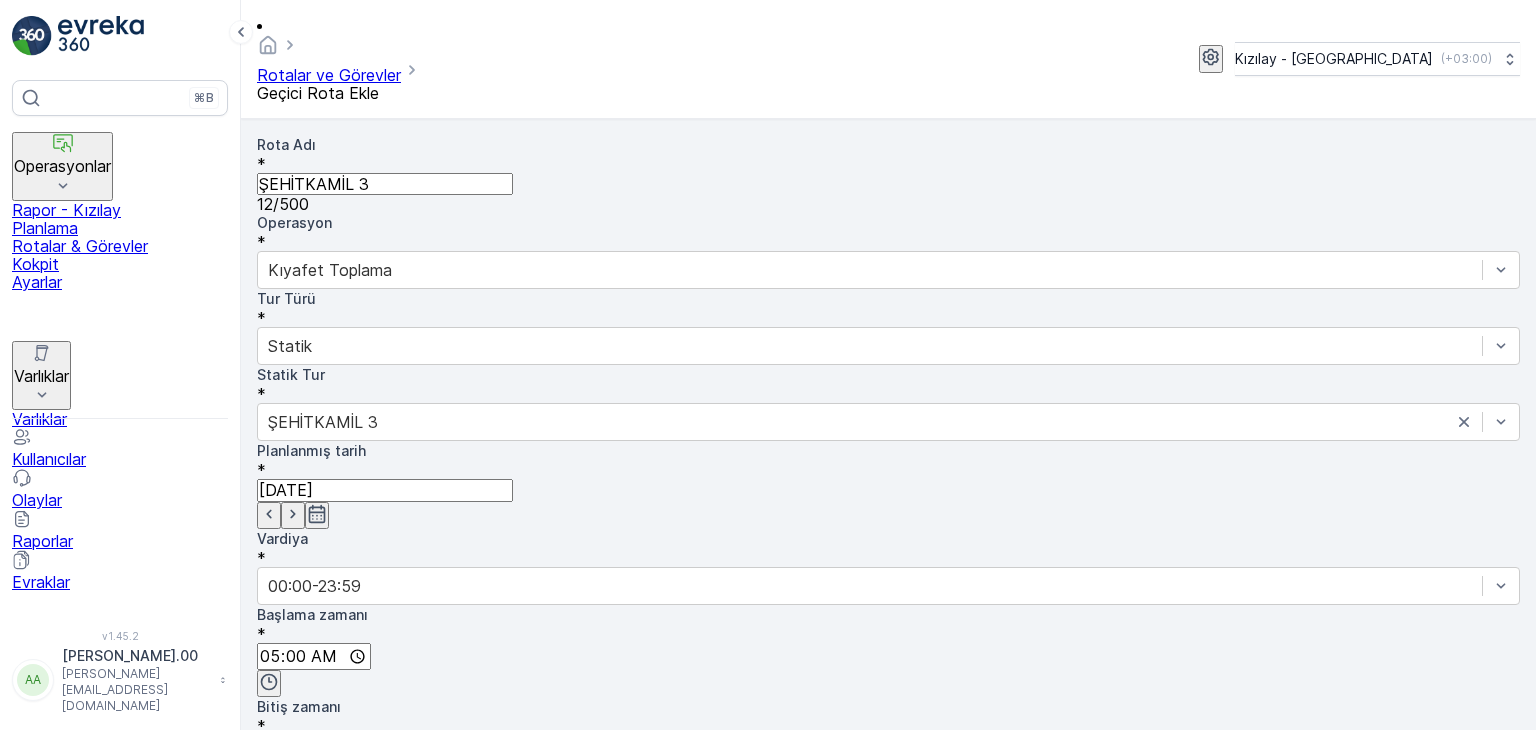 scroll, scrollTop: 6, scrollLeft: 0, axis: vertical 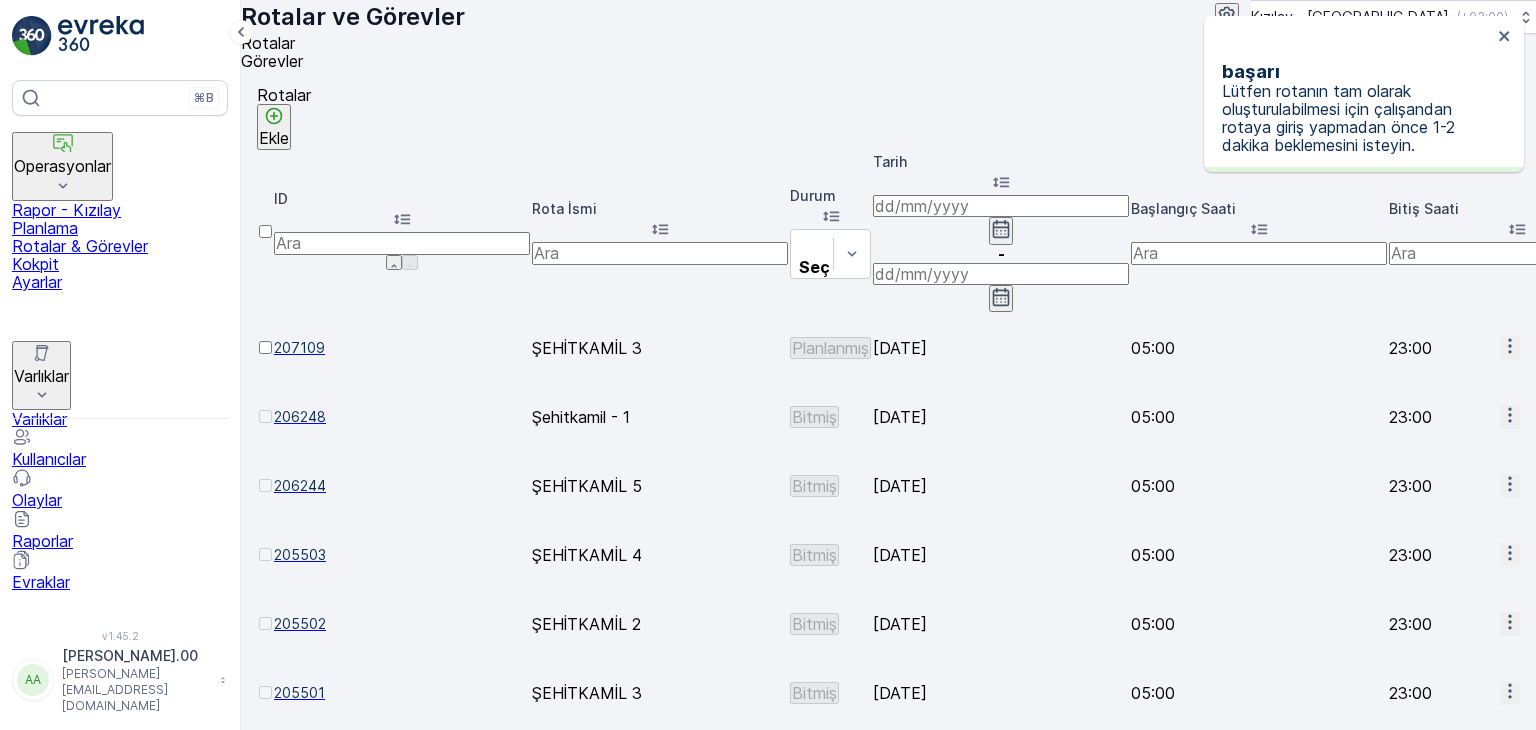 click on "Rotalar Ekle Filtreleri temizle Dışa aktar" at bounding box center (888, 118) 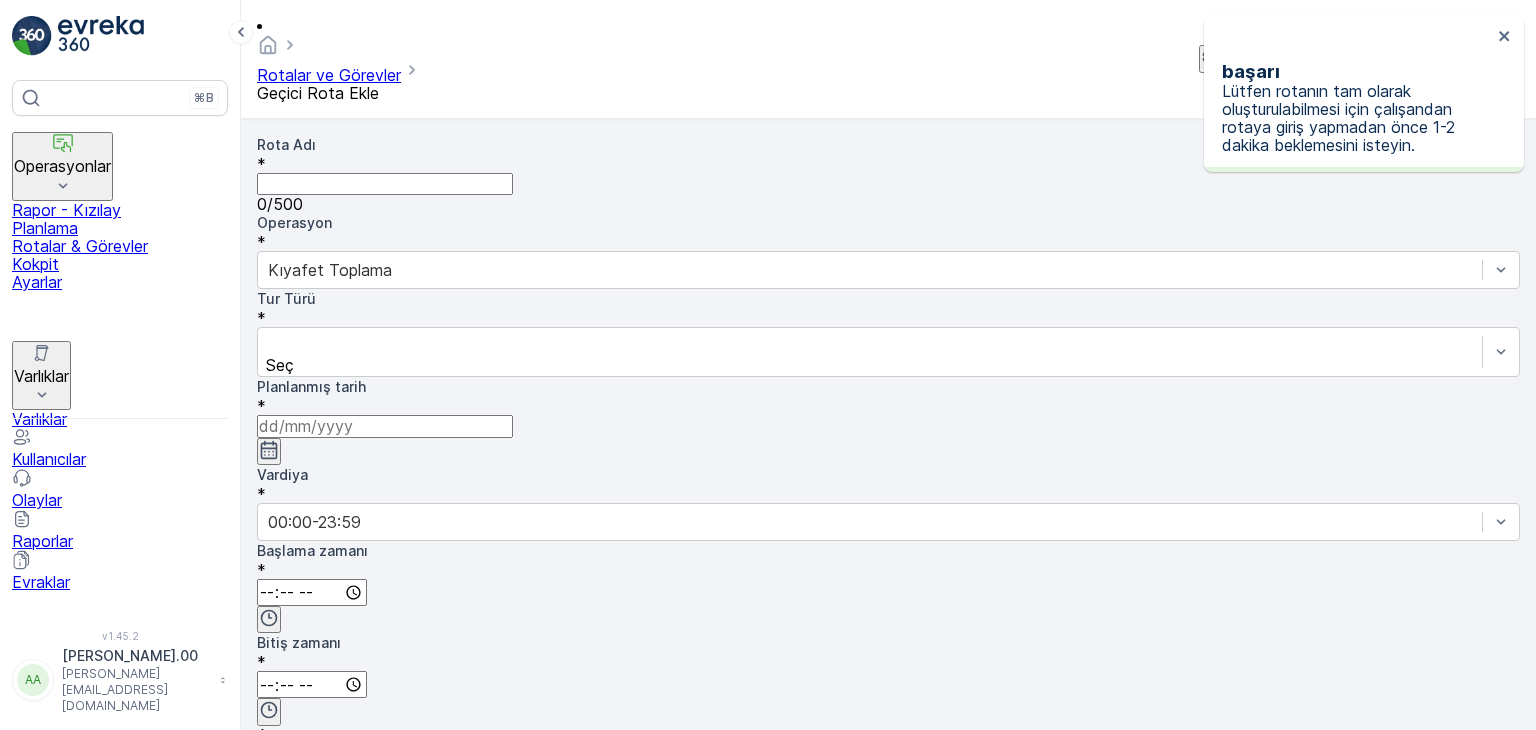 drag, startPoint x: 380, startPoint y: 143, endPoint x: 388, endPoint y: 162, distance: 20.615528 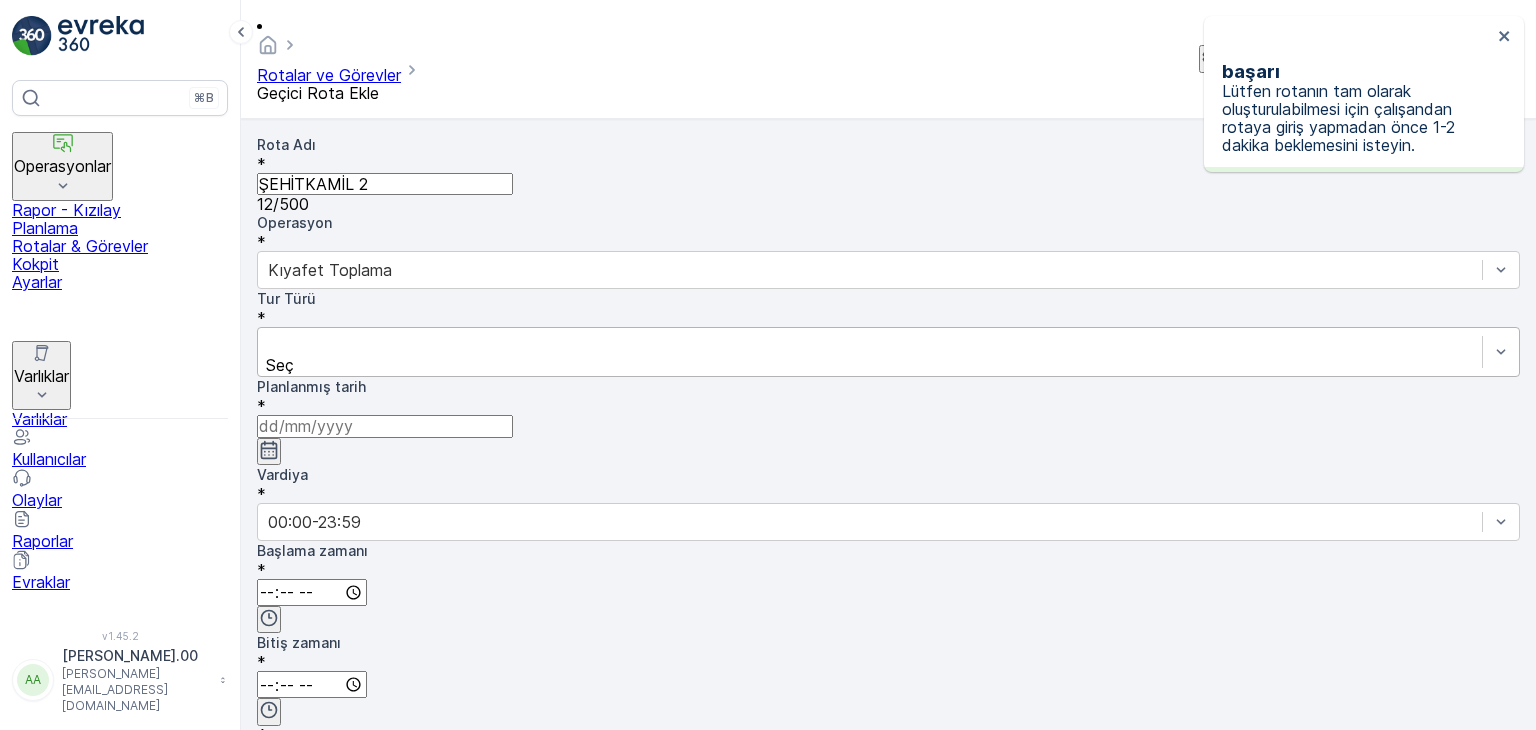 click at bounding box center (870, 343) 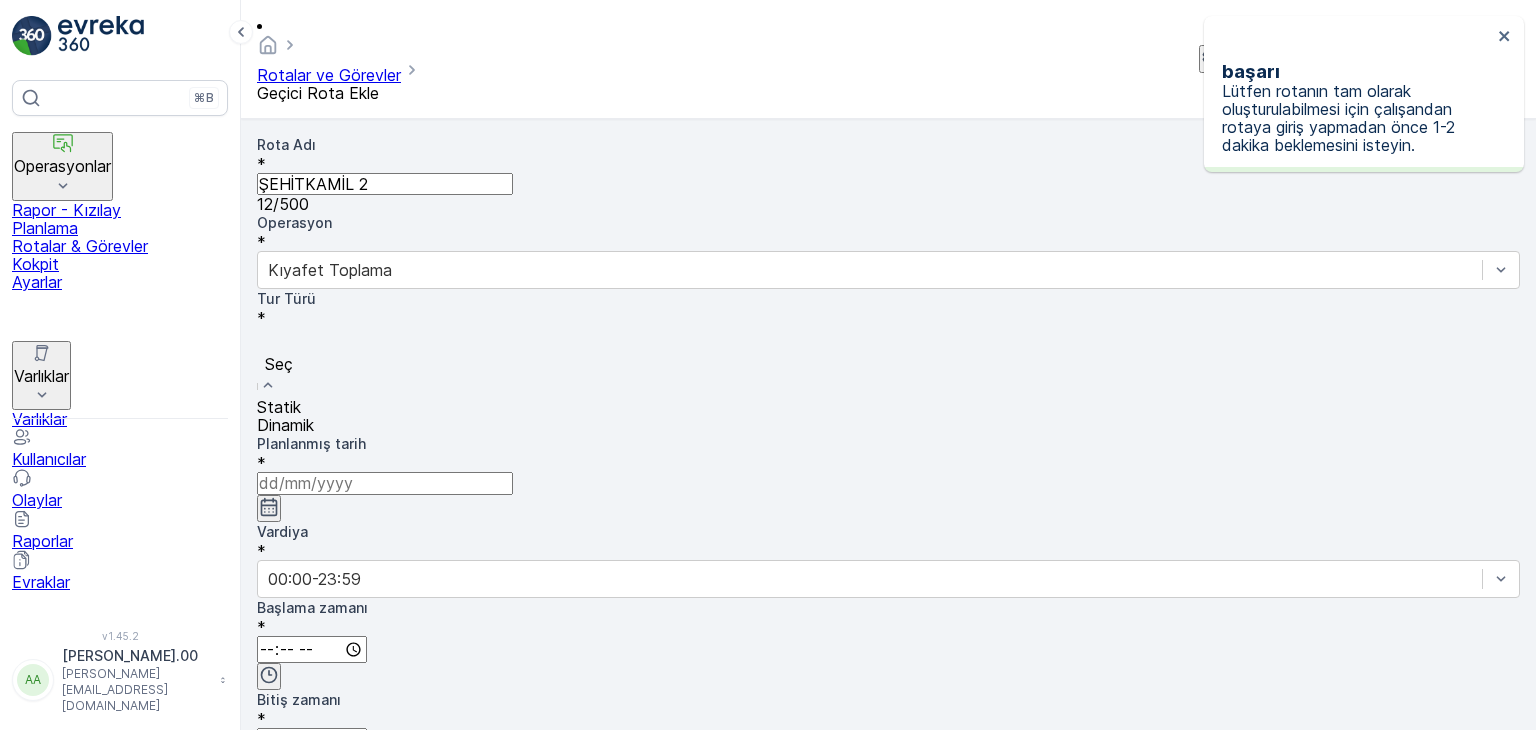 click on "Statik" at bounding box center (888, 407) 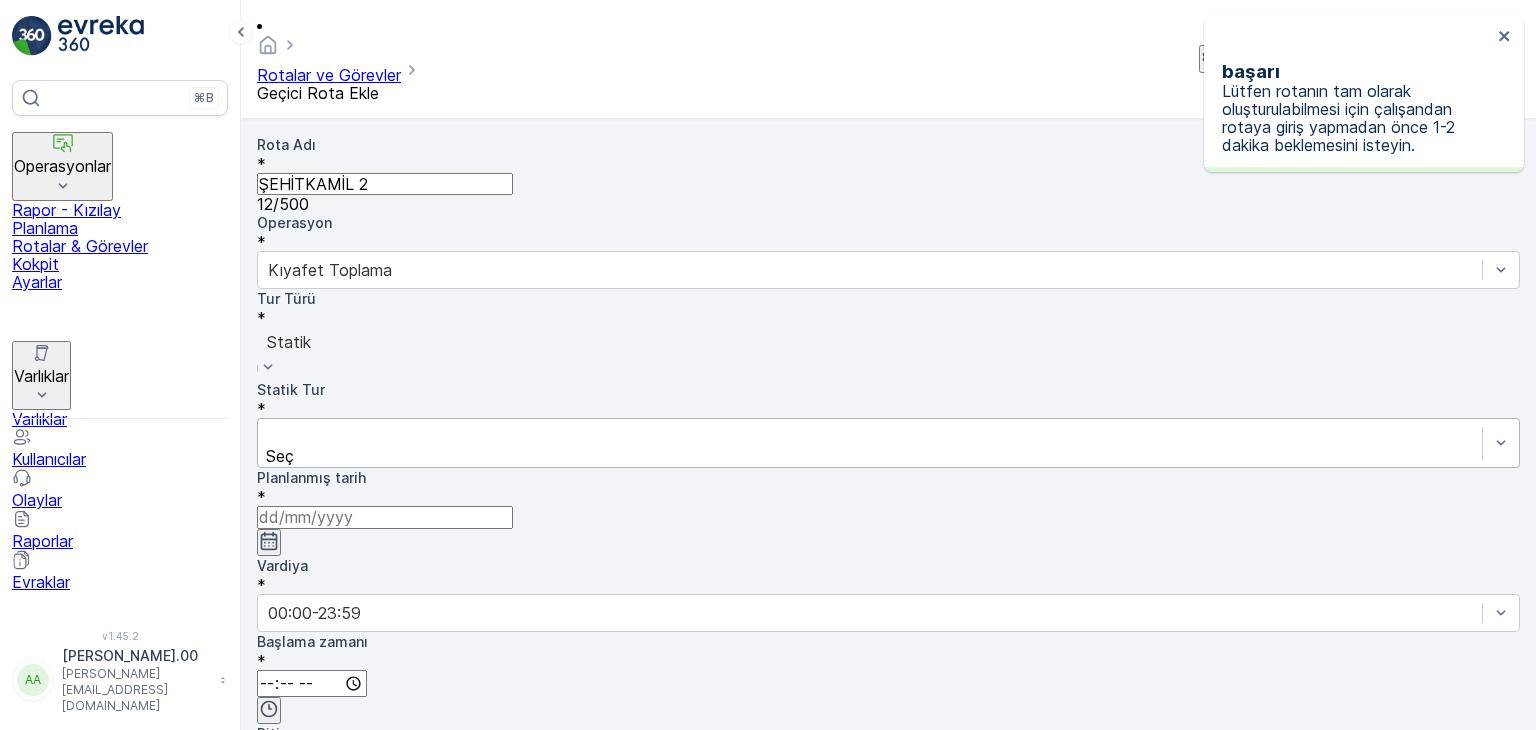 click at bounding box center [870, 434] 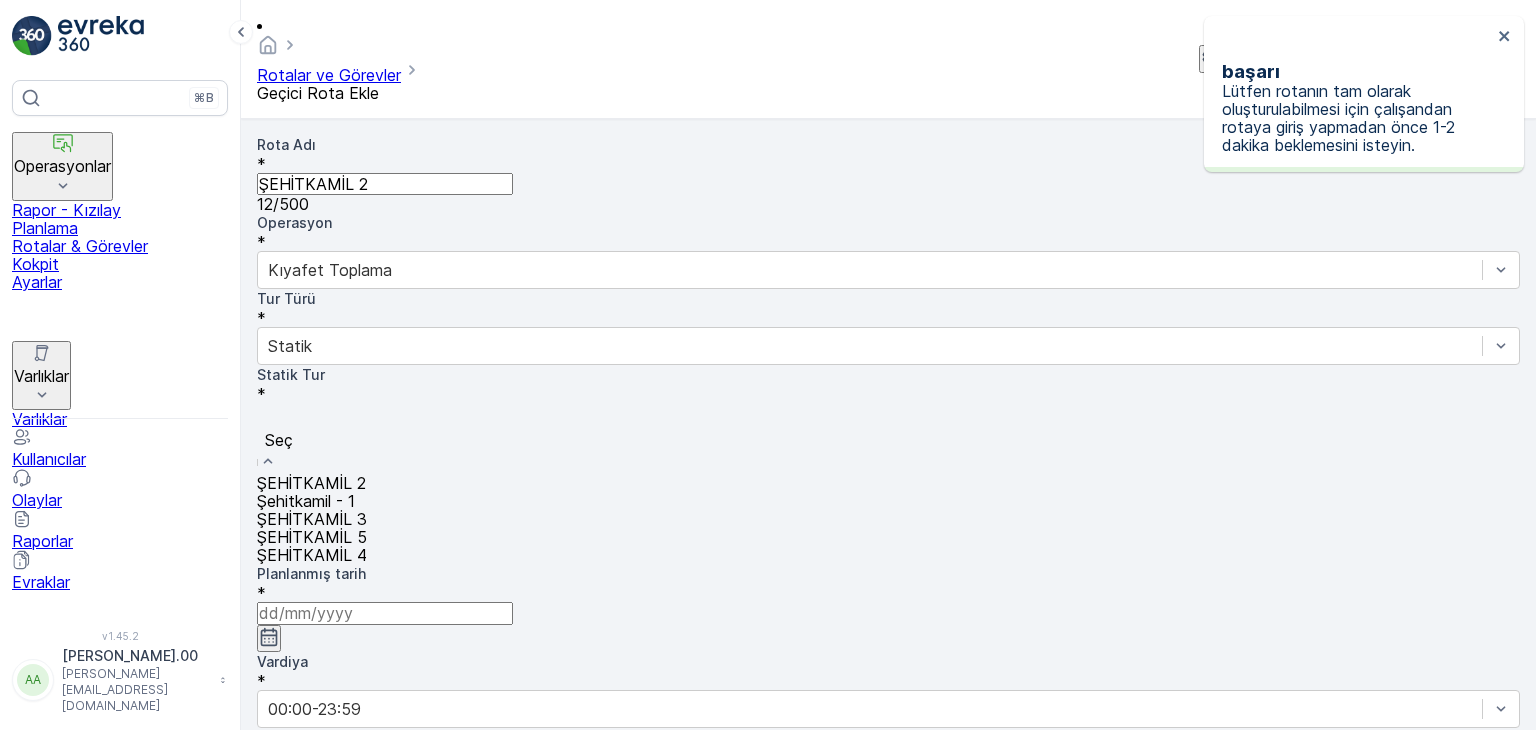 click on "ŞEHİTKAMİL 2" at bounding box center (888, 483) 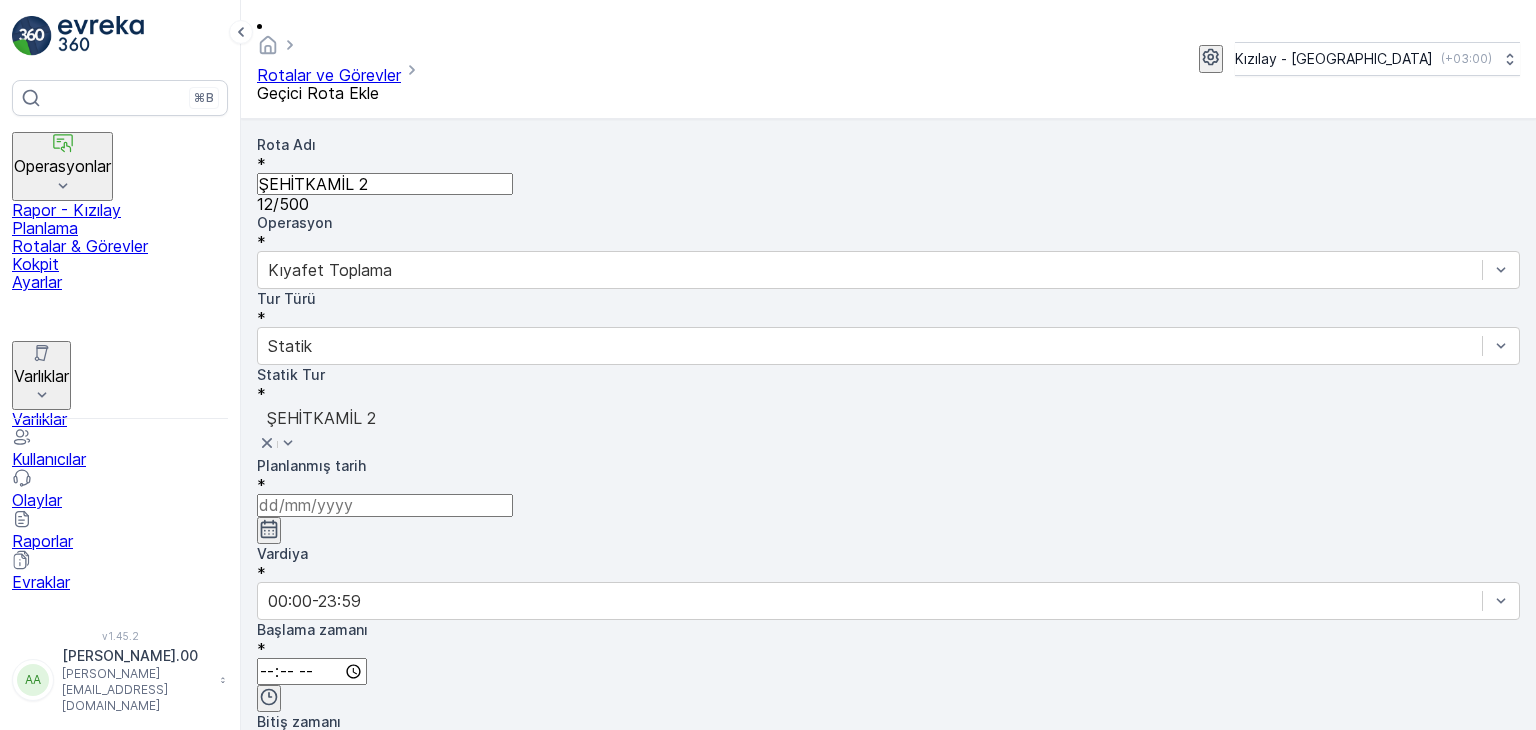 click 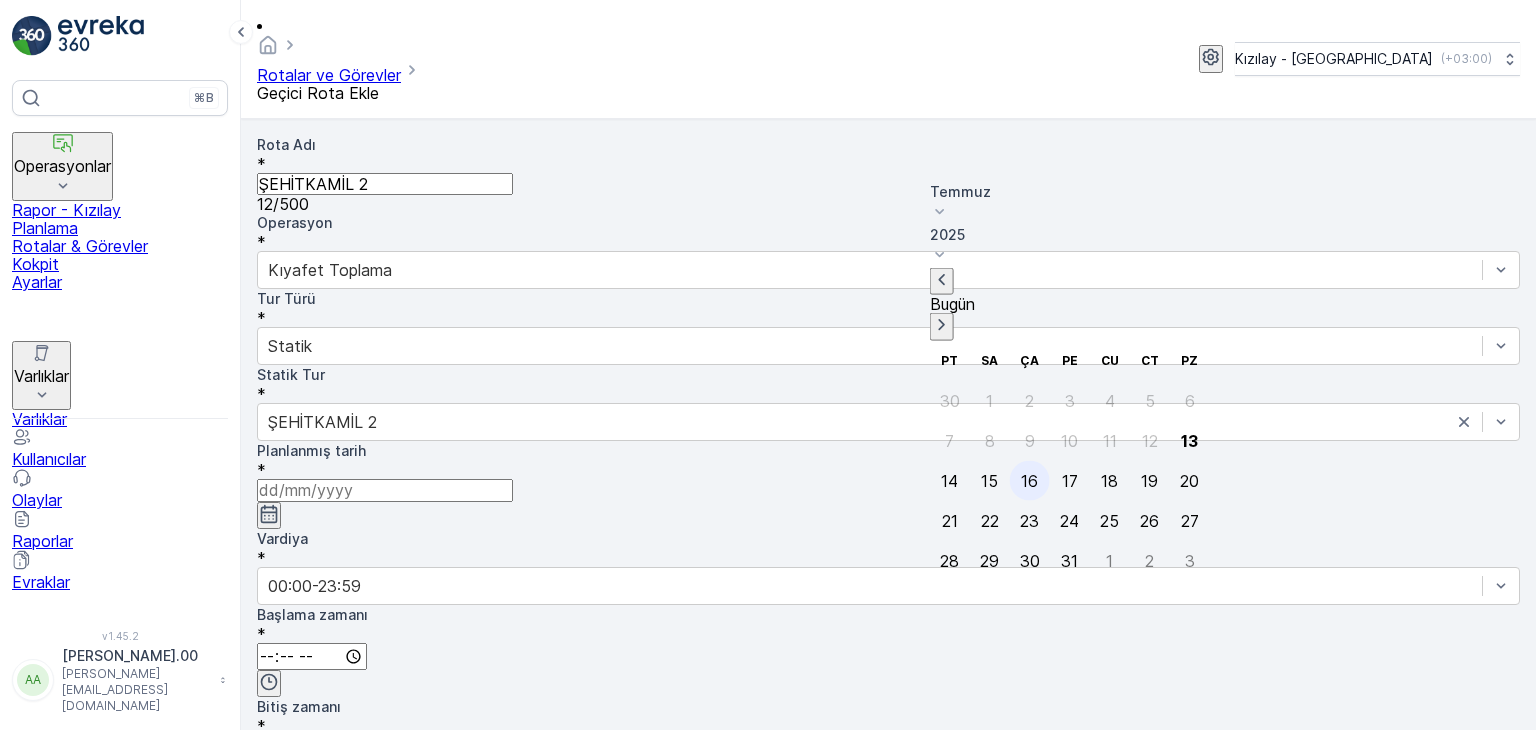 click on "16" at bounding box center [1029, 480] 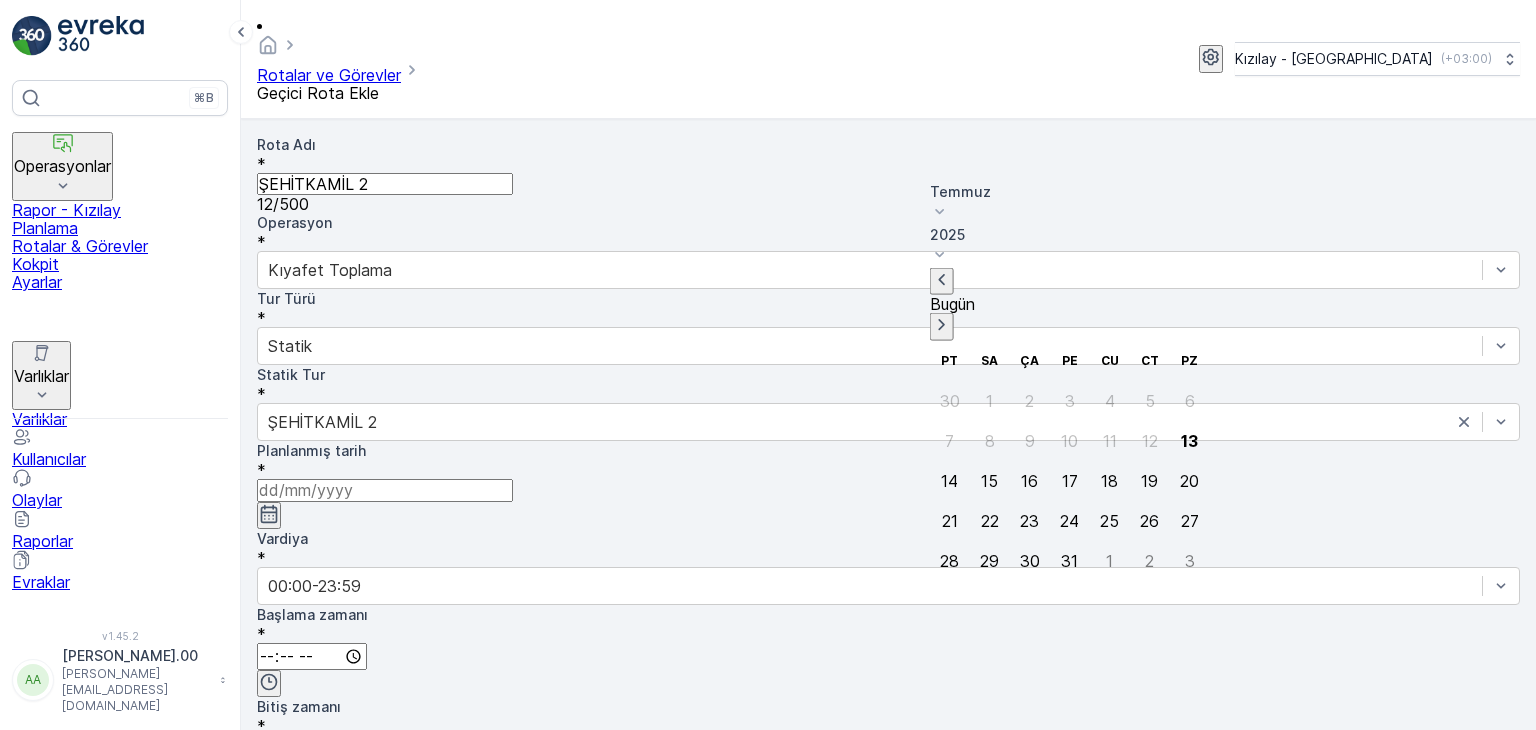 type on "[DATE]" 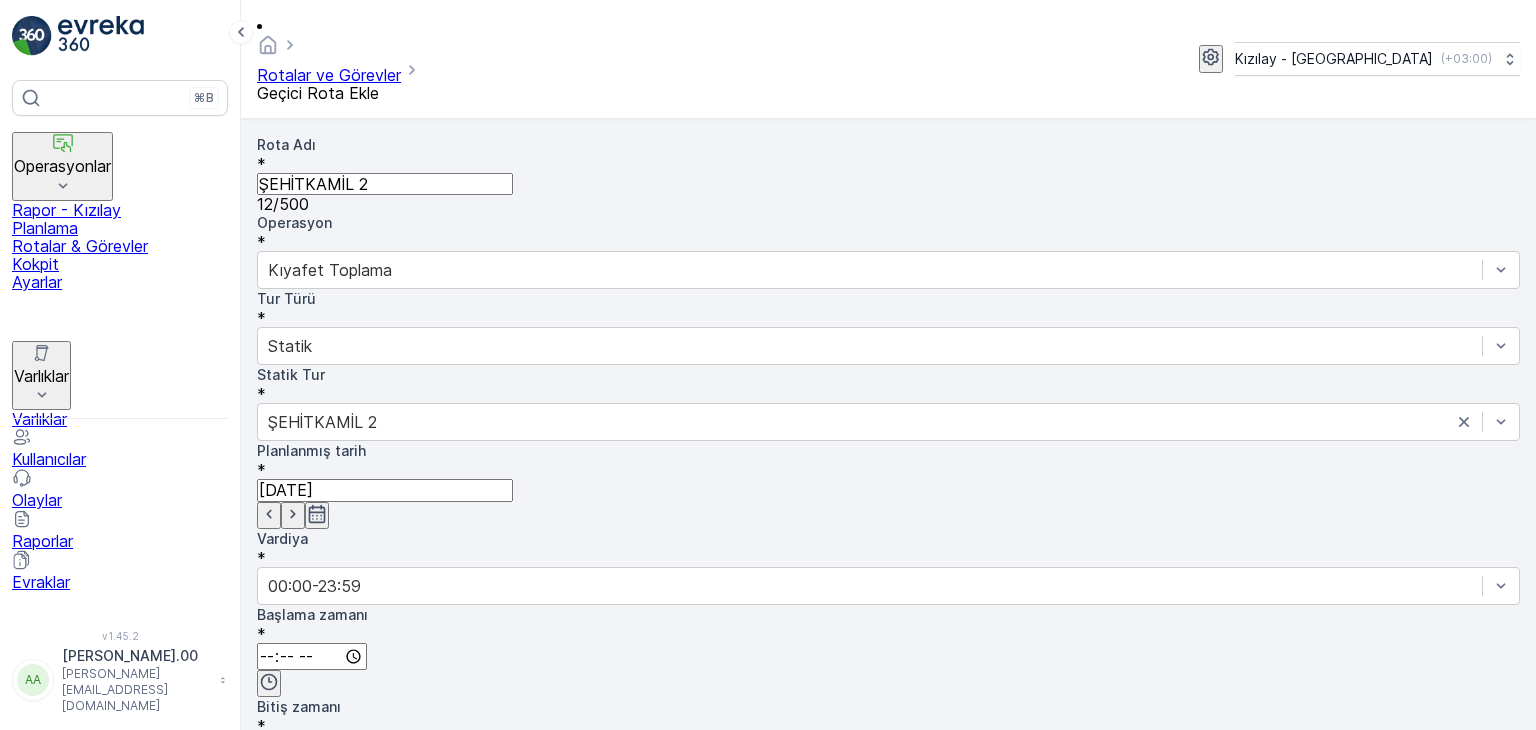 click 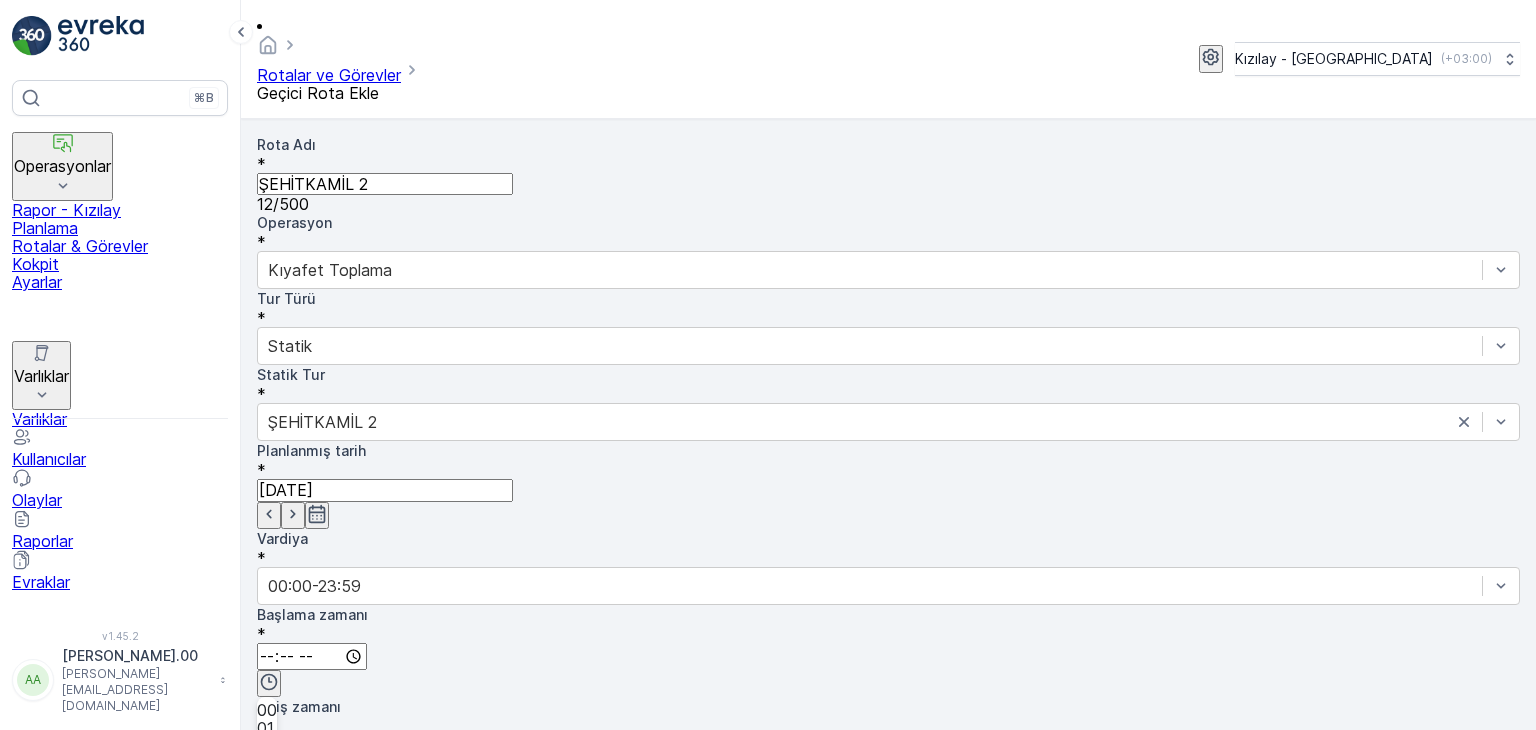 click on "05" at bounding box center (267, 800) 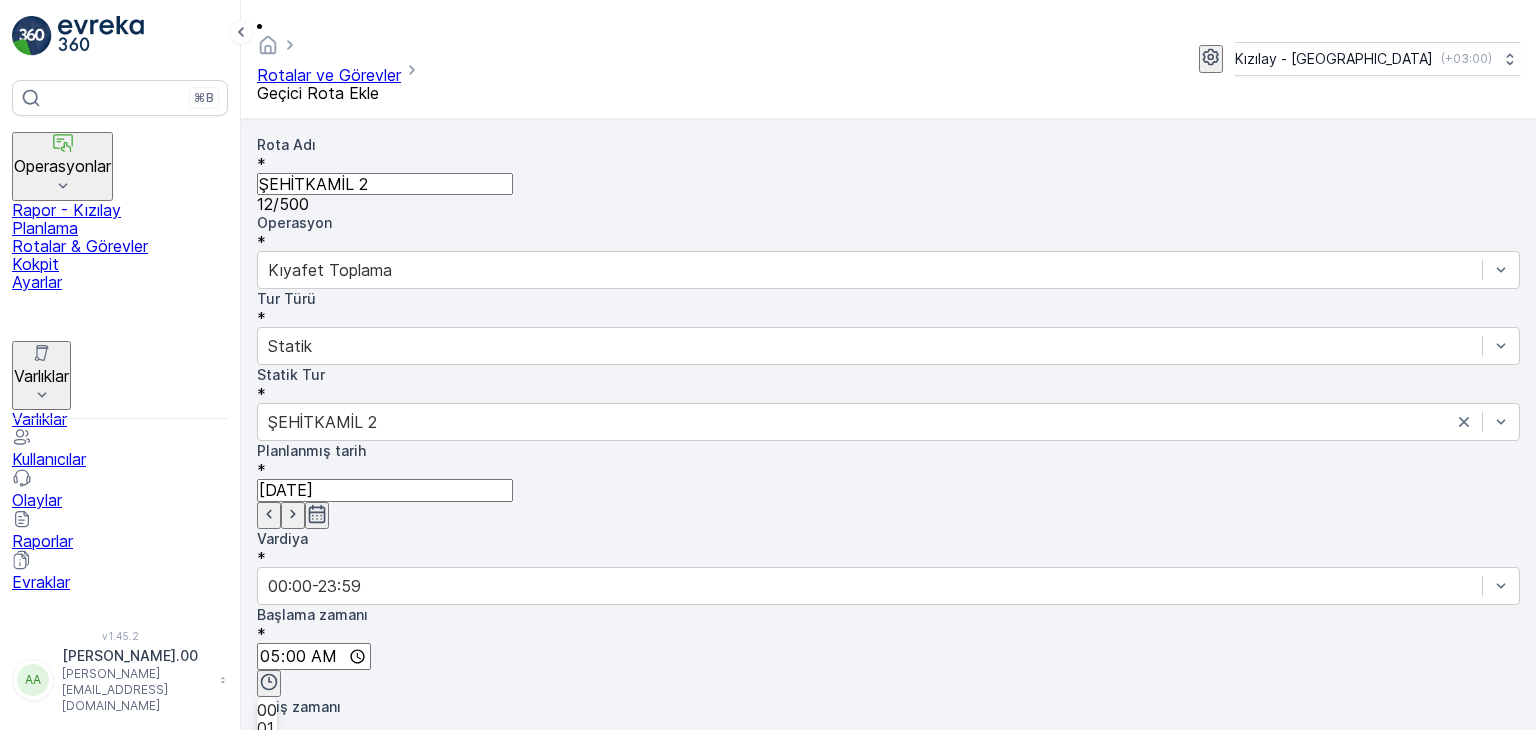 click at bounding box center (312, 748) 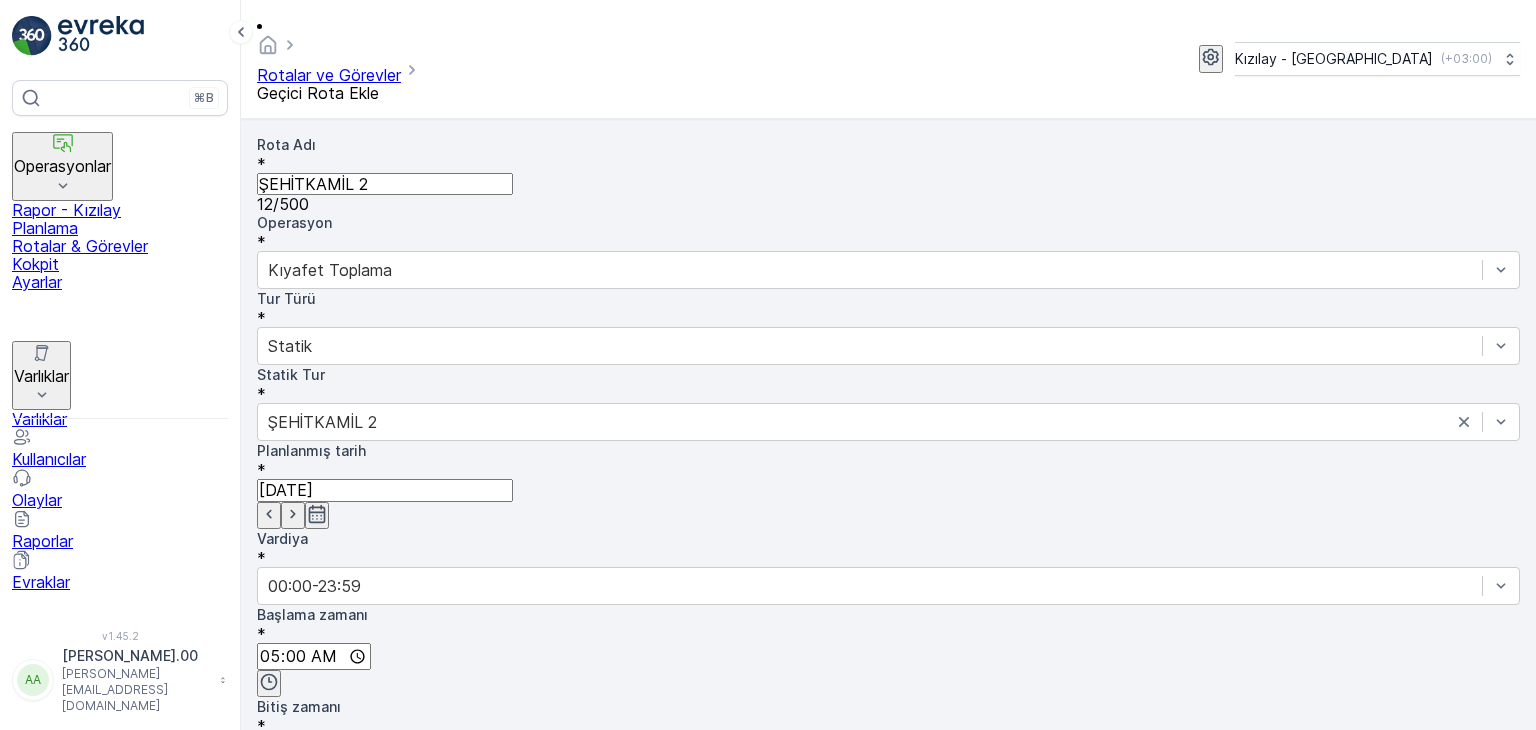 scroll, scrollTop: 480, scrollLeft: 0, axis: vertical 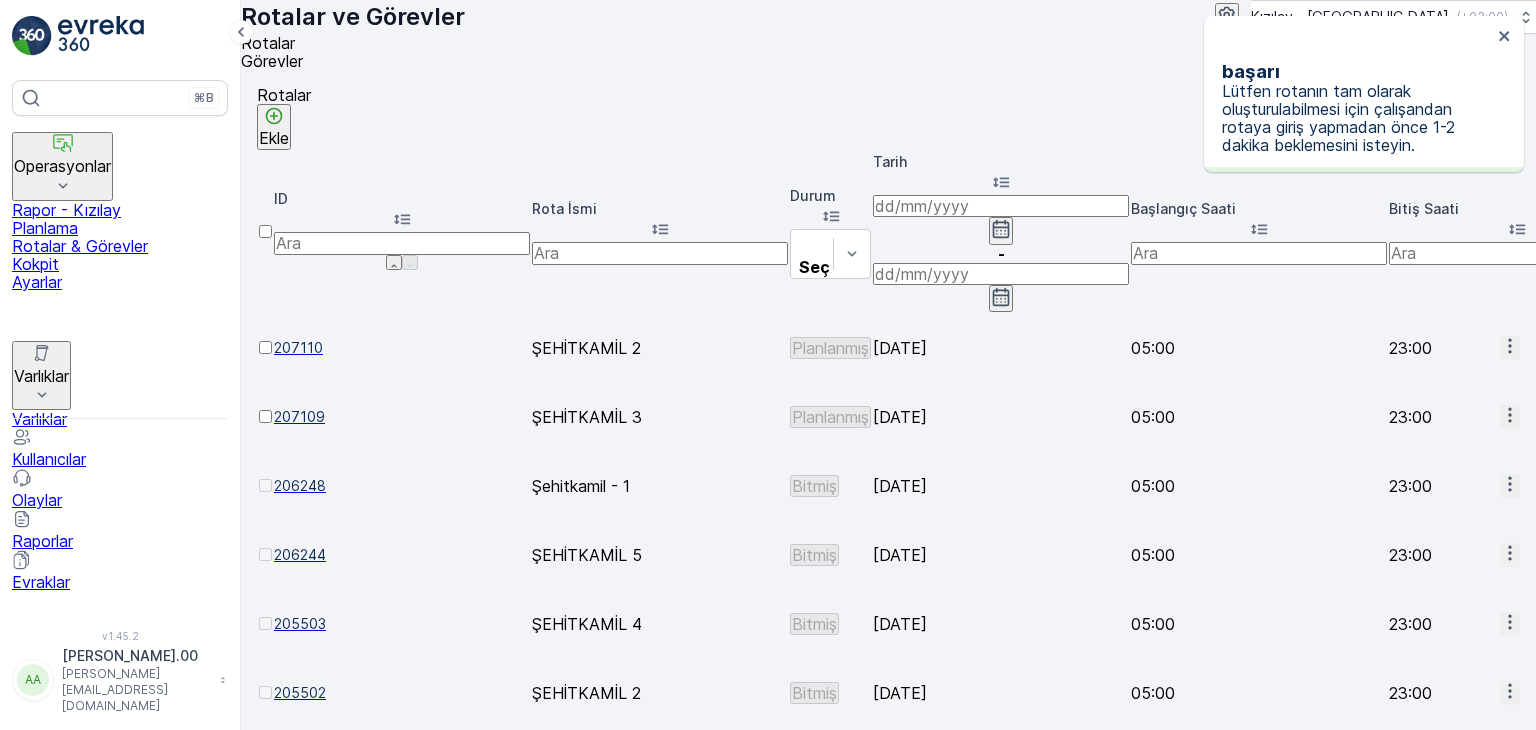 click on "Ekle" at bounding box center [274, 127] 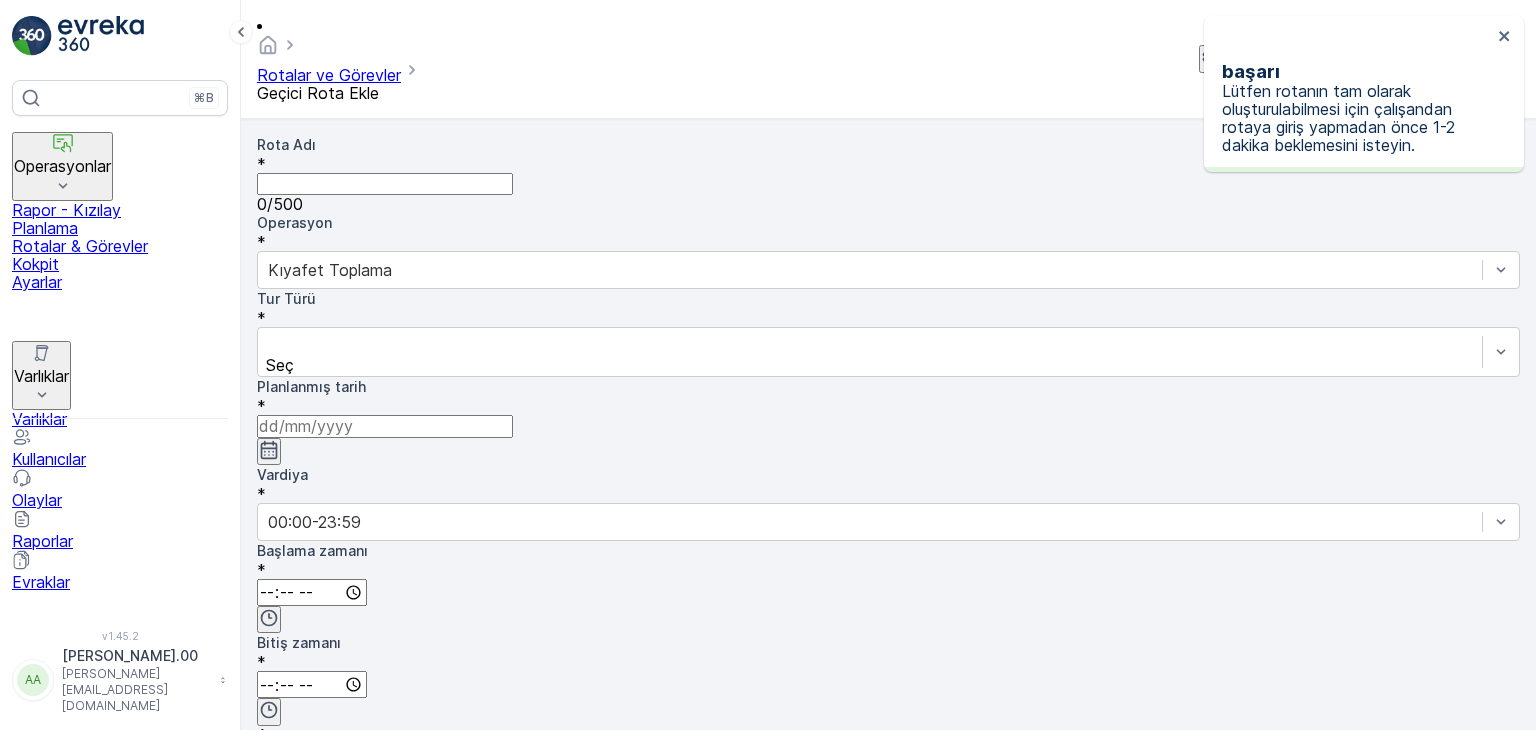 drag, startPoint x: 358, startPoint y: 153, endPoint x: 364, endPoint y: 163, distance: 11.661903 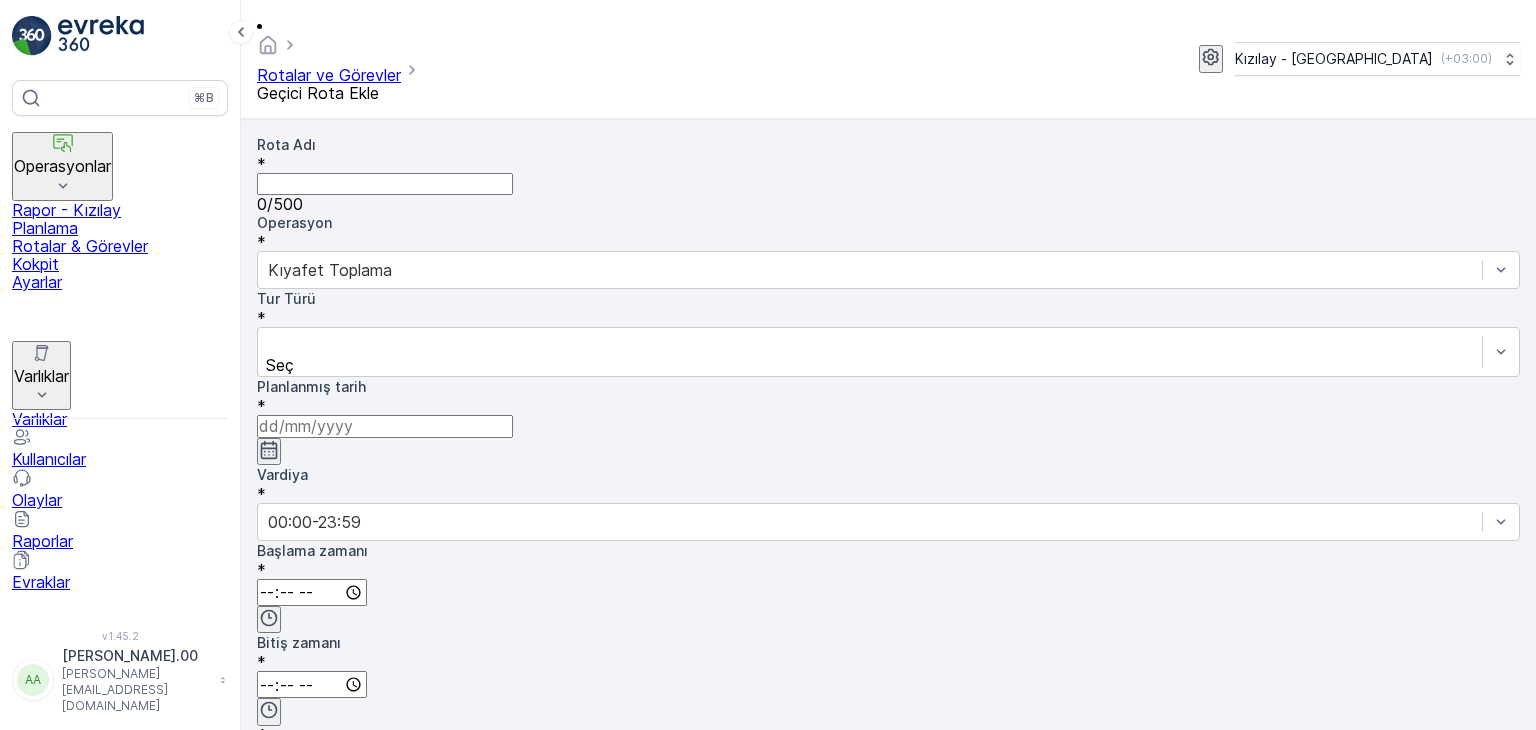 type on "ŞEHİTKAMİL 5" 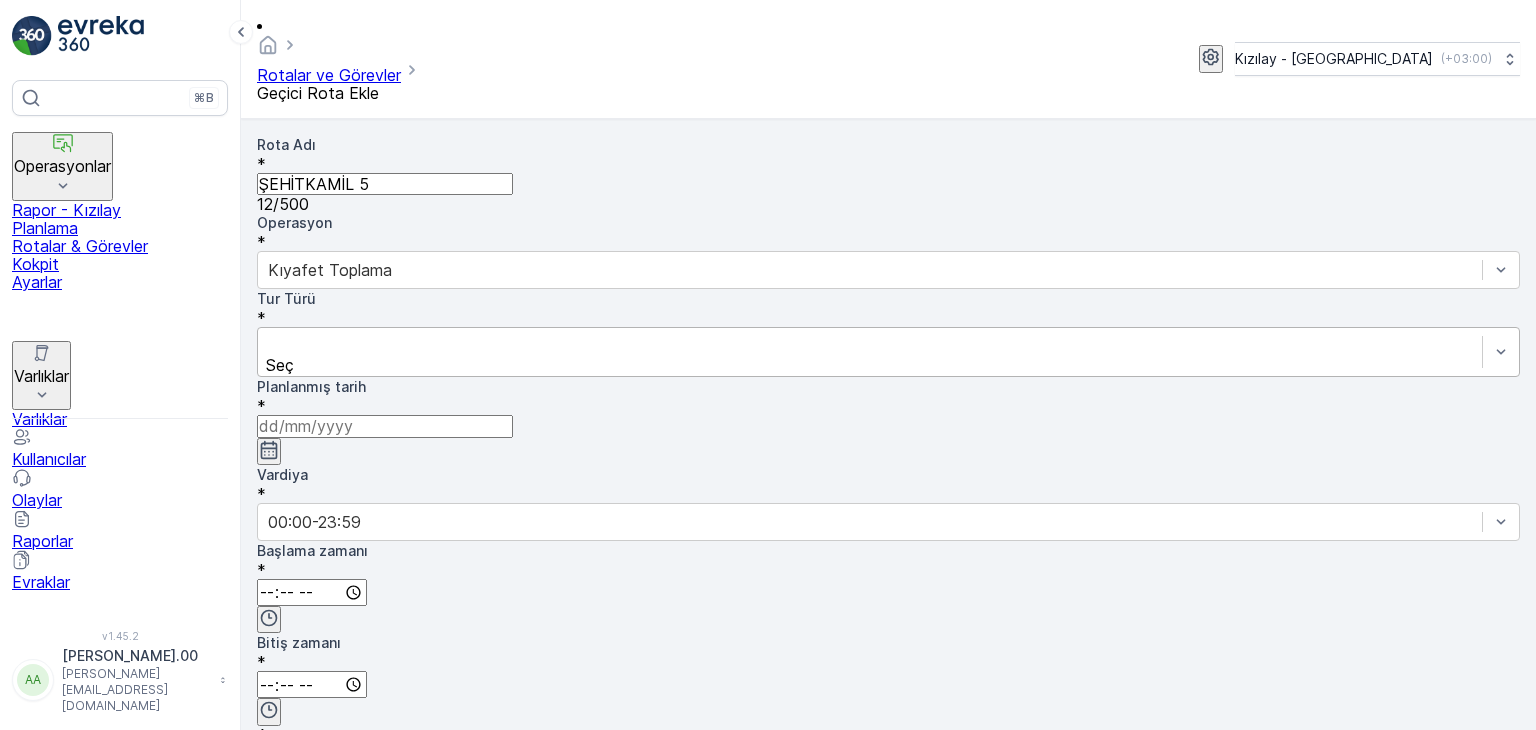 click at bounding box center (870, 343) 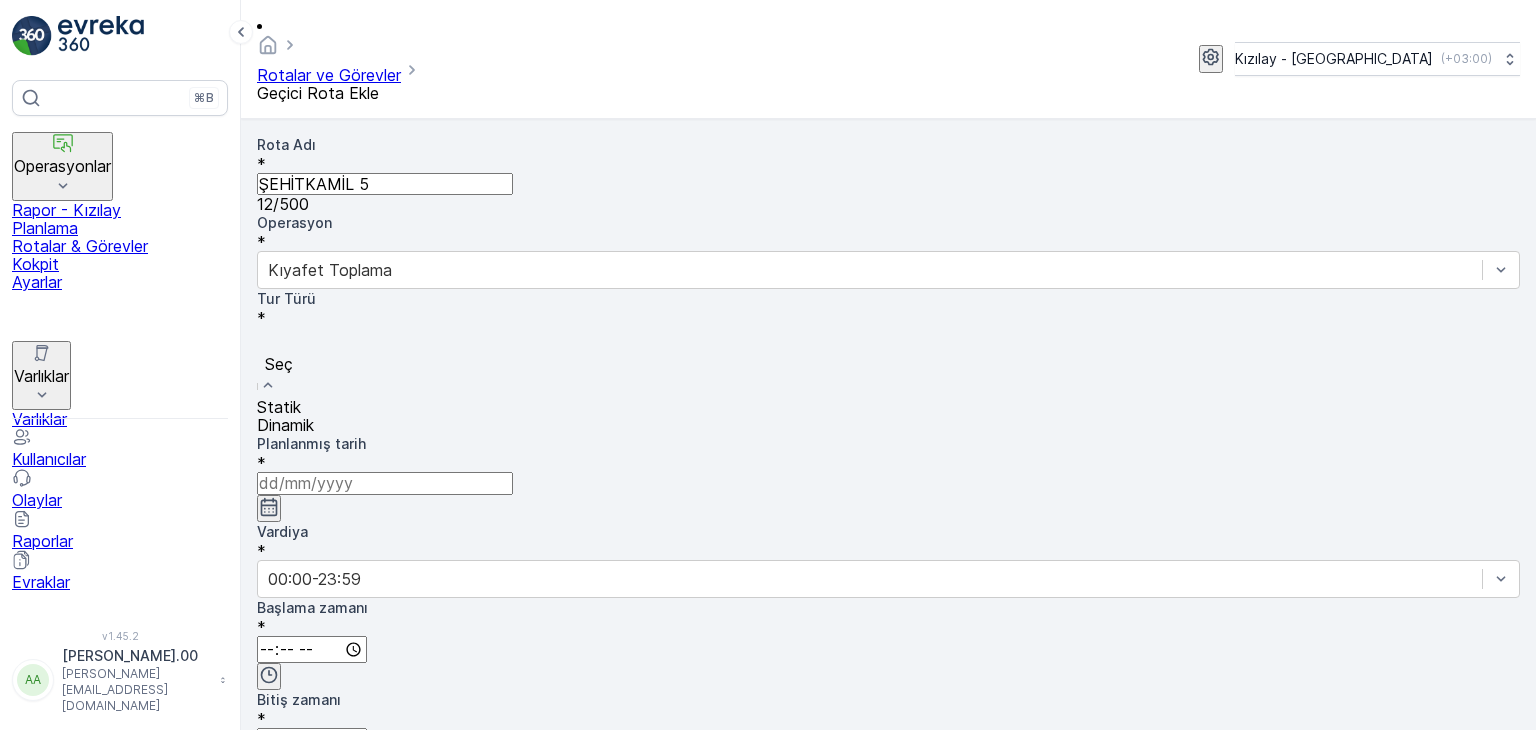 click on "Statik" at bounding box center (888, 407) 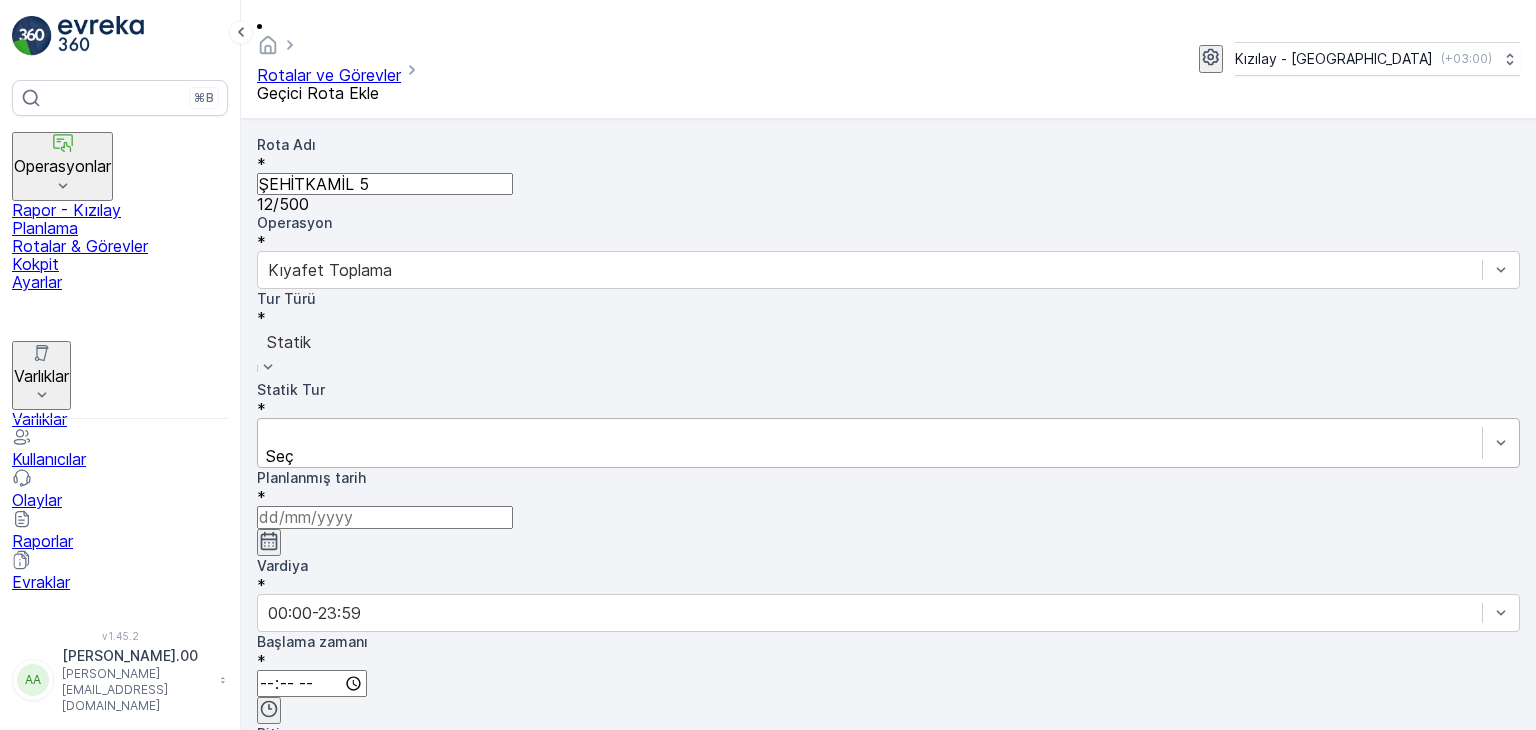 click on "Seç" at bounding box center [888, 443] 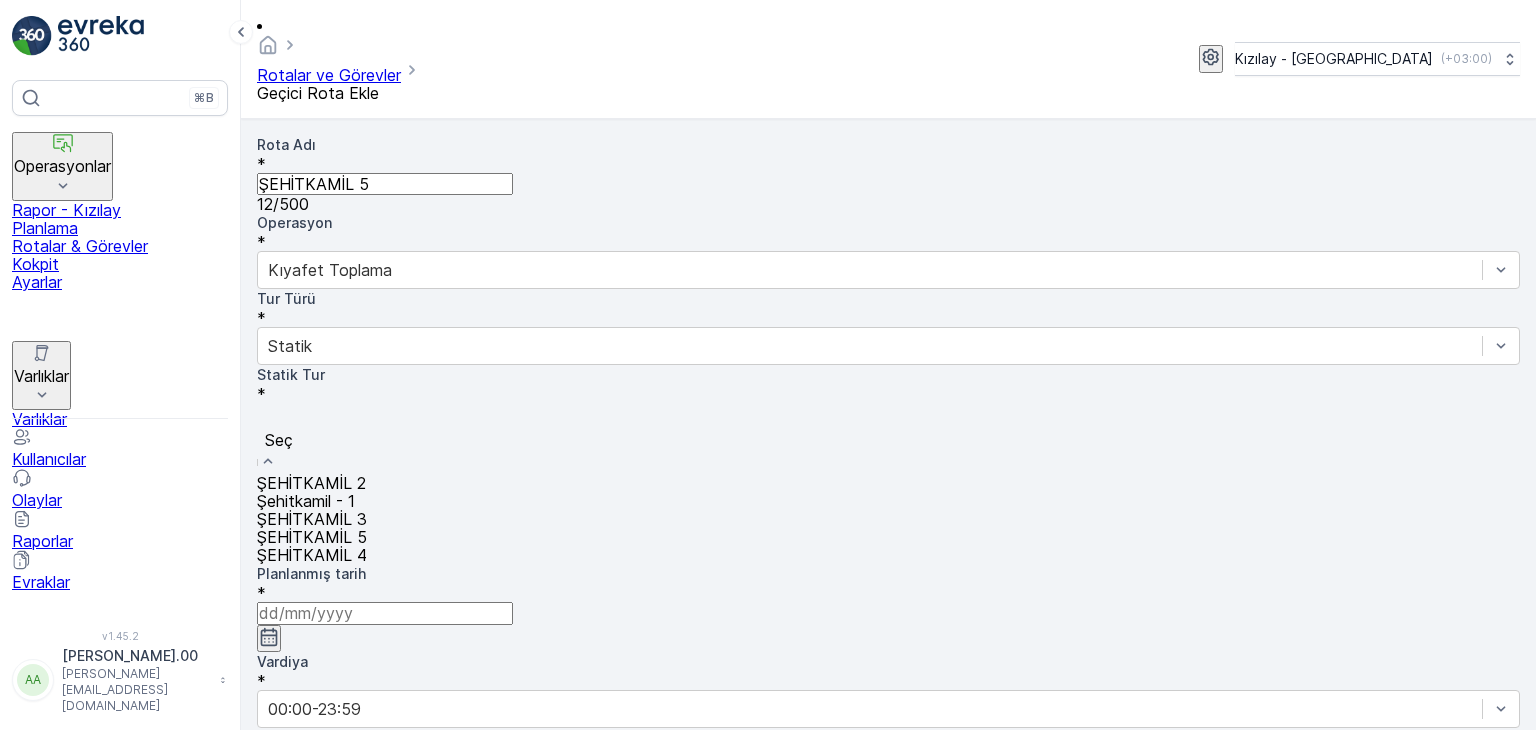 click on "ŞEHİTKAMİL 5" at bounding box center [888, 537] 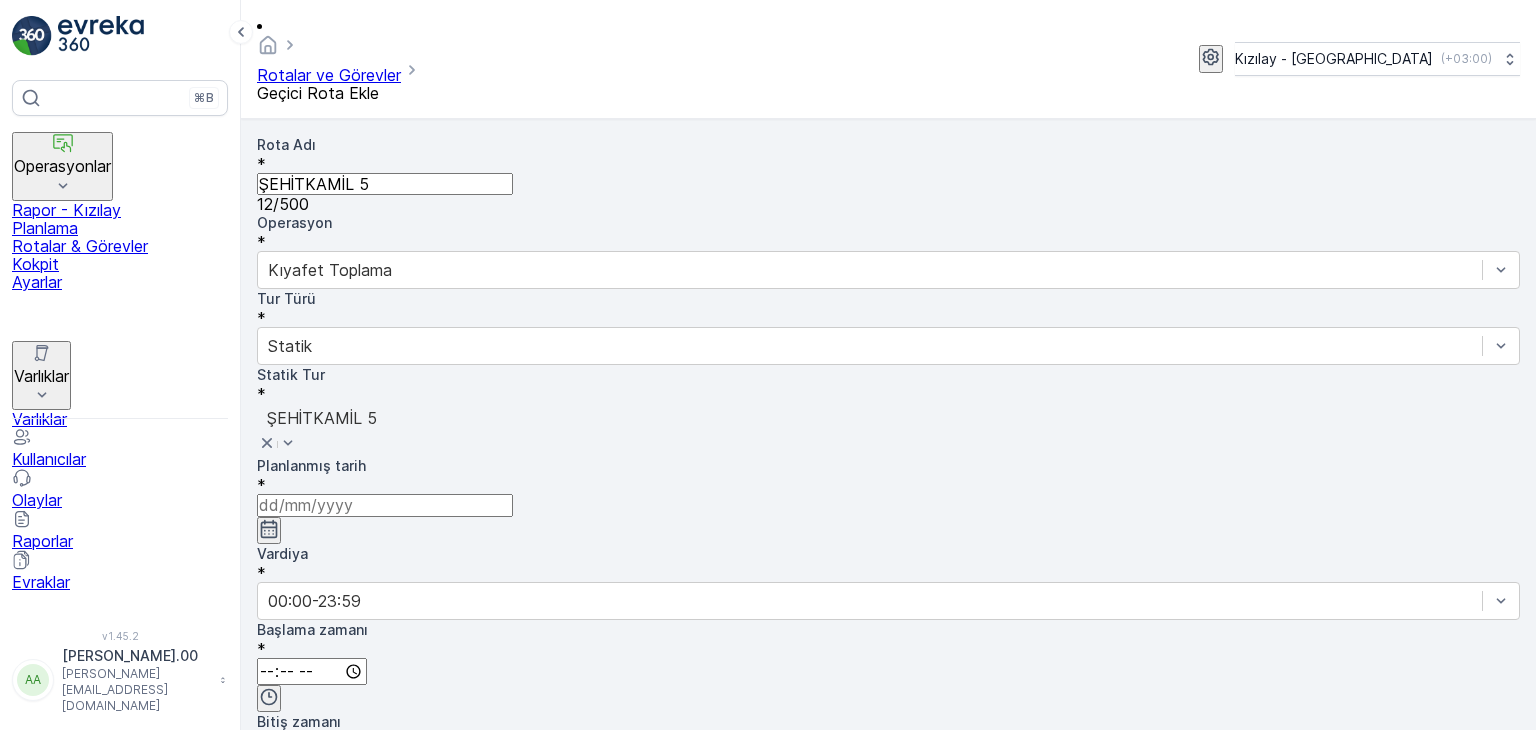 click 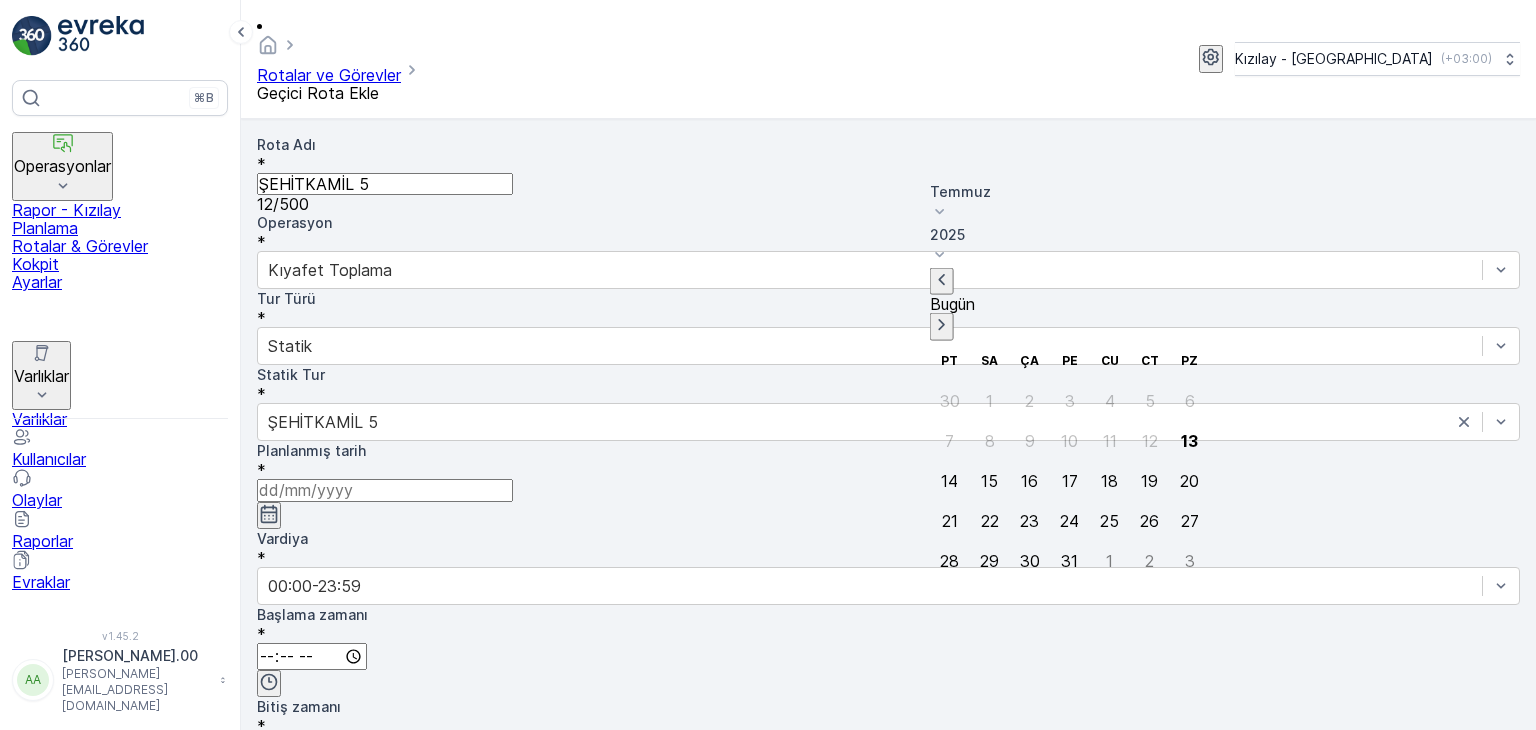 drag, startPoint x: 1048, startPoint y: 346, endPoint x: 1067, endPoint y: 341, distance: 19.646883 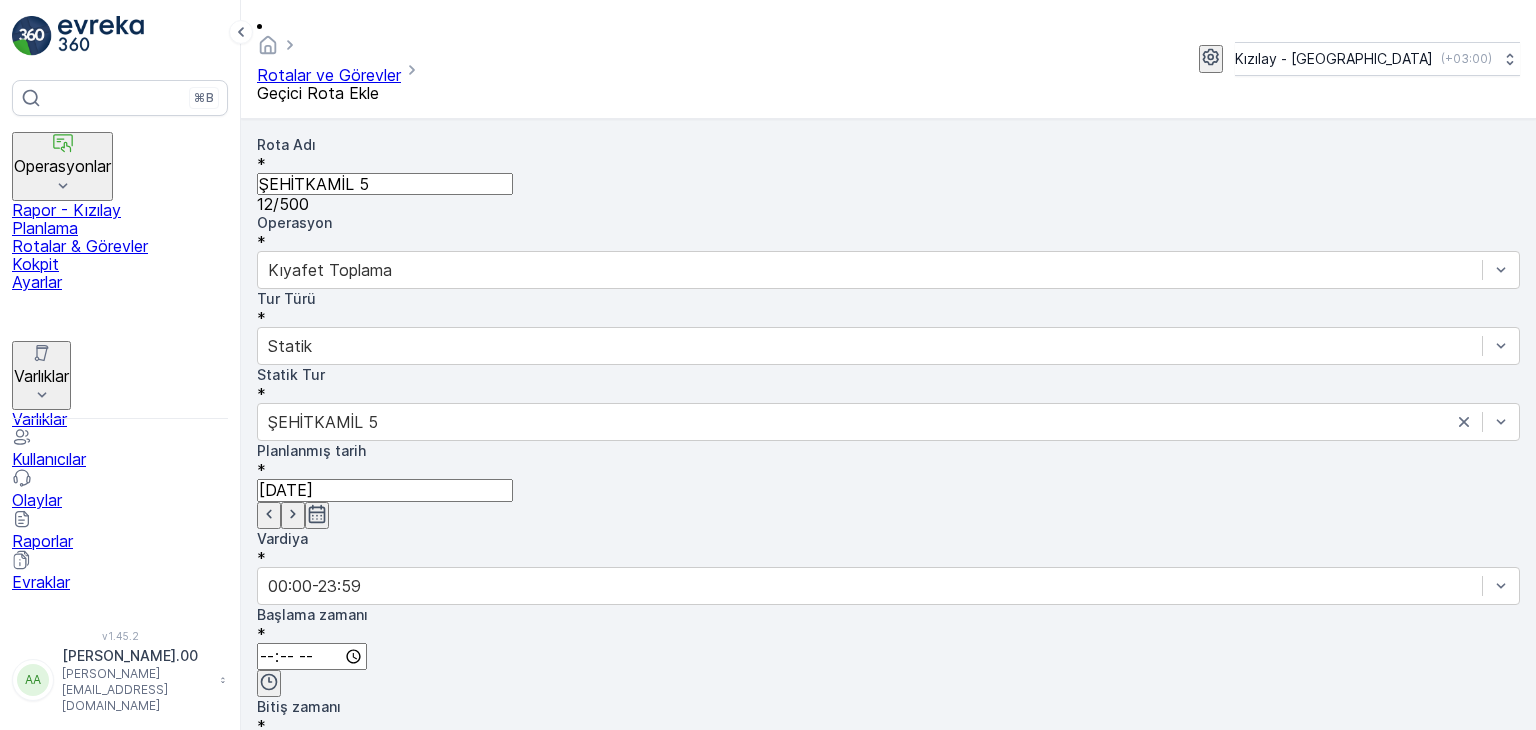 click at bounding box center [312, 656] 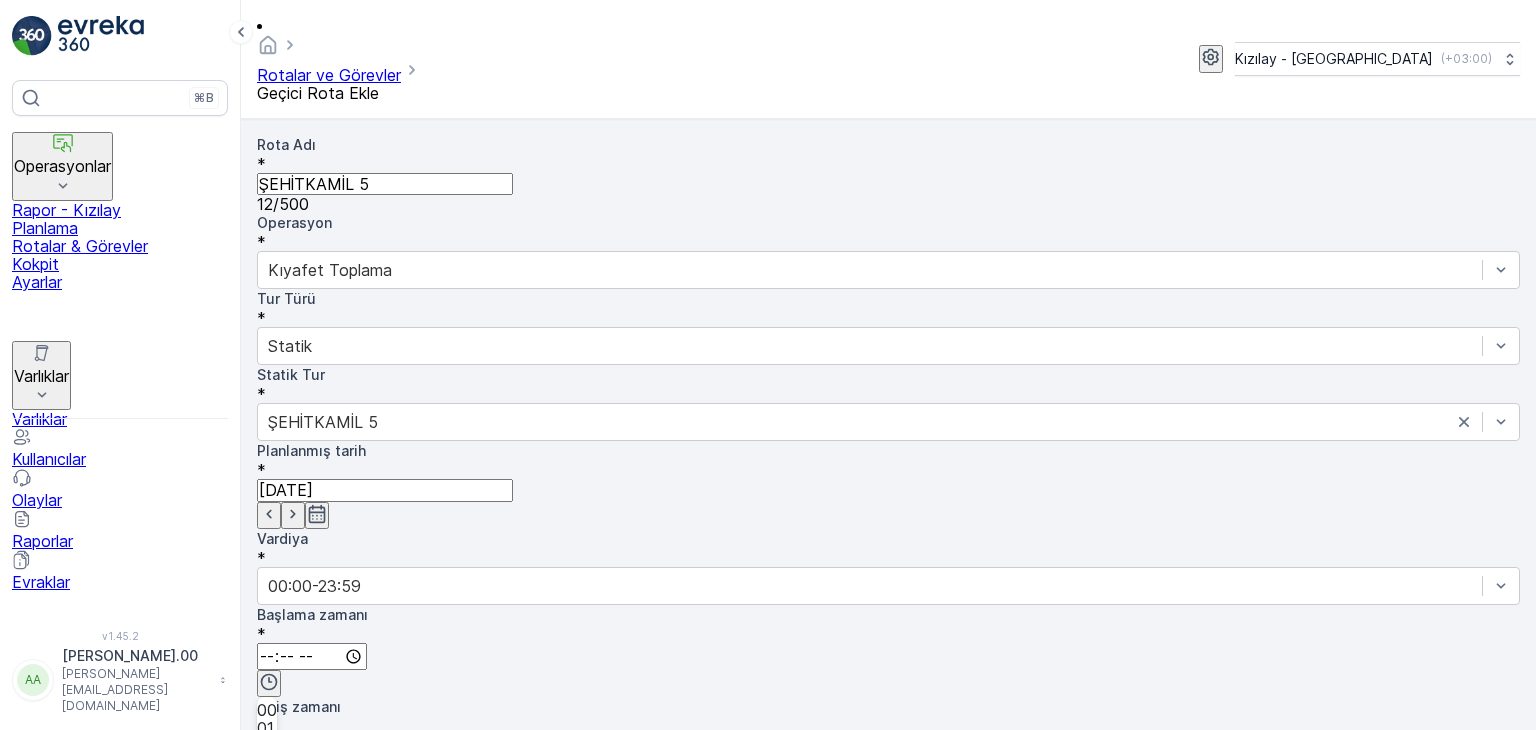 click on "05" at bounding box center (267, 800) 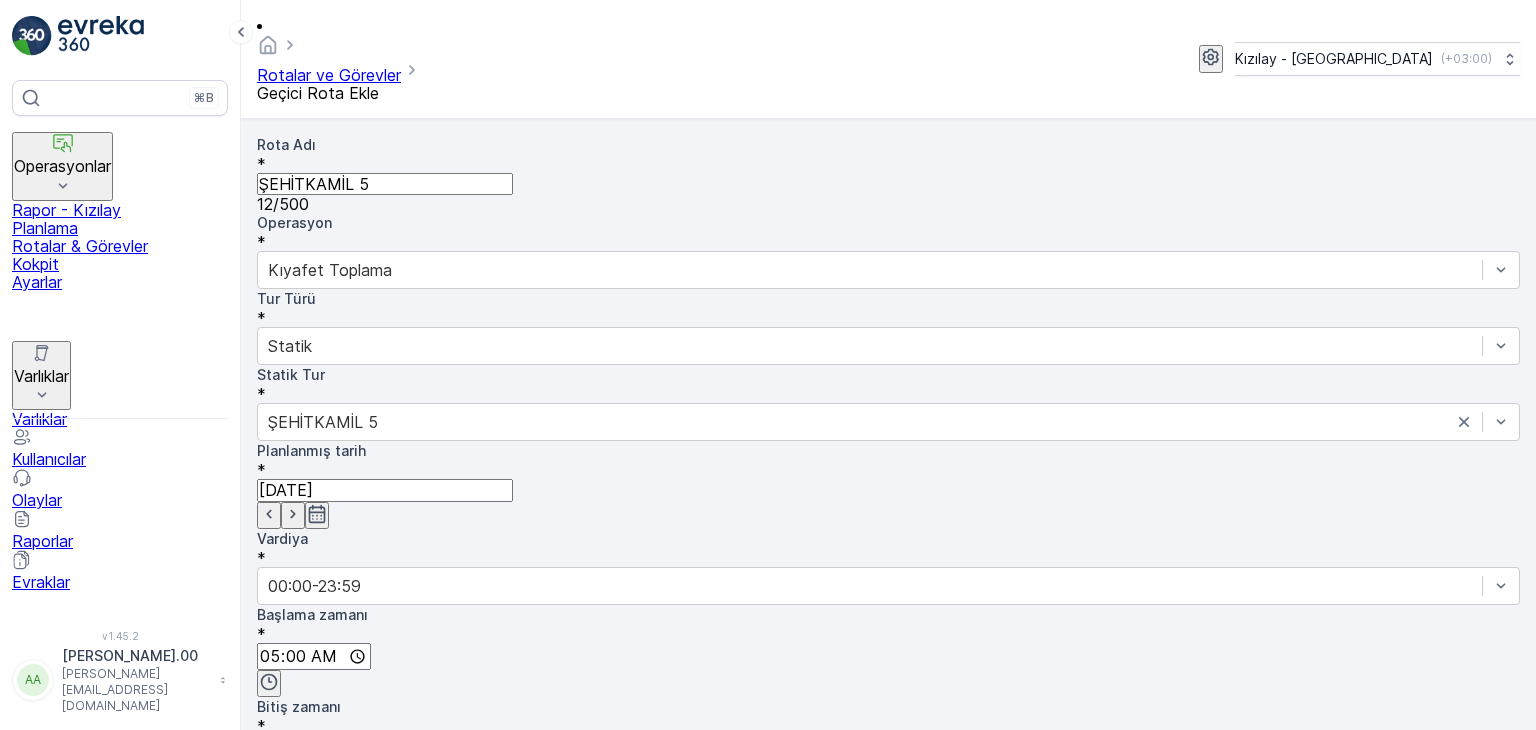 click at bounding box center [312, 748] 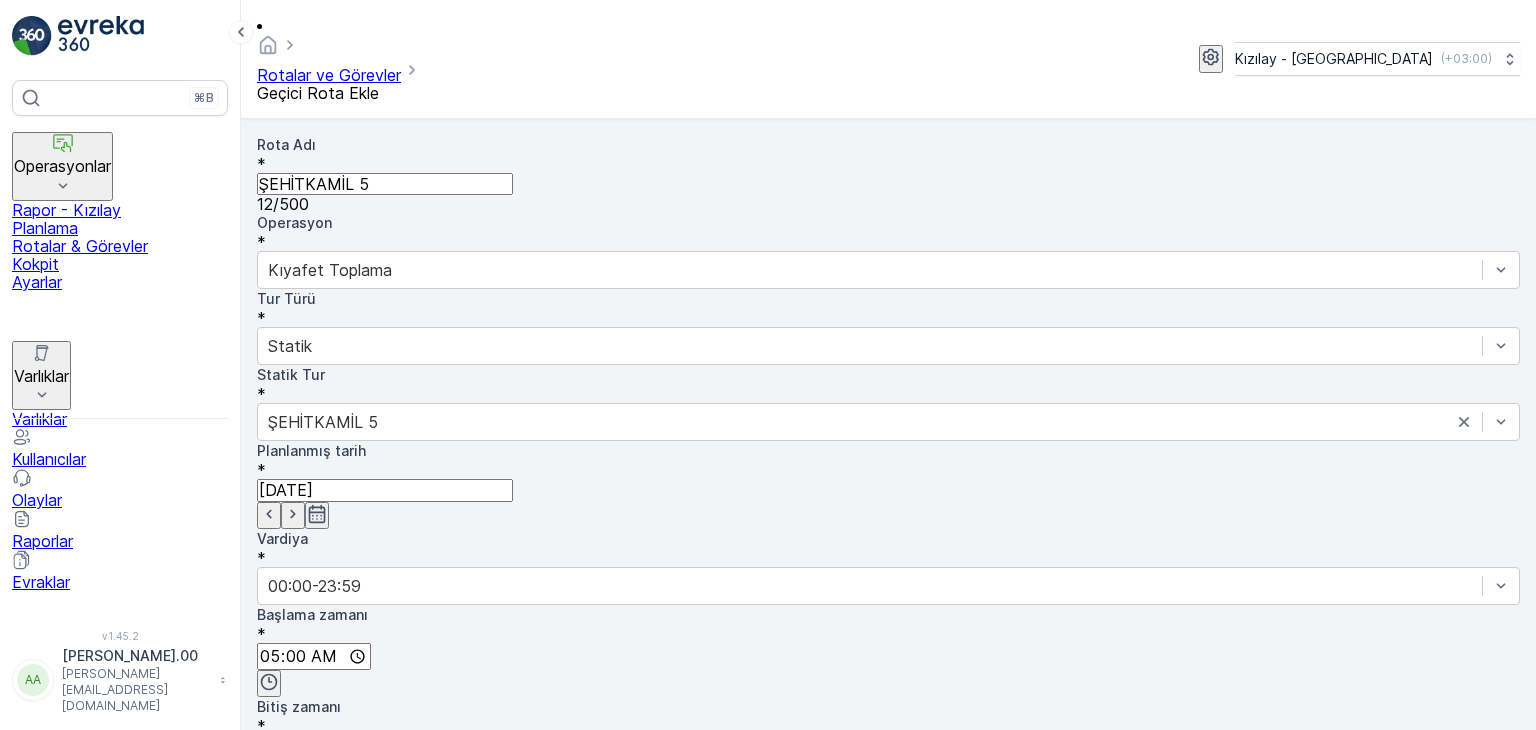 drag, startPoint x: 1060, startPoint y: 389, endPoint x: 1100, endPoint y: 397, distance: 40.792156 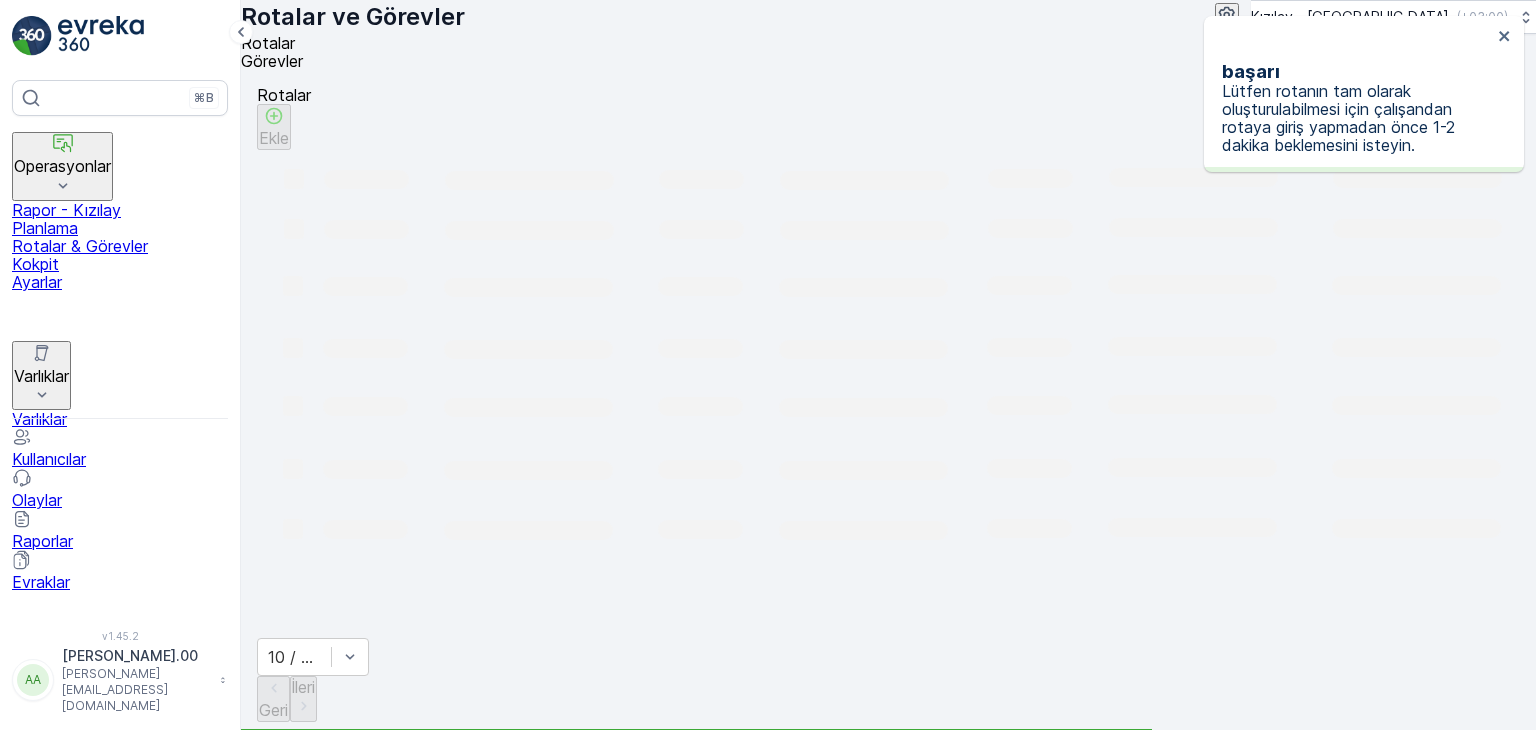 click on "Ekle" at bounding box center (274, 138) 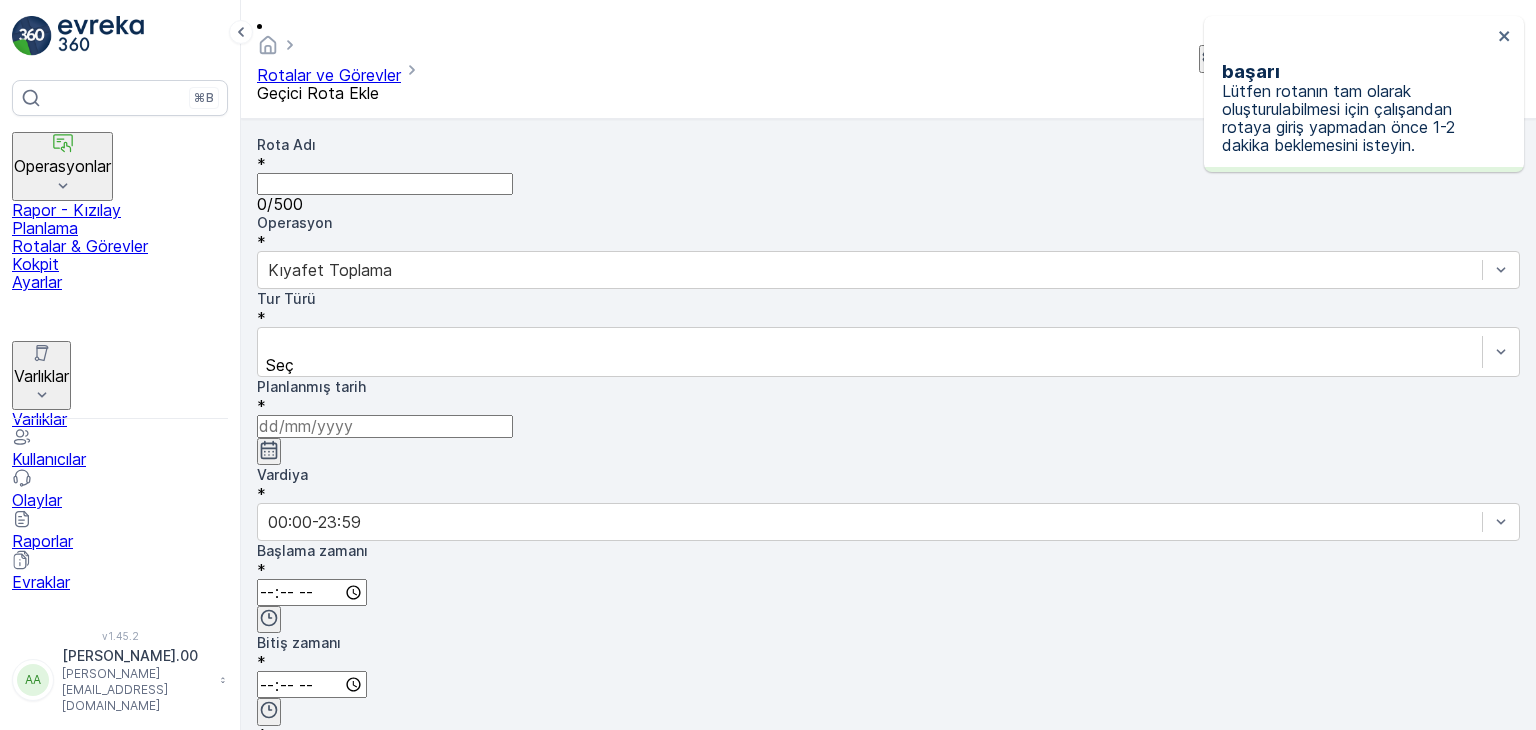 click on "Rota Adı" at bounding box center (385, 184) 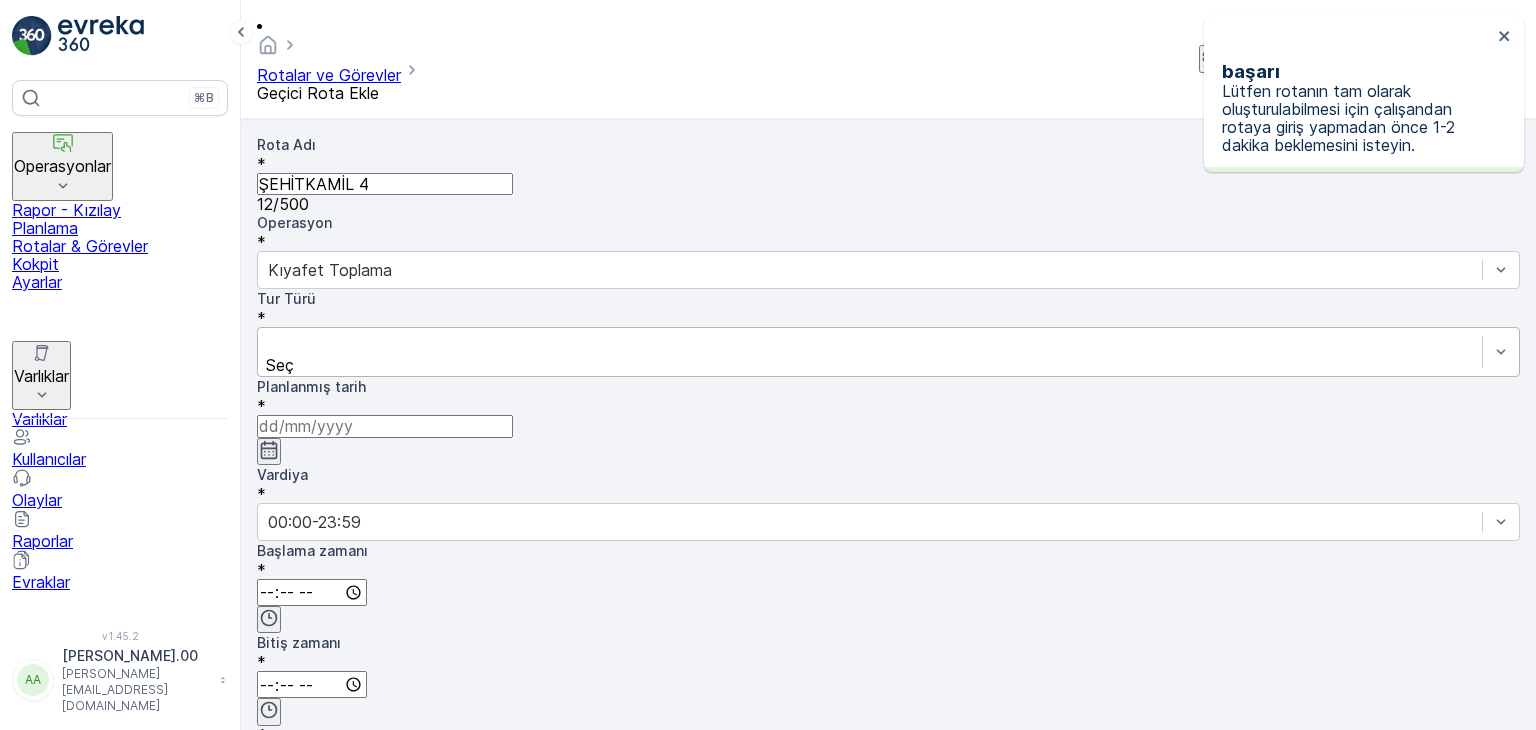 click on "Seç" at bounding box center (888, 352) 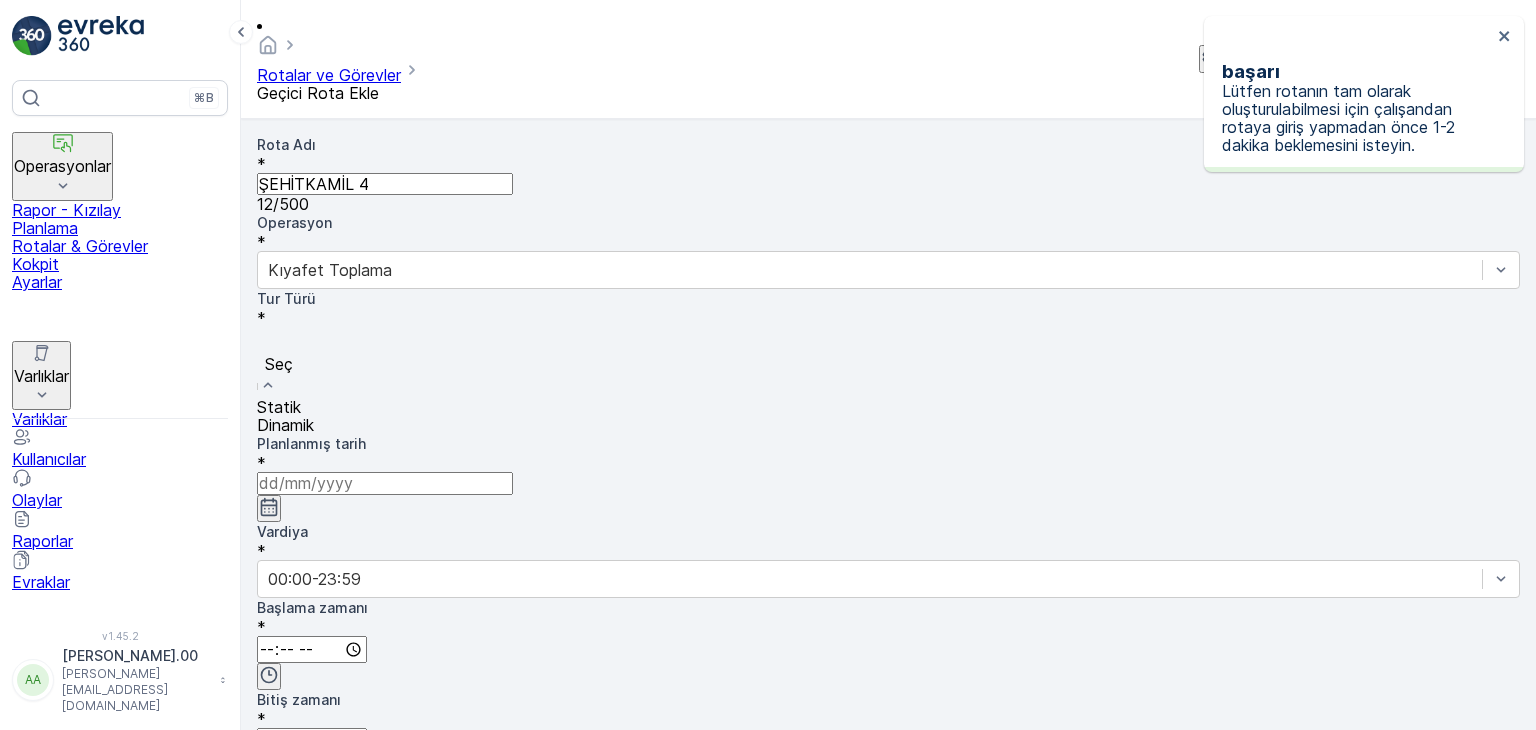 drag, startPoint x: 420, startPoint y: 299, endPoint x: 452, endPoint y: 300, distance: 32.01562 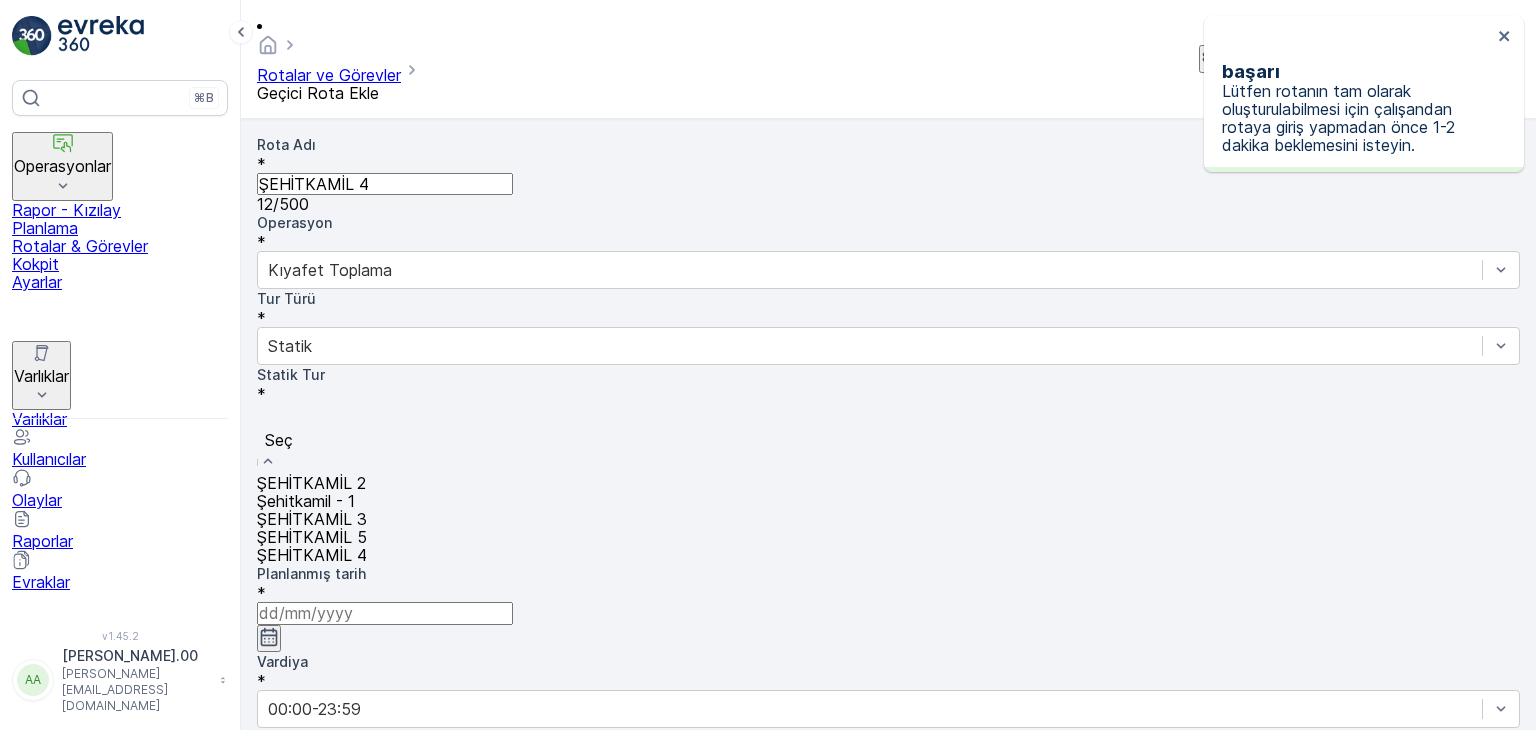 click on "ŞEHİTKAMİL 4" at bounding box center [888, 555] 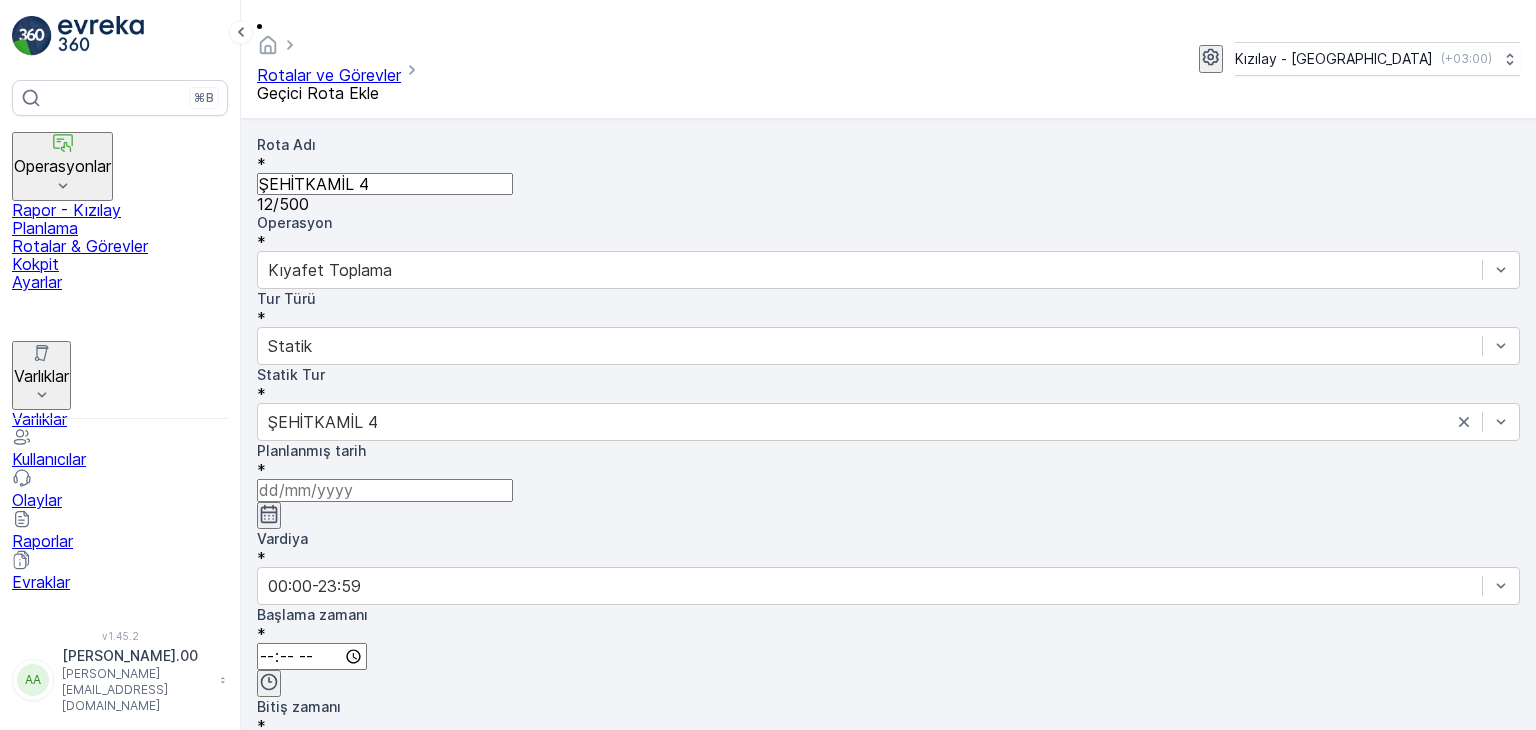 click 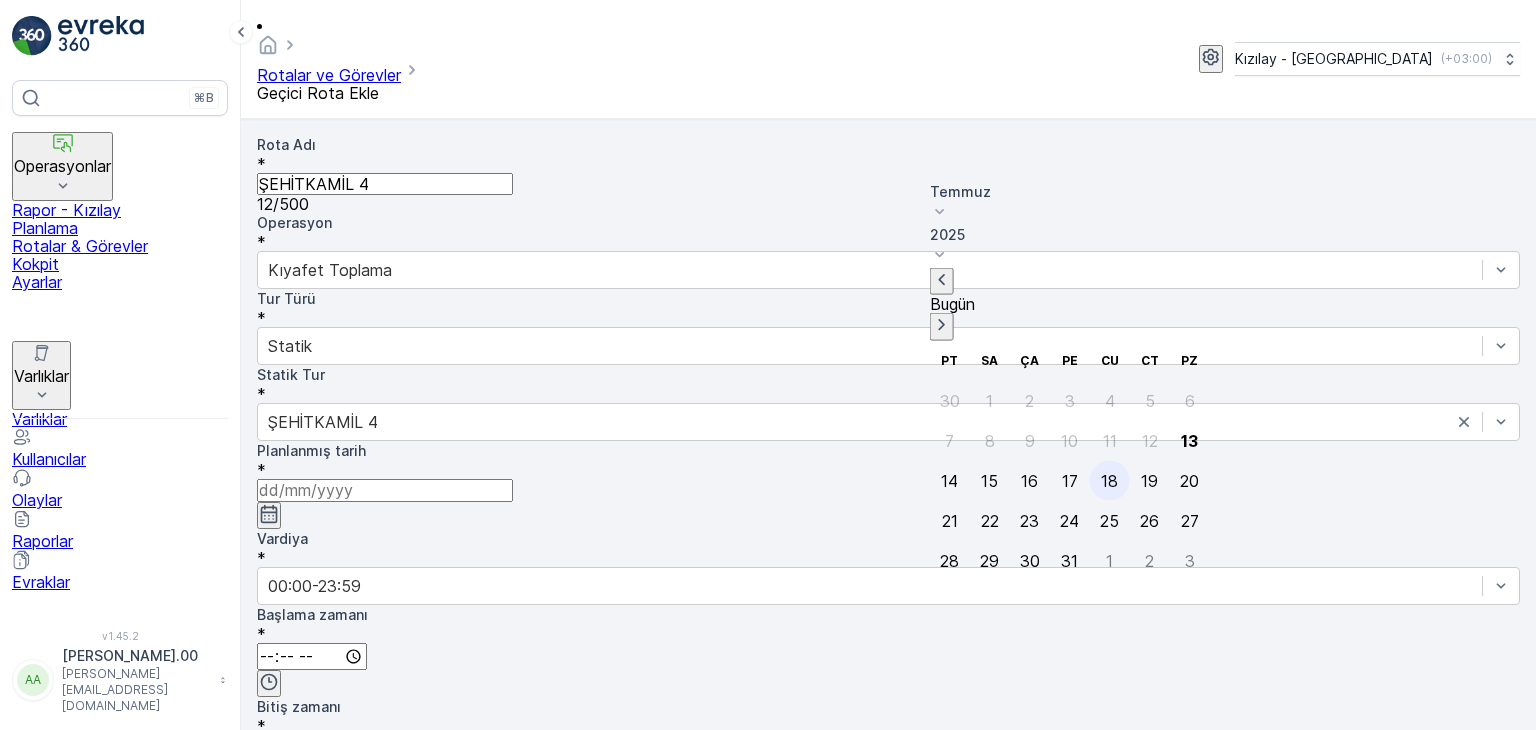 click on "18" at bounding box center (1109, 480) 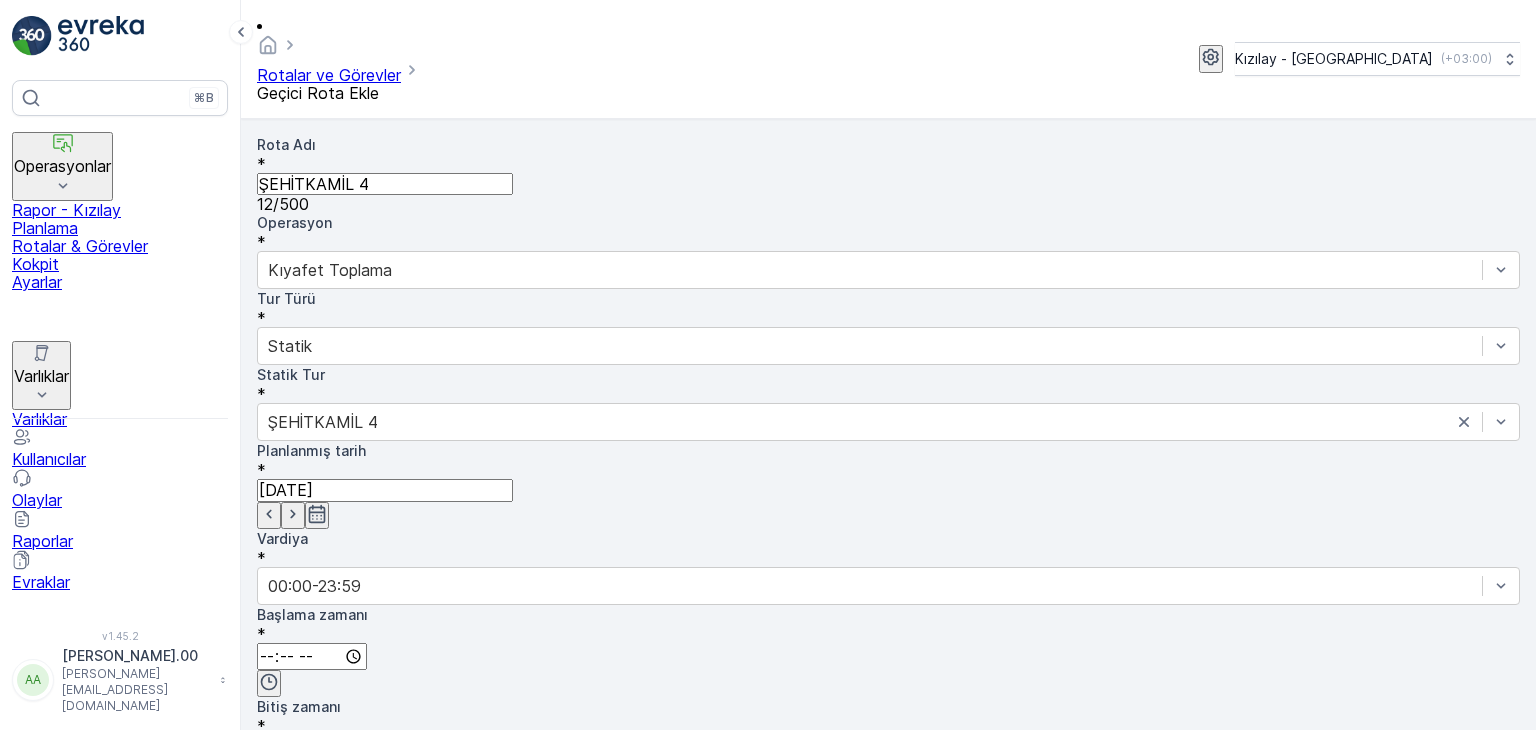 drag, startPoint x: 1184, startPoint y: 233, endPoint x: 1140, endPoint y: 261, distance: 52.153618 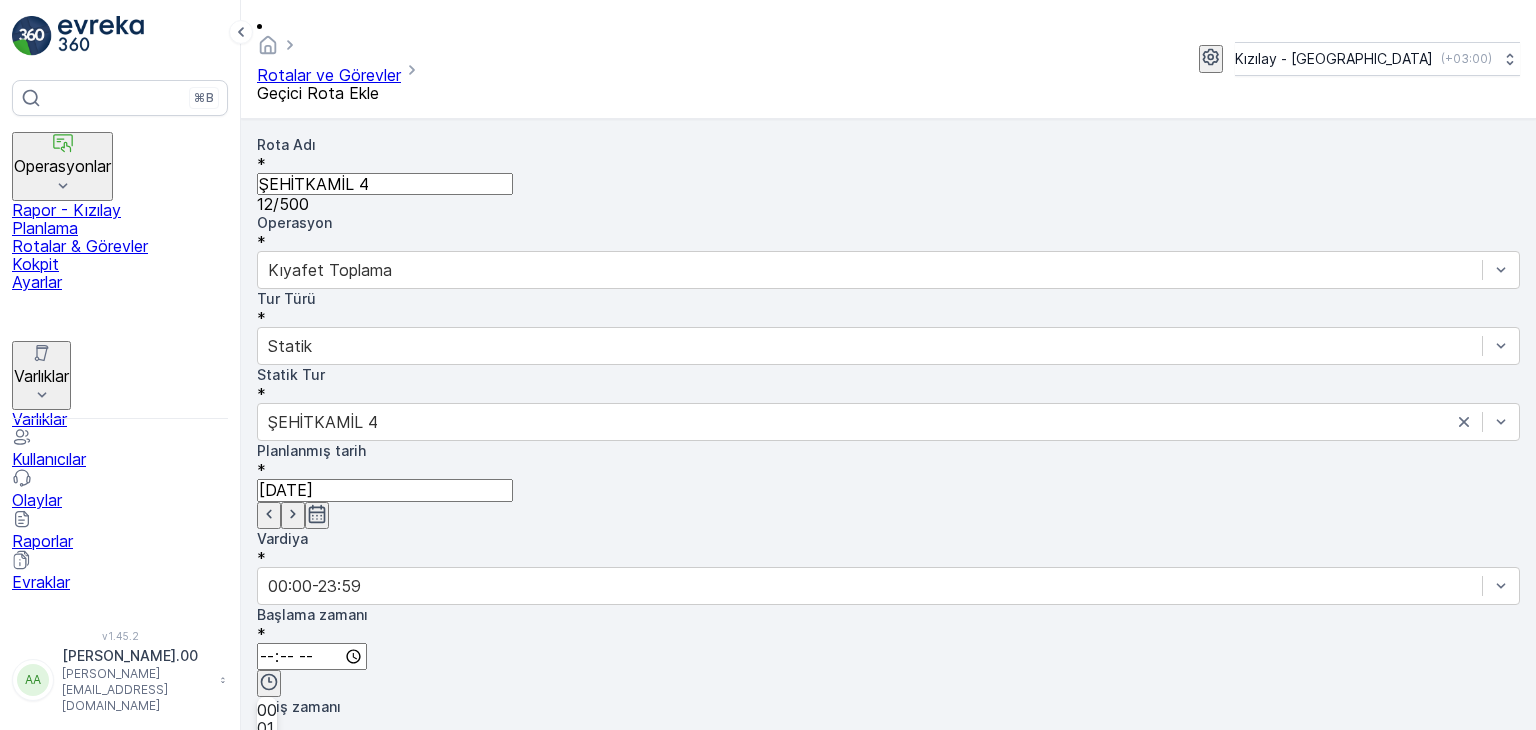 click on "05" at bounding box center [267, 800] 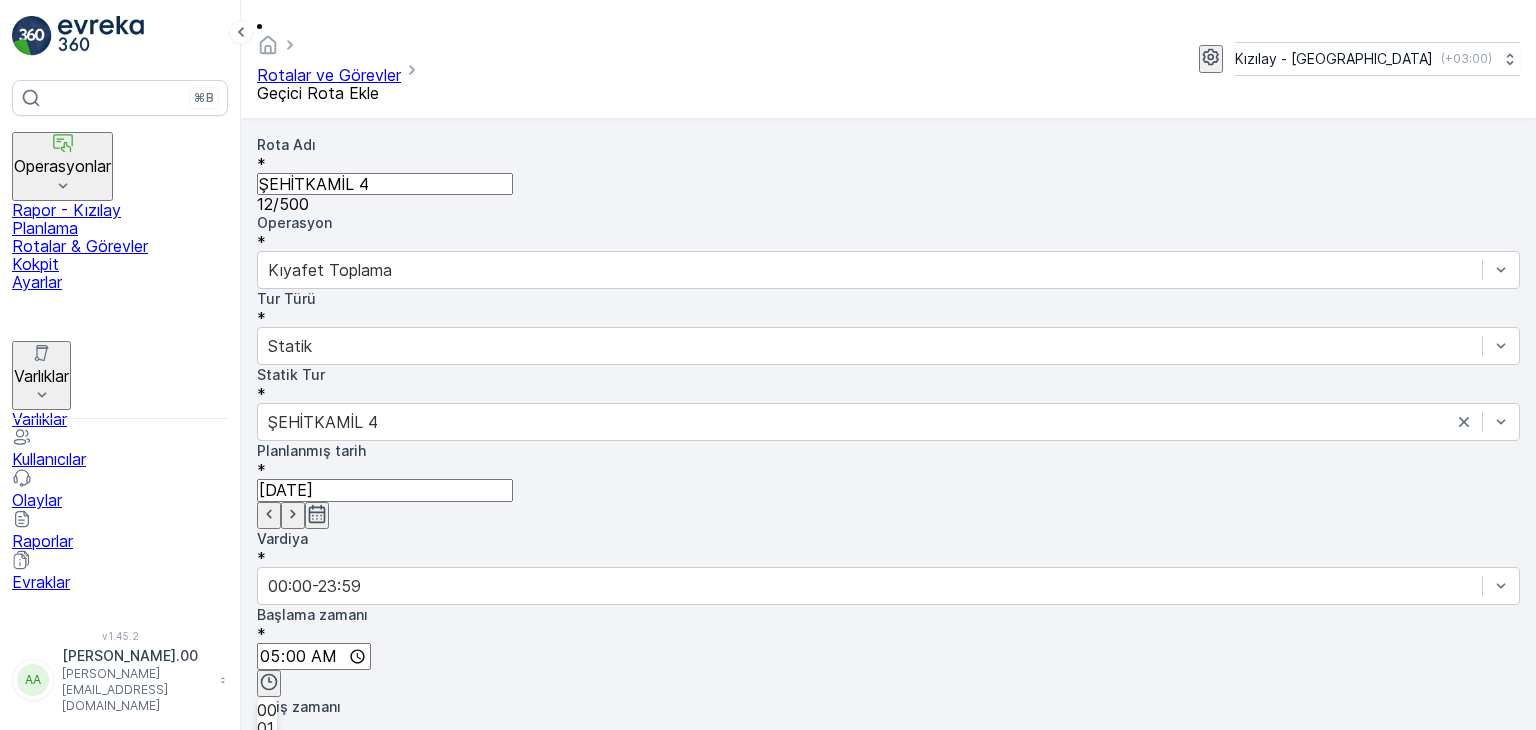click at bounding box center [312, 748] 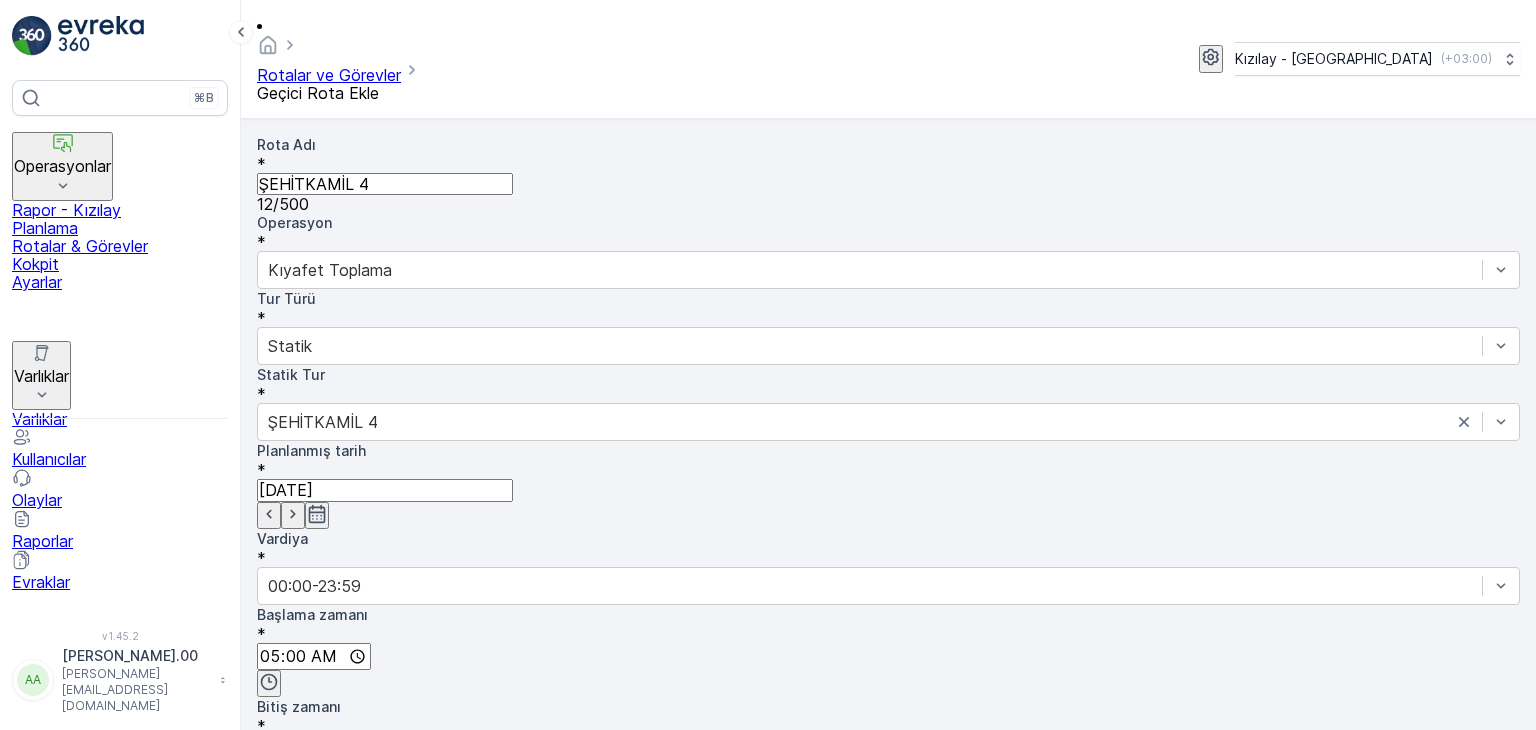 scroll, scrollTop: 480, scrollLeft: 0, axis: vertical 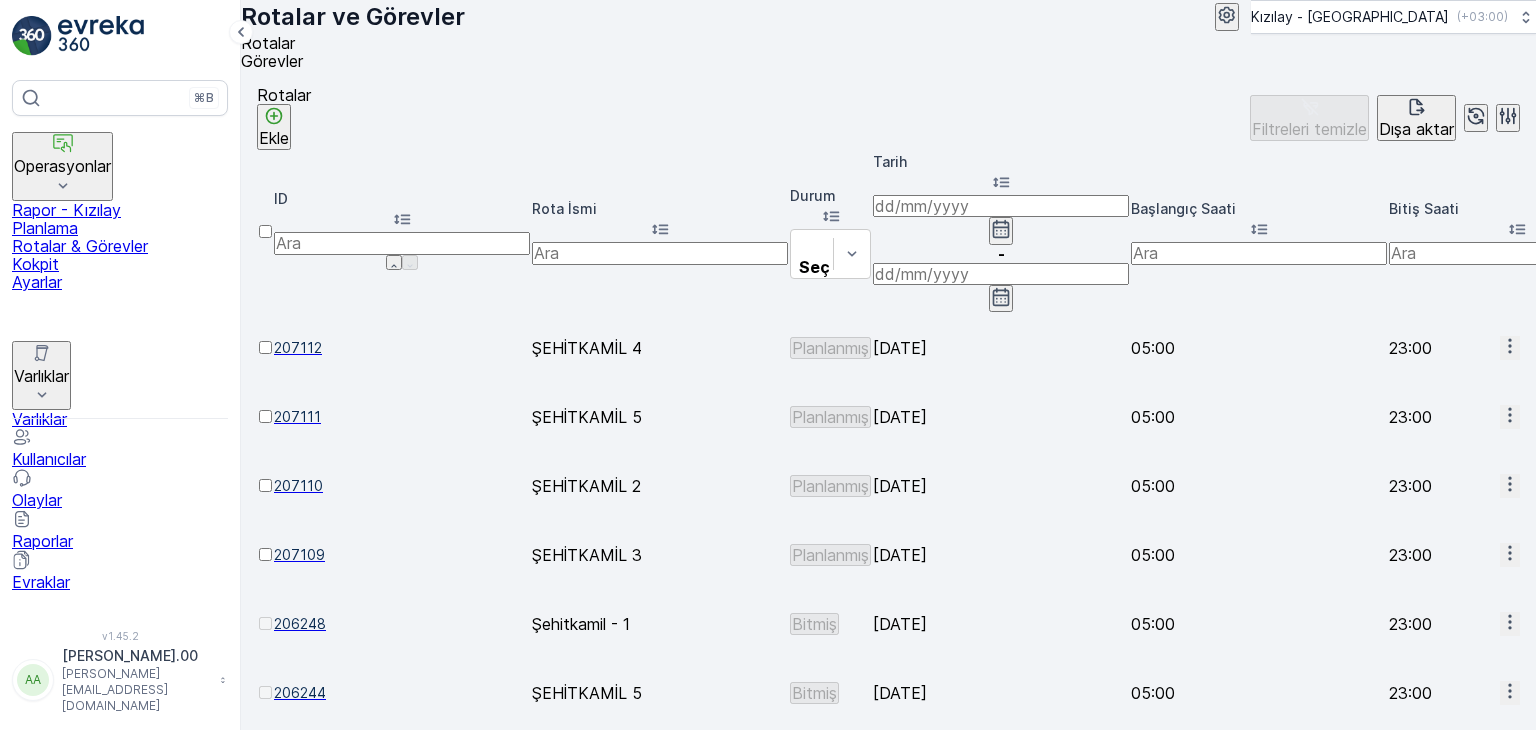 click on "Ekle" at bounding box center (274, 138) 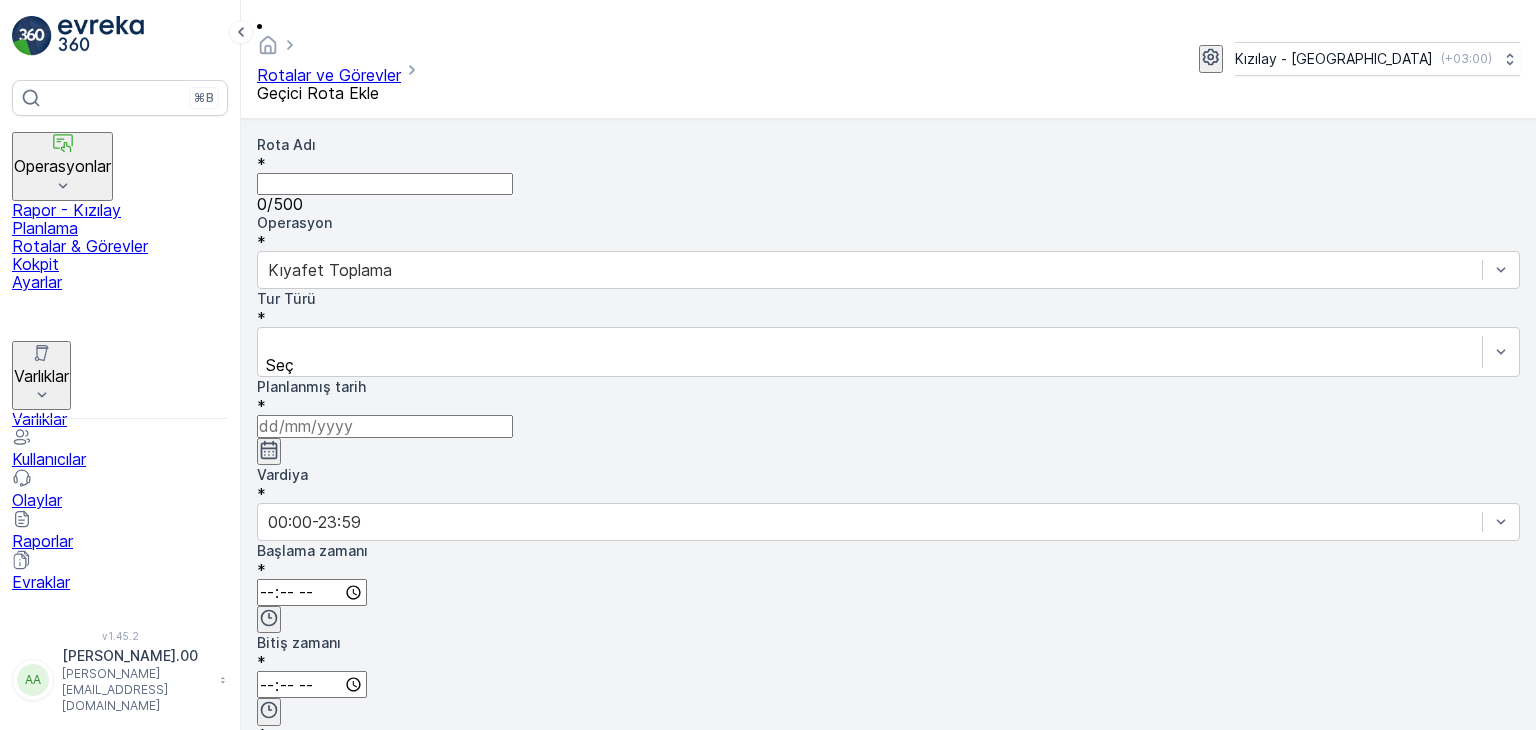 drag, startPoint x: 416, startPoint y: 145, endPoint x: 416, endPoint y: 161, distance: 16 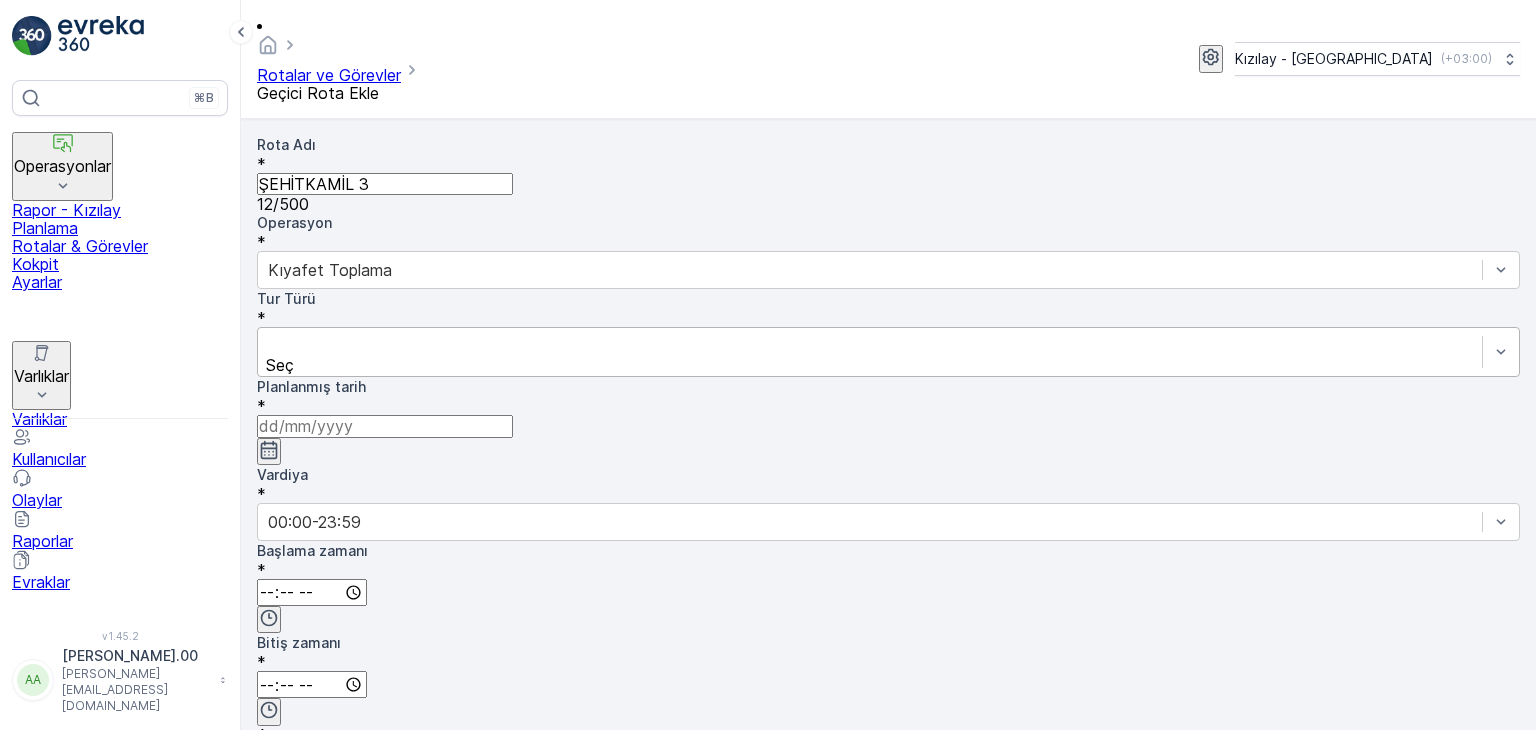 click at bounding box center (870, 343) 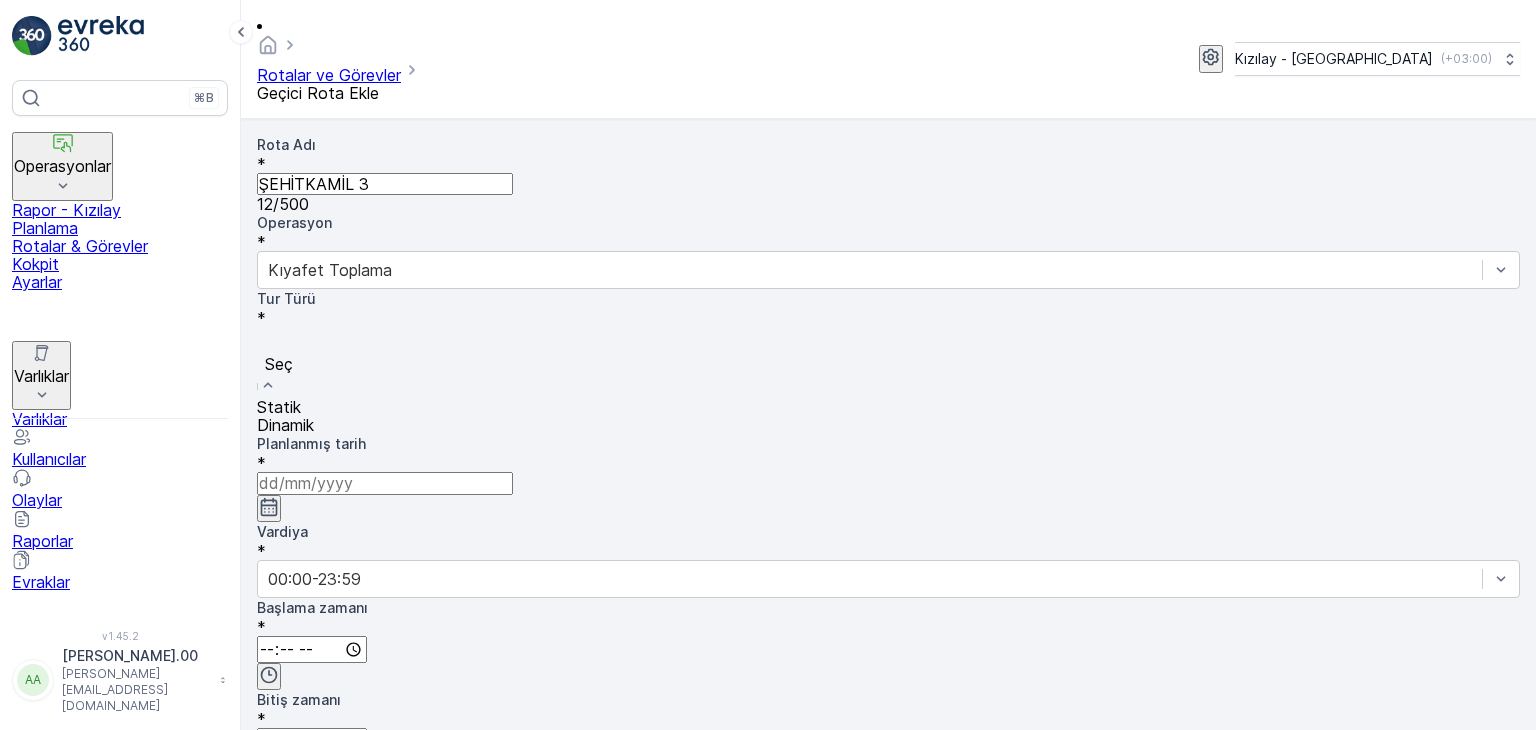 click on "Statik" at bounding box center [888, 407] 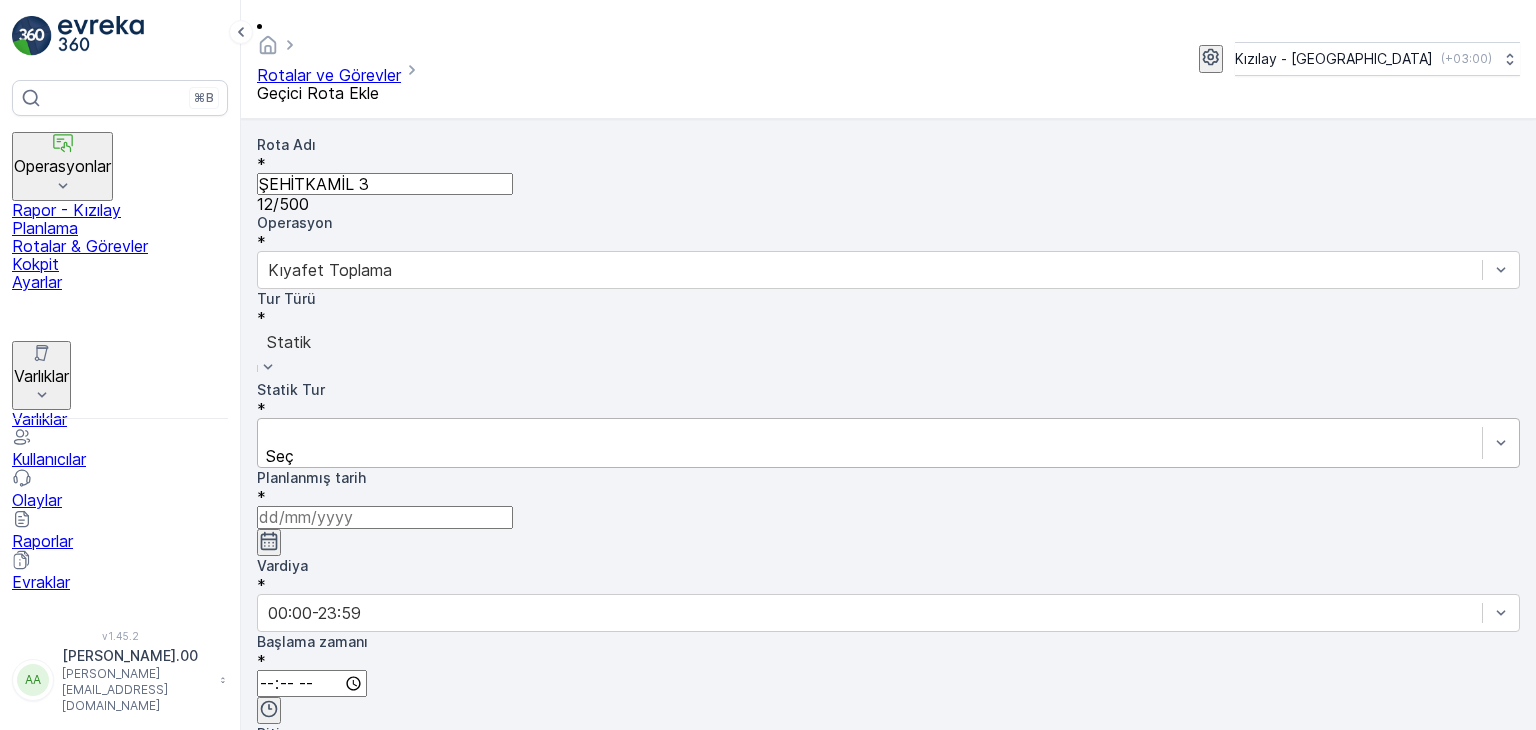 click on "Seç" at bounding box center (888, 443) 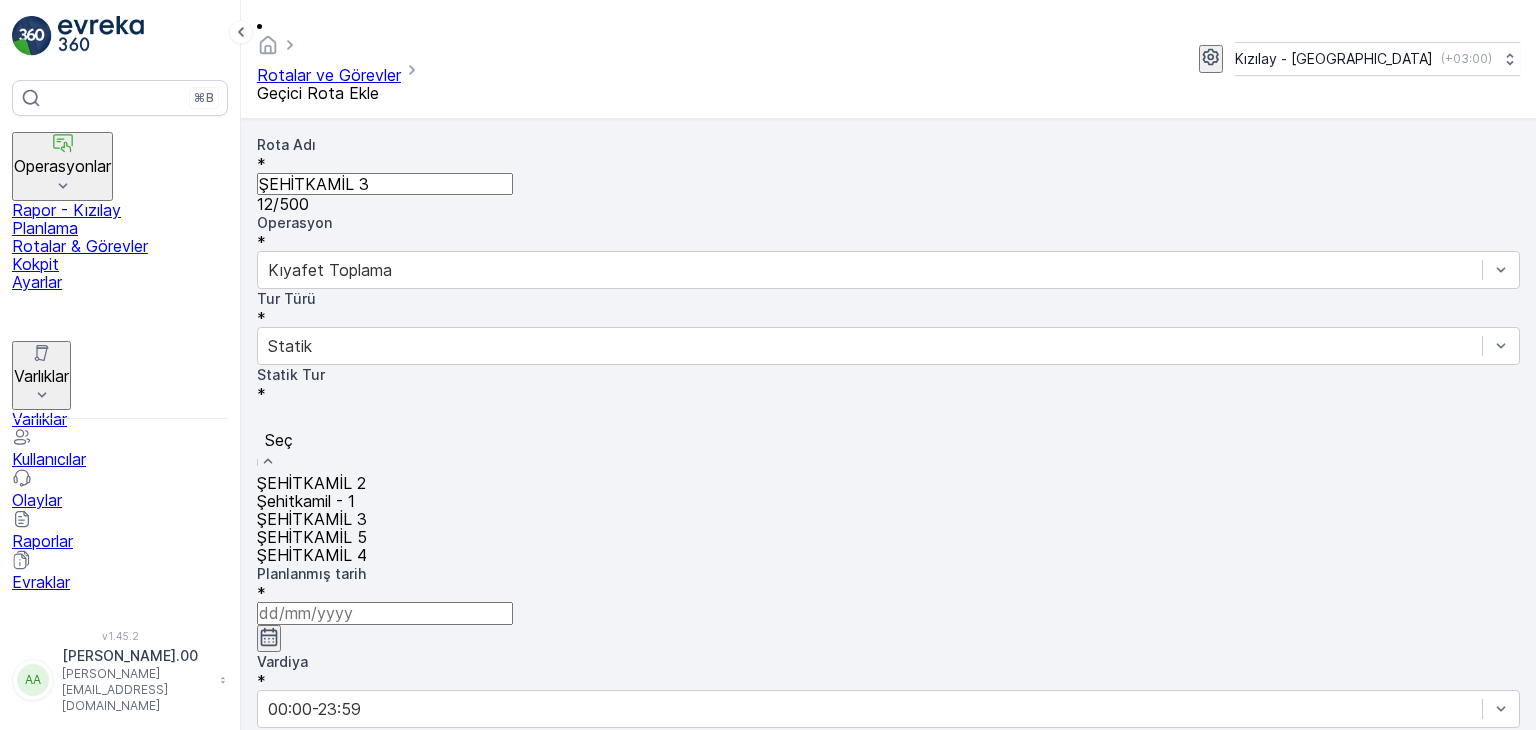 click on "ŞEHİTKAMİL 3" at bounding box center [888, 519] 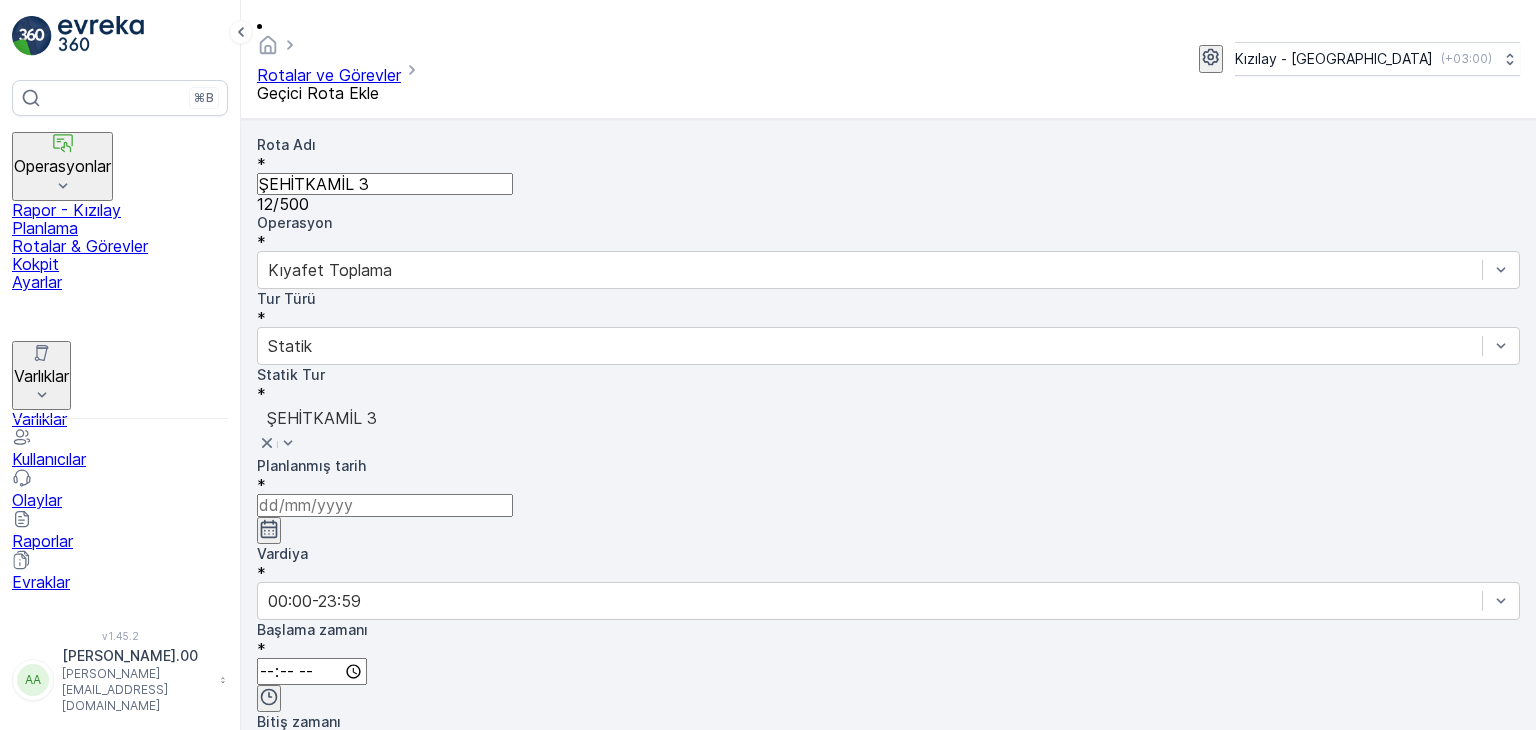 click 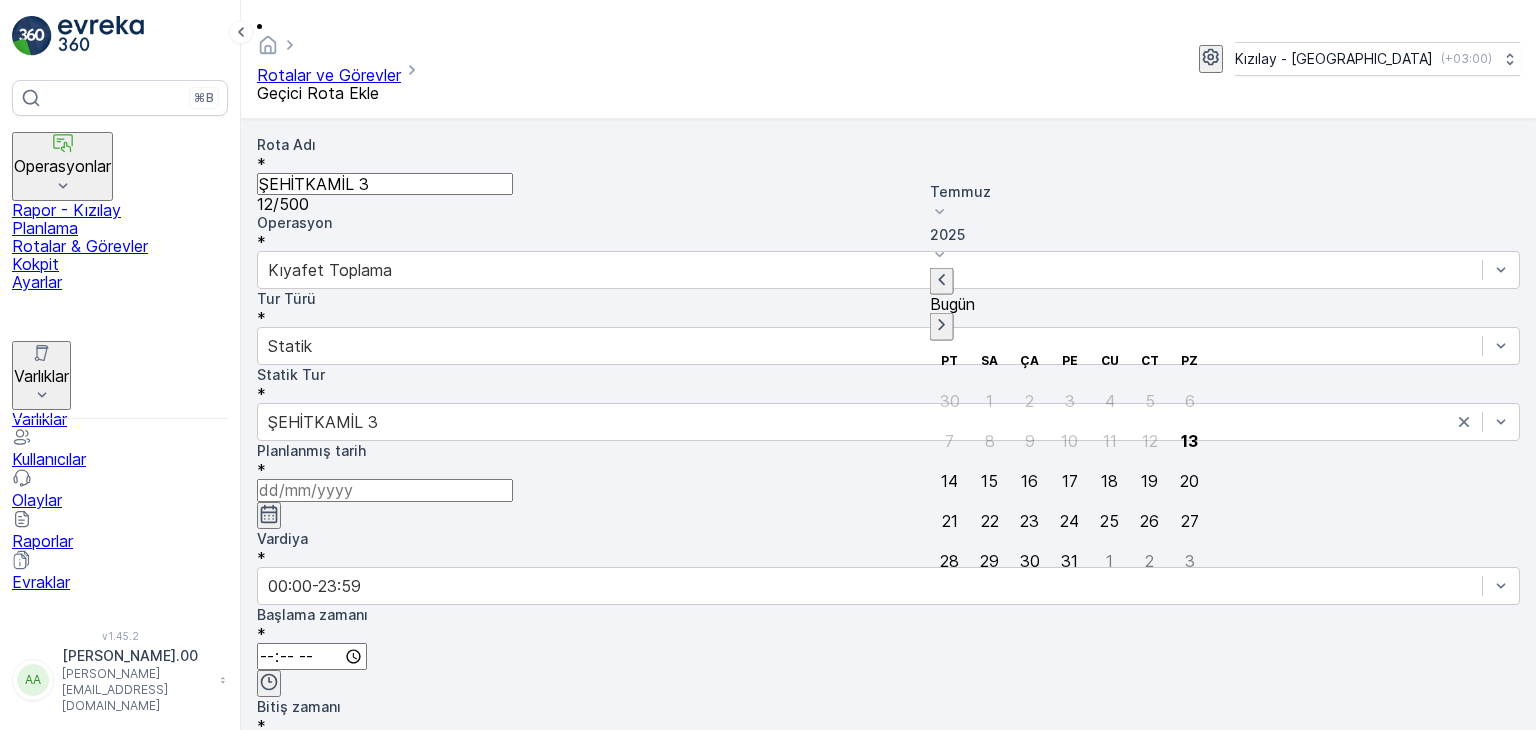 click on "21" at bounding box center [950, 520] 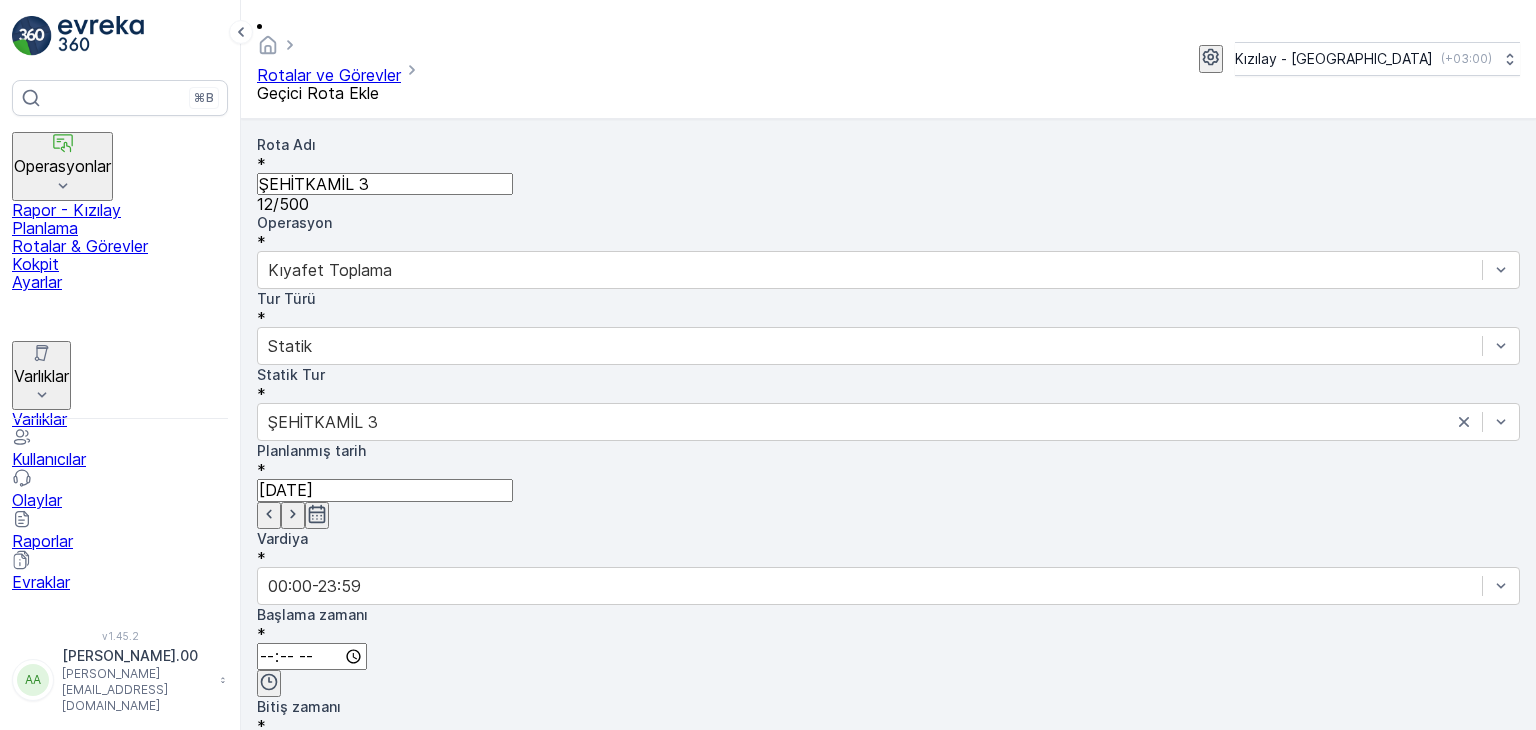 click 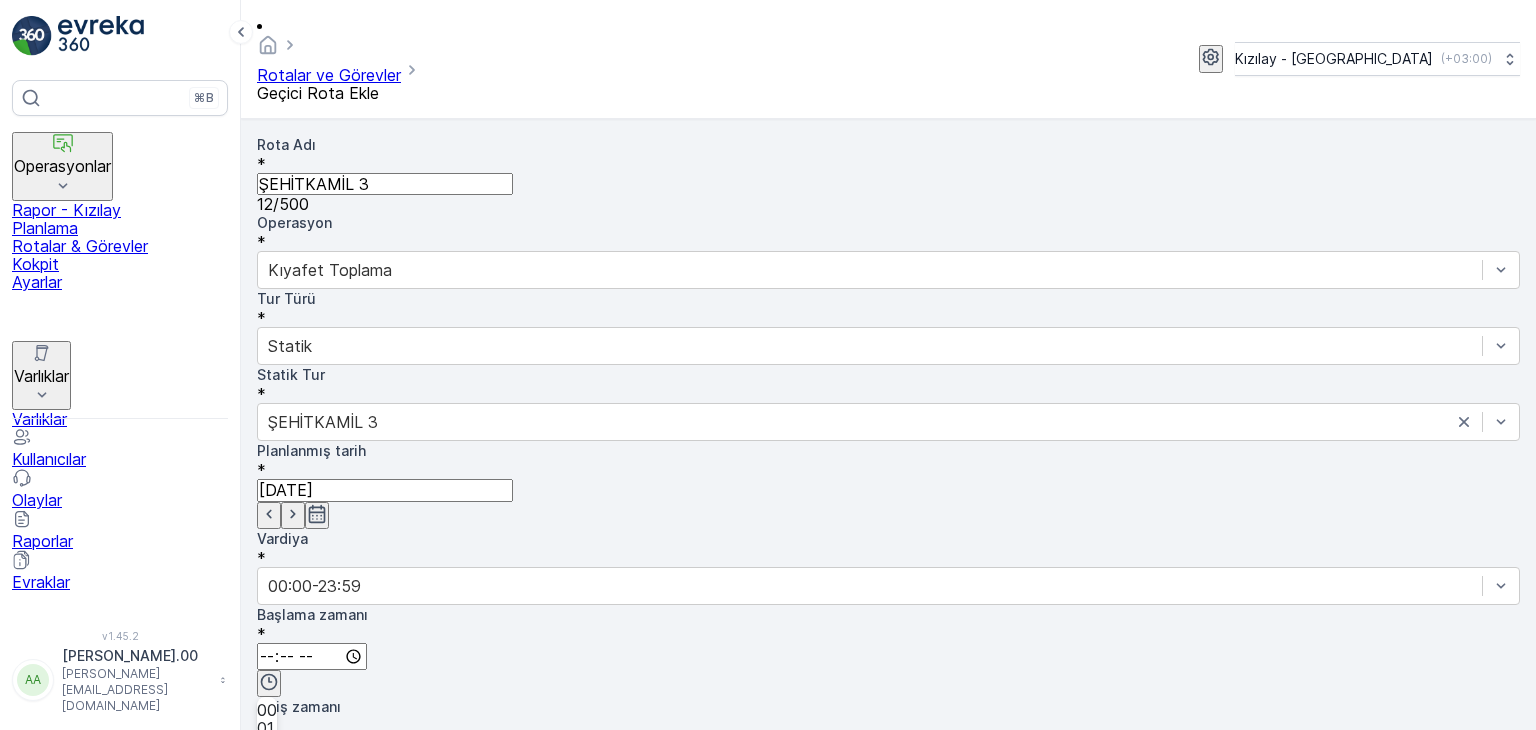 drag, startPoint x: 936, startPoint y: 405, endPoint x: 1097, endPoint y: 371, distance: 164.5509 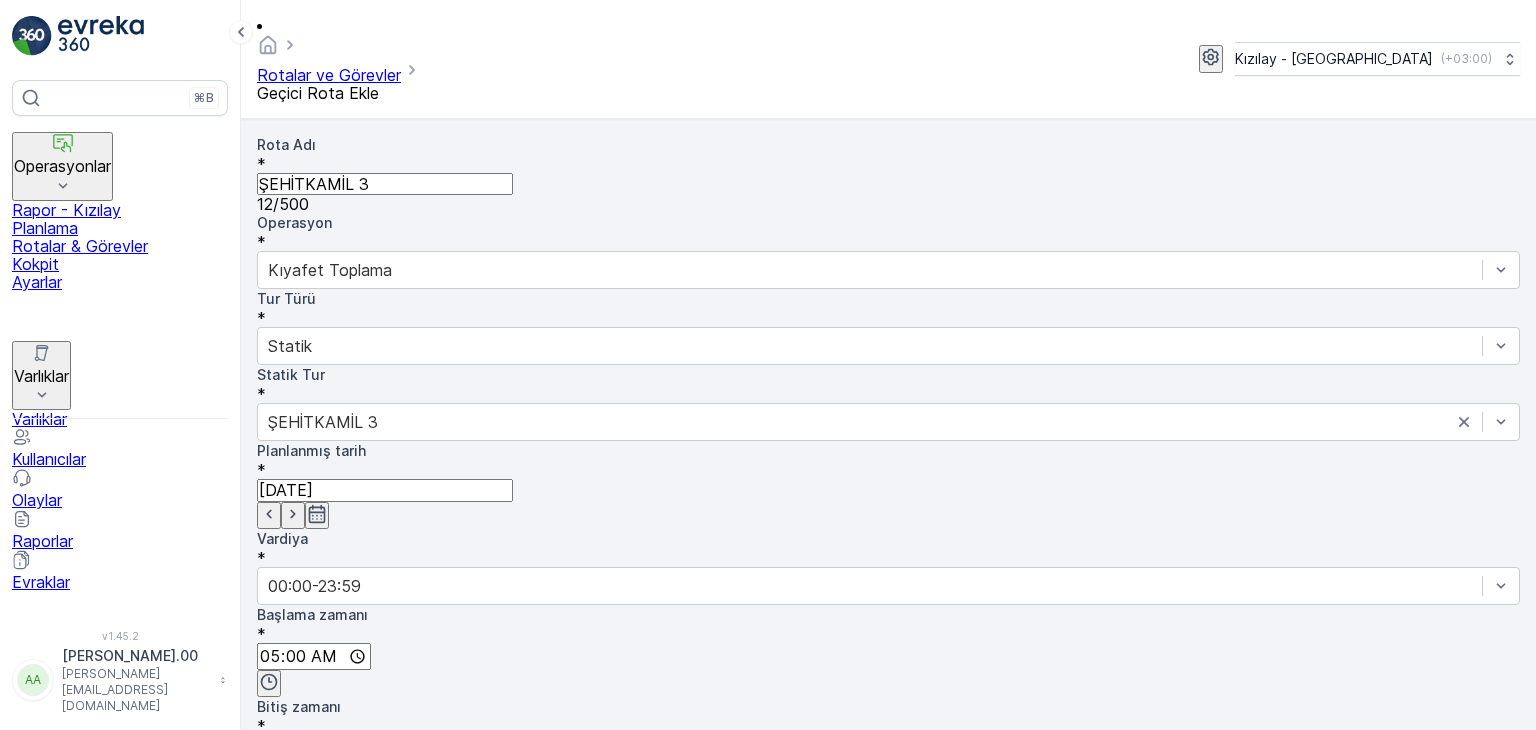 click at bounding box center [312, 748] 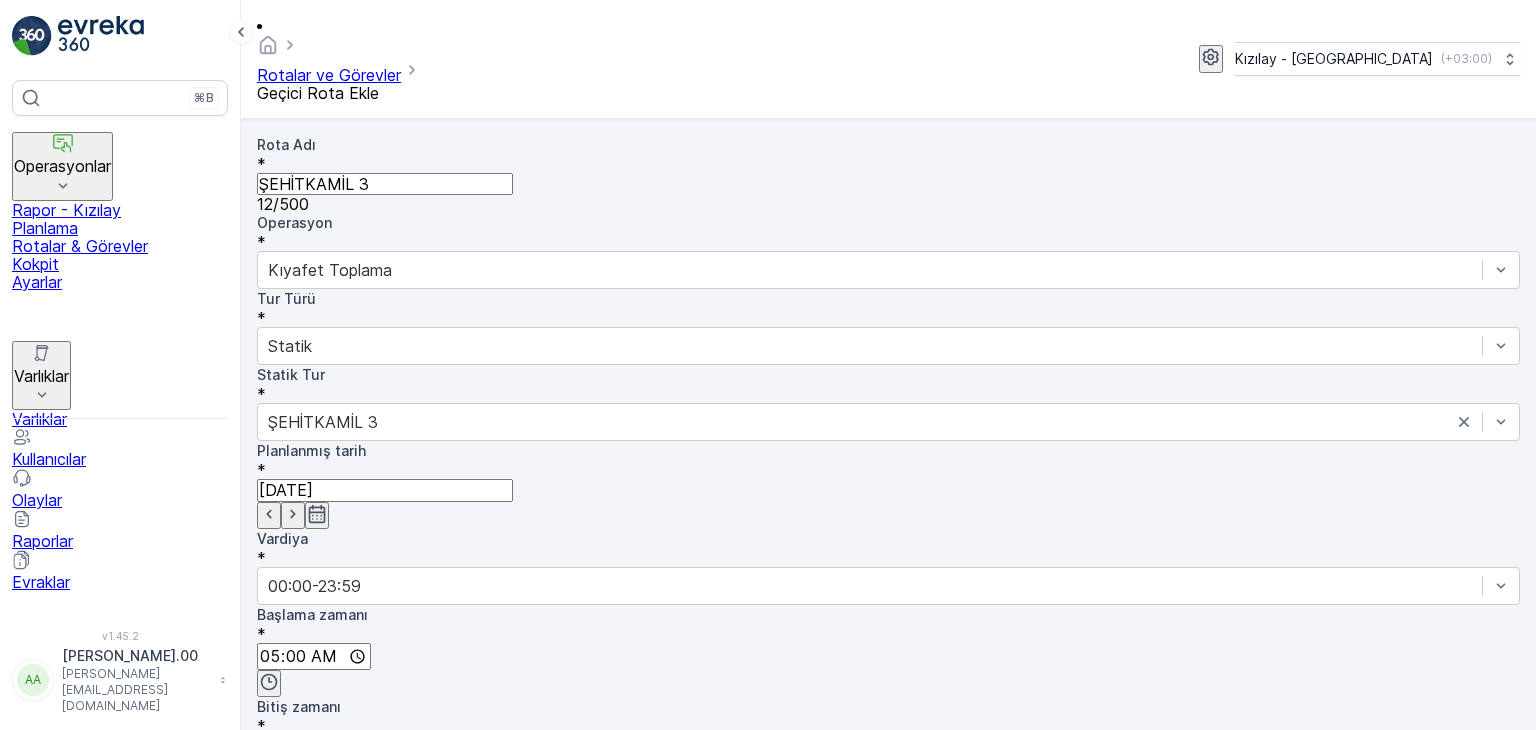 click on "Gönder" at bounding box center [342, 1458] 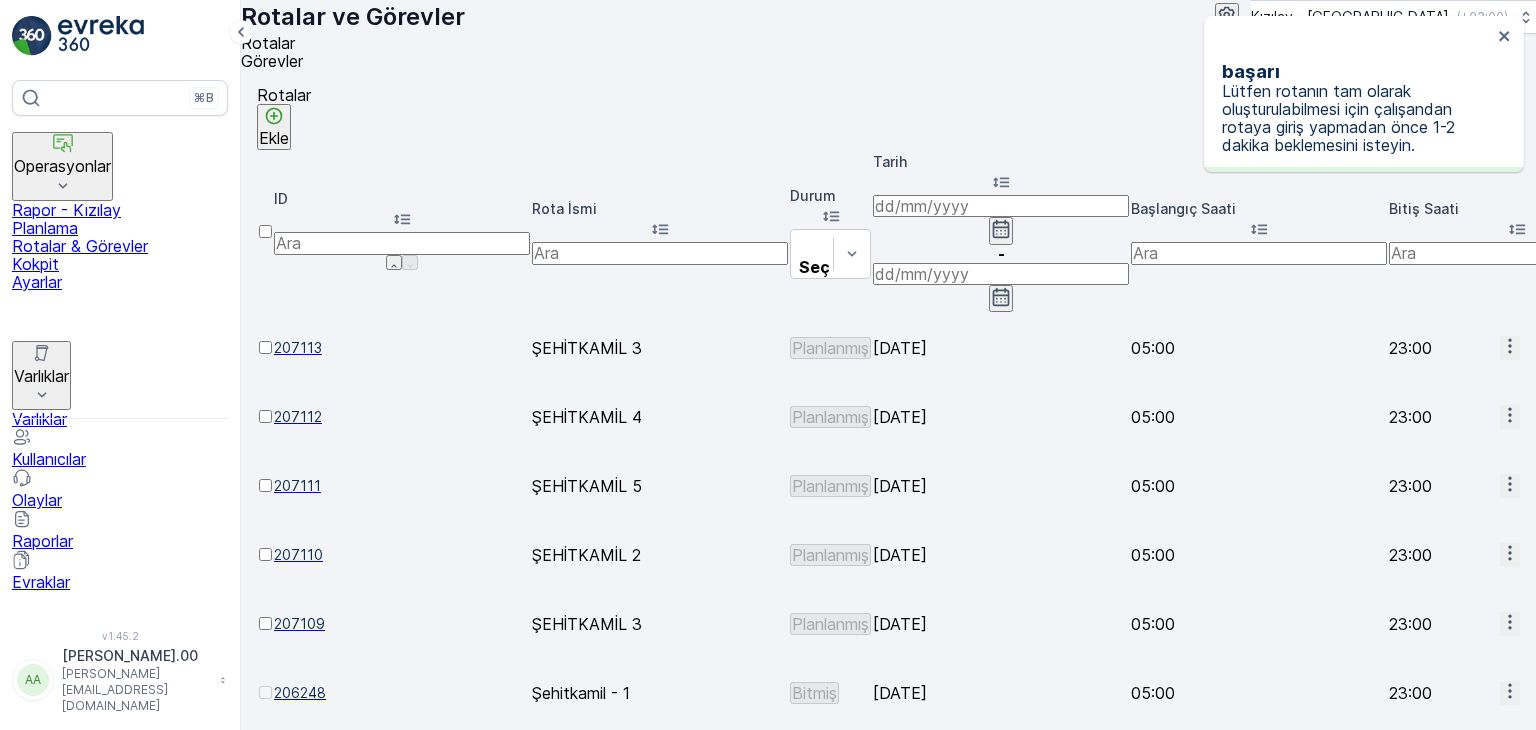 click on "Ekle" at bounding box center [274, 138] 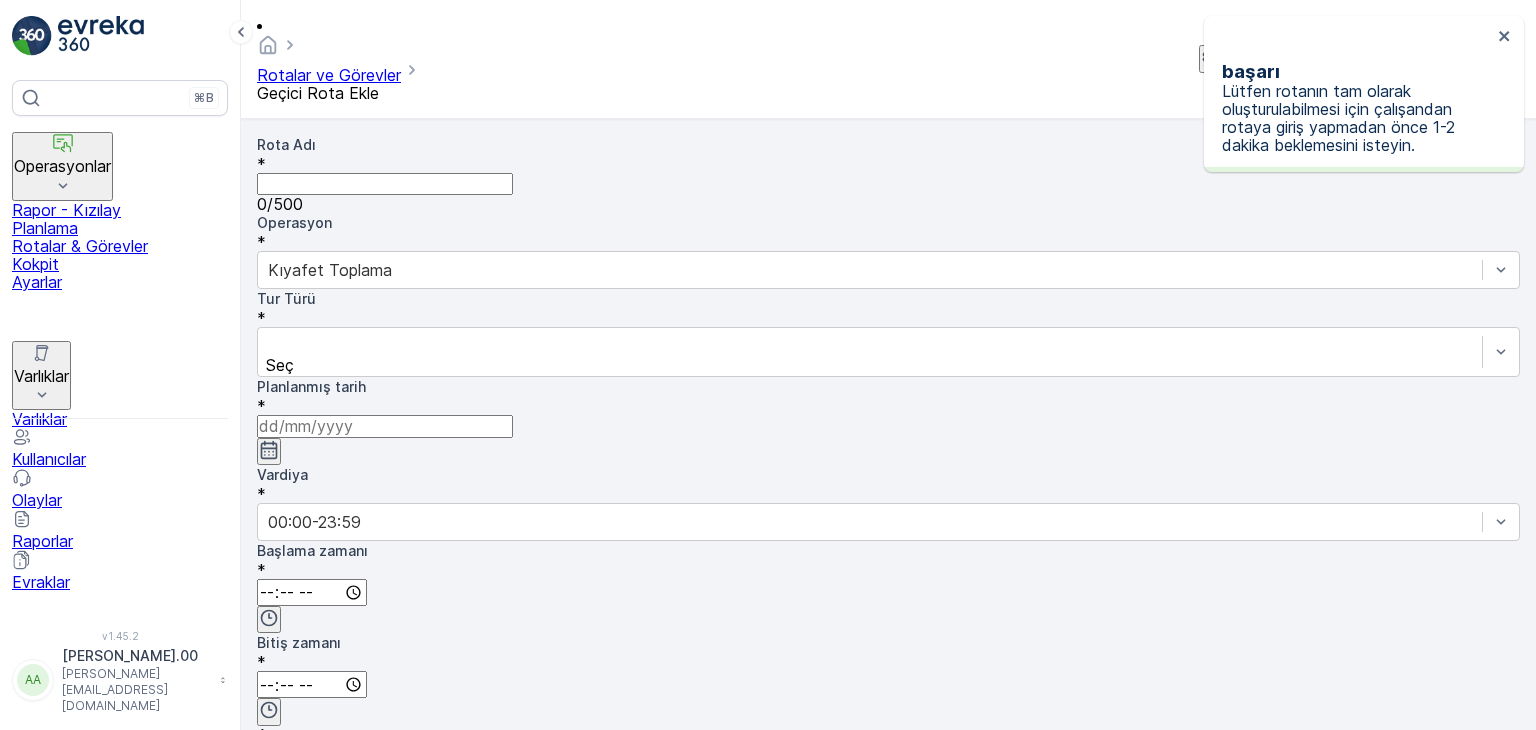 click on "Rota Adı" at bounding box center [385, 184] 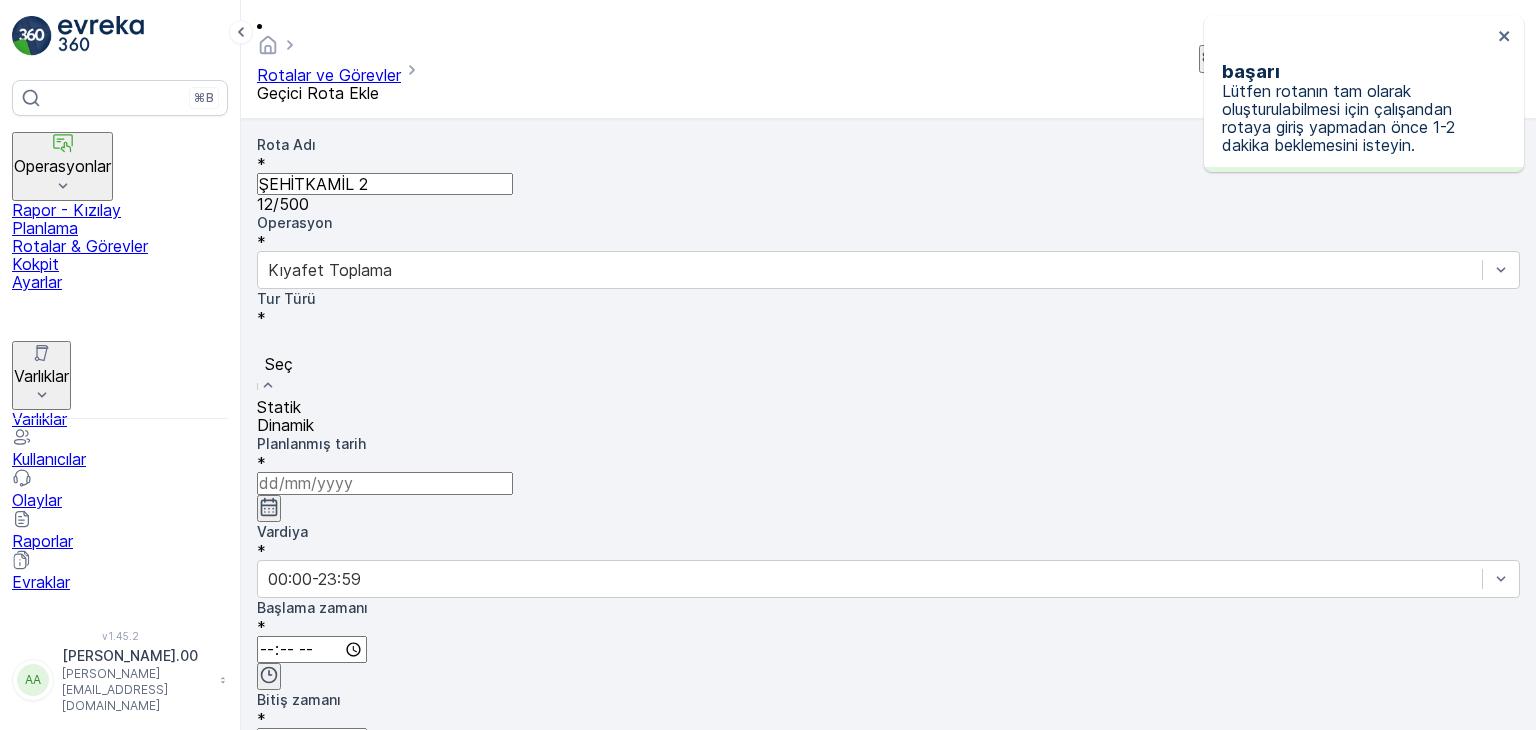 click at bounding box center (888, 342) 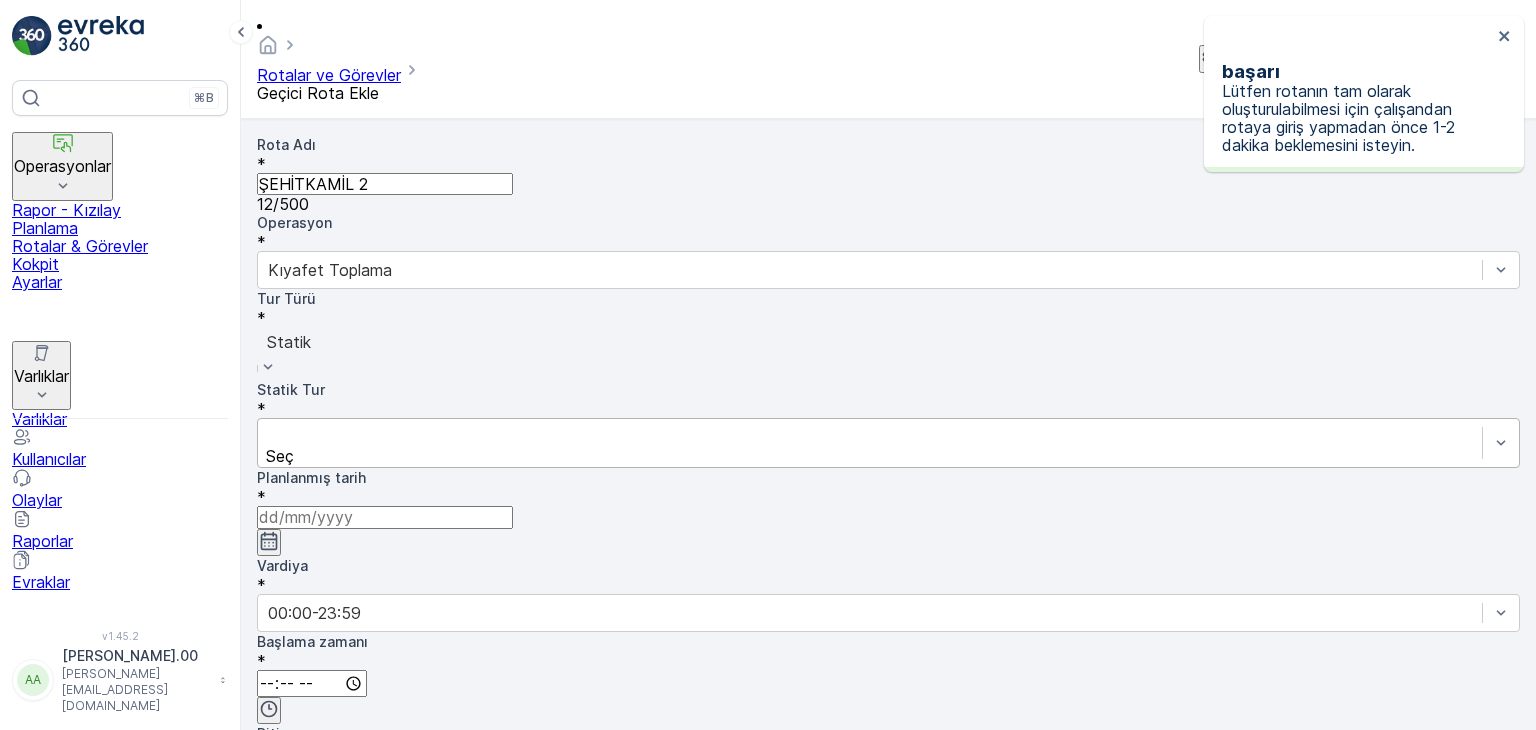 click at bounding box center (870, 434) 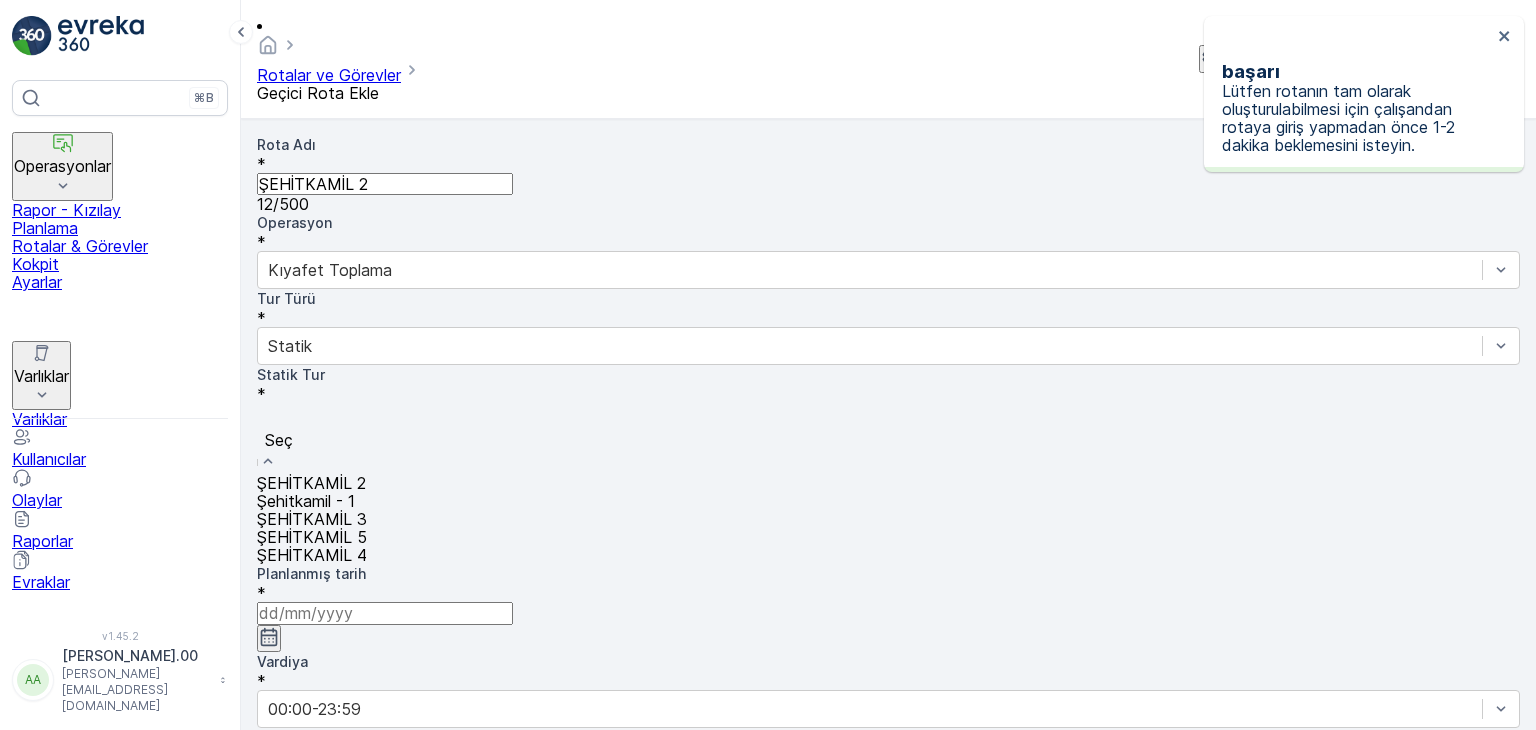 click on "ŞEHİTKAMİL 2" at bounding box center (888, 483) 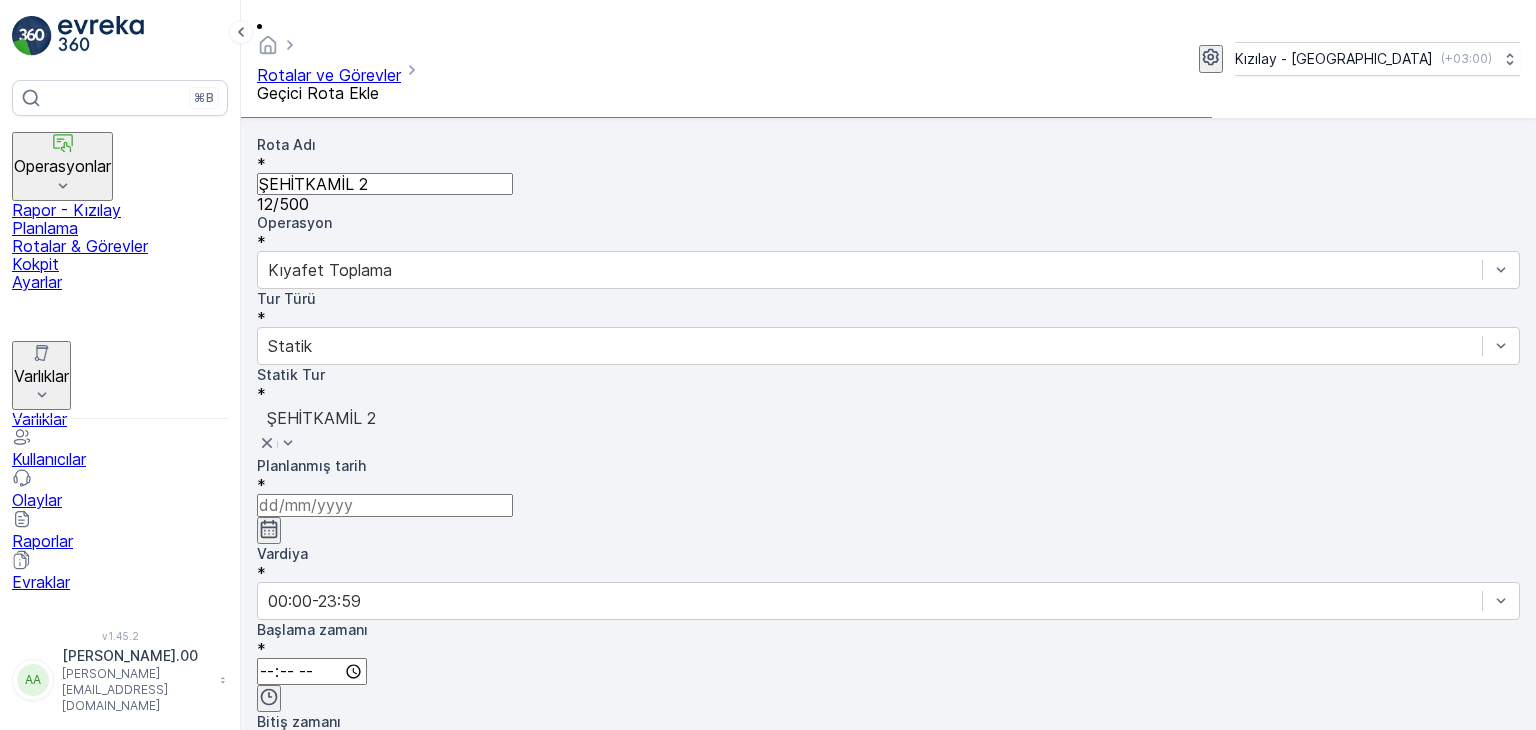 click at bounding box center (385, 505) 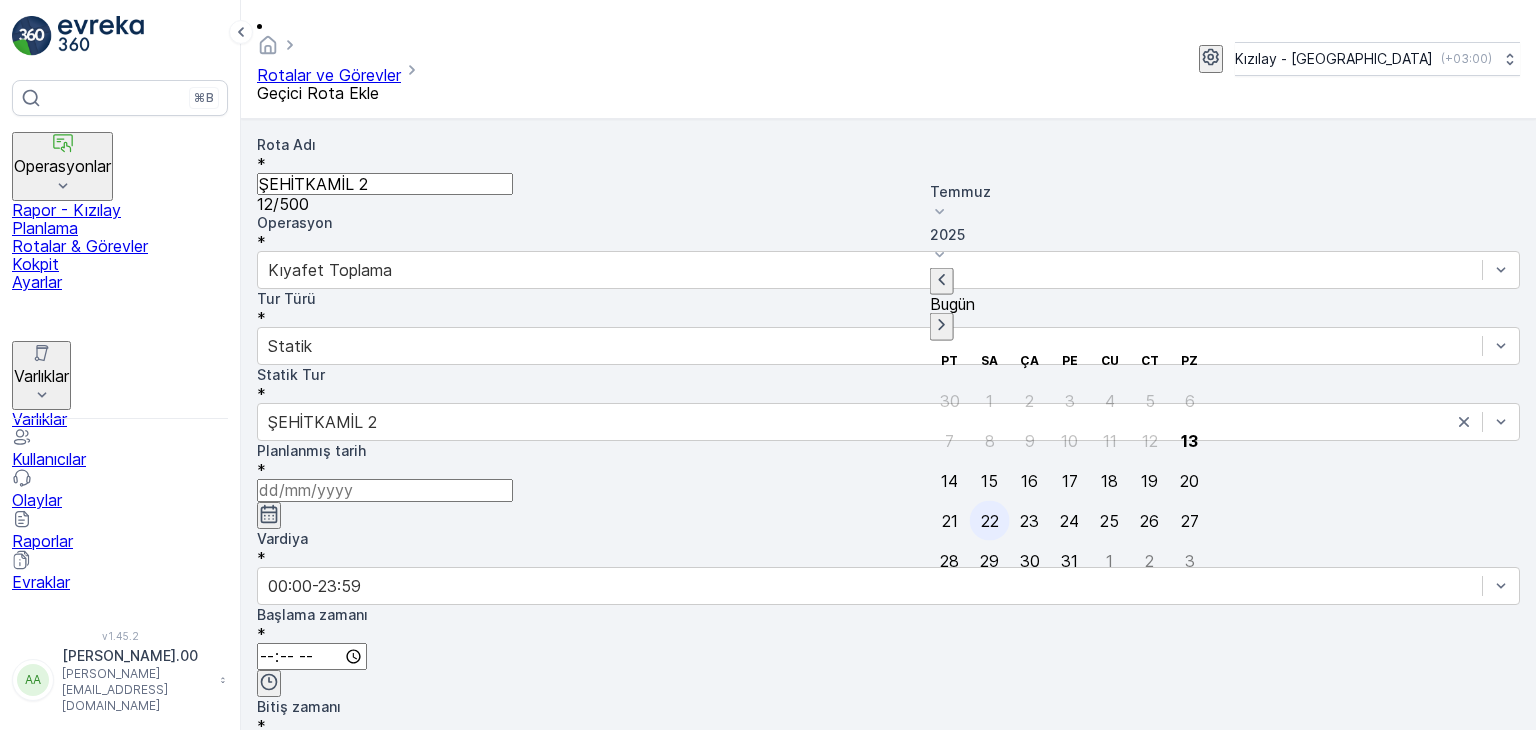 click on "22" at bounding box center (990, 520) 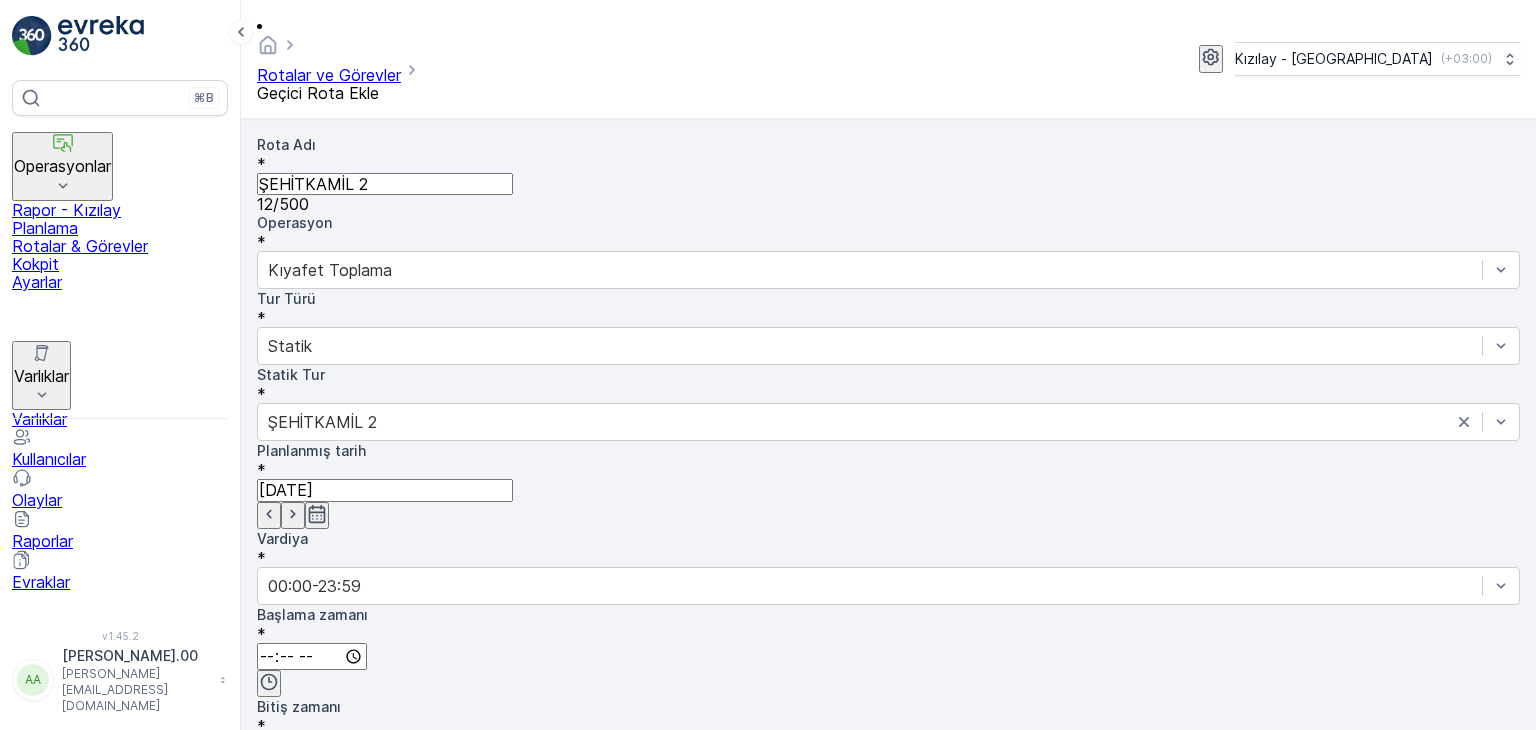click at bounding box center [312, 656] 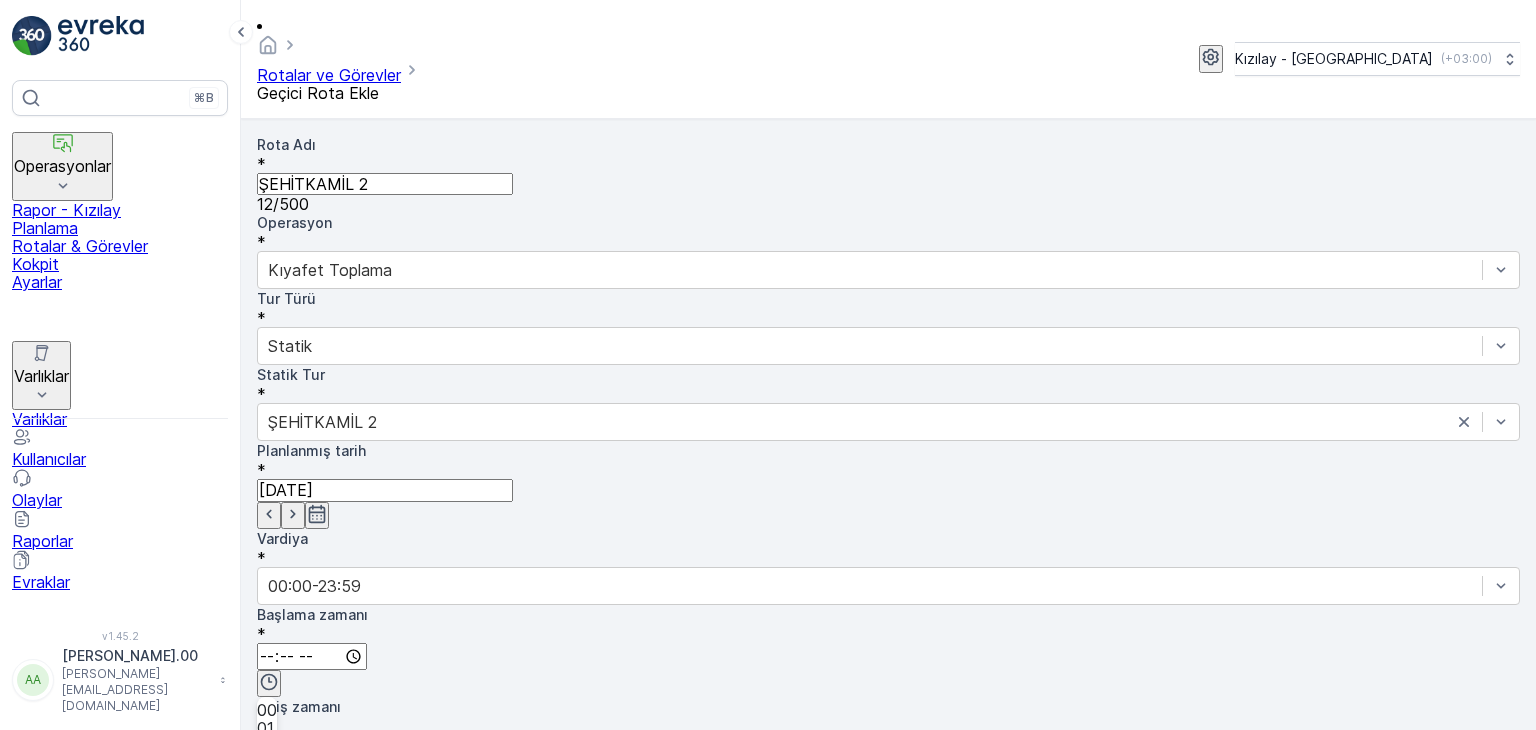 drag, startPoint x: 926, startPoint y: 403, endPoint x: 1031, endPoint y: 367, distance: 111 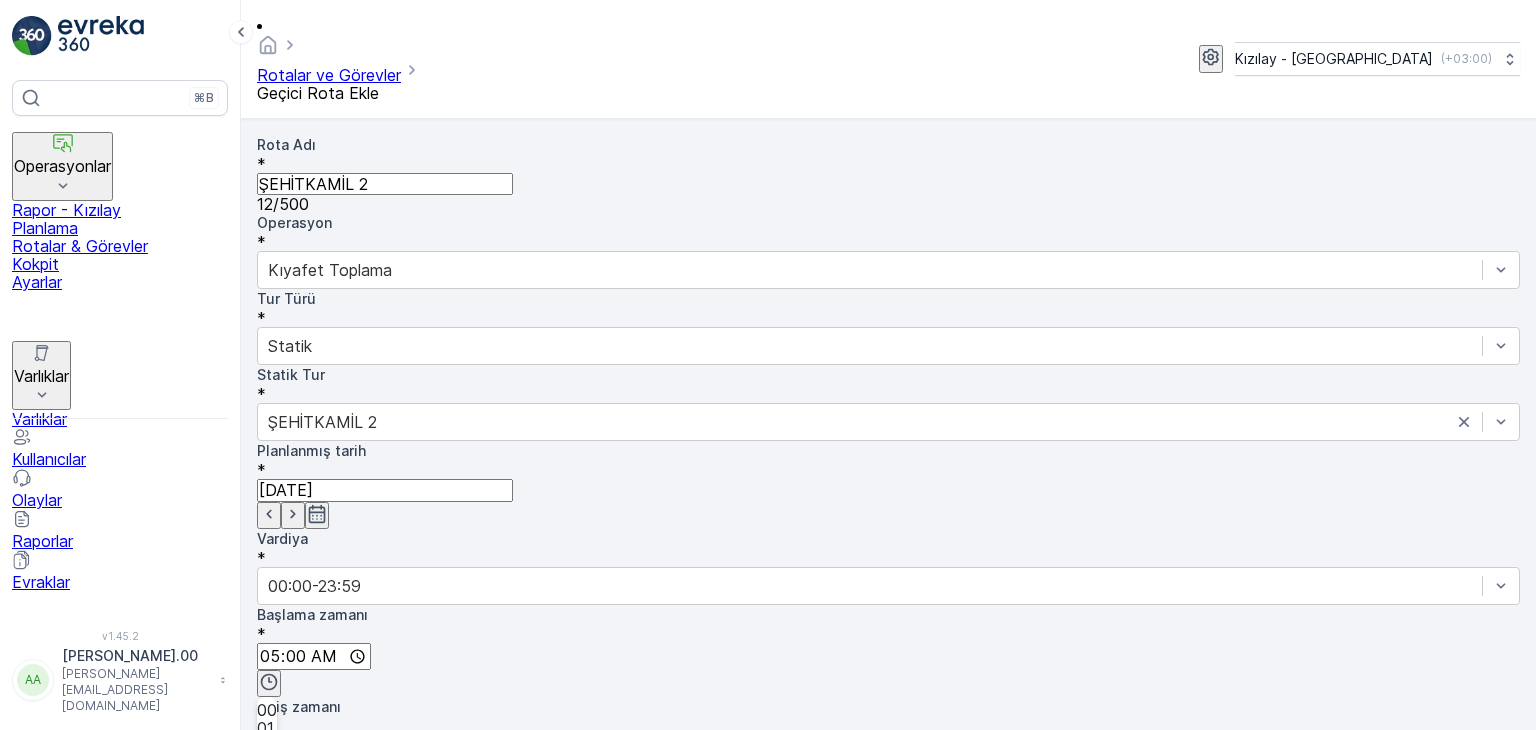 click at bounding box center [312, 748] 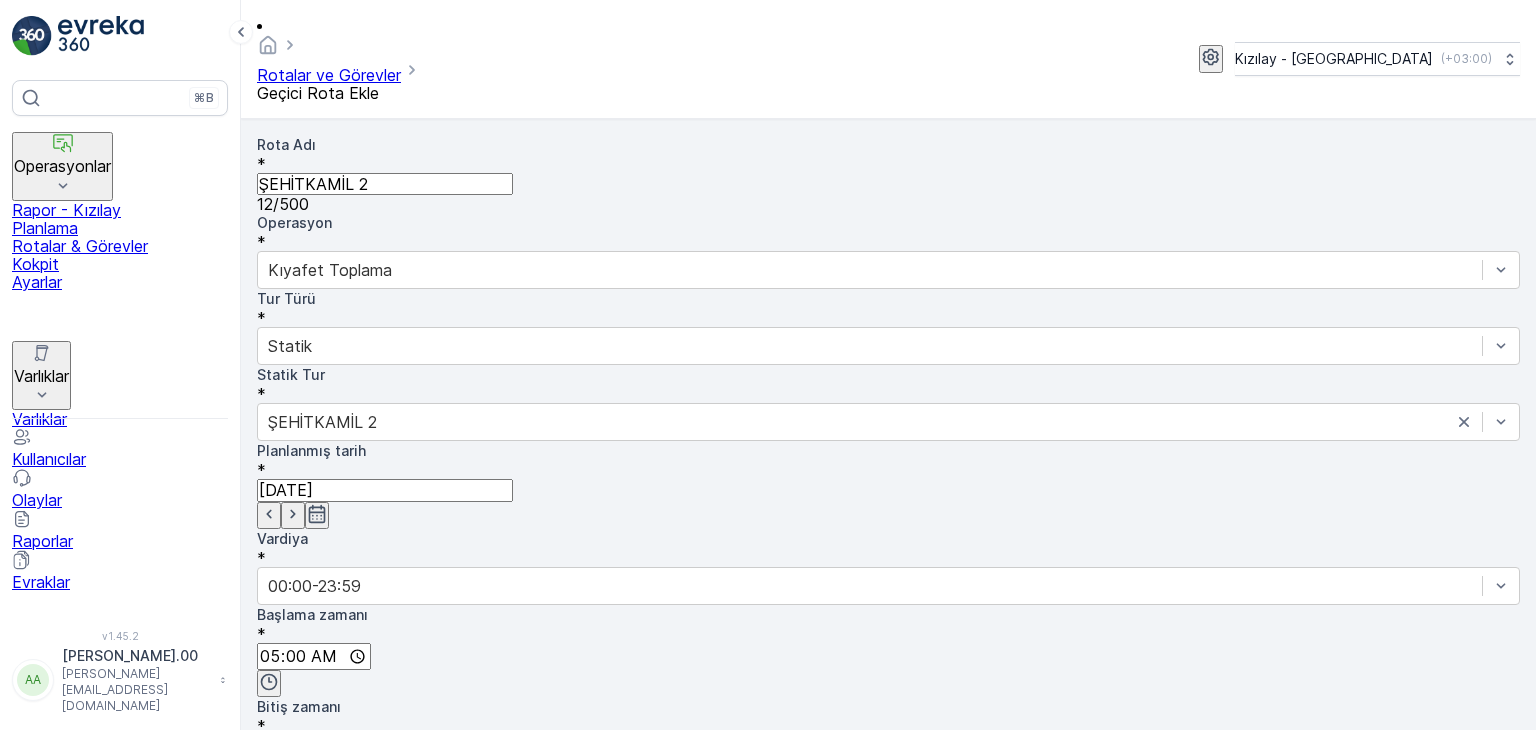 scroll, scrollTop: 480, scrollLeft: 0, axis: vertical 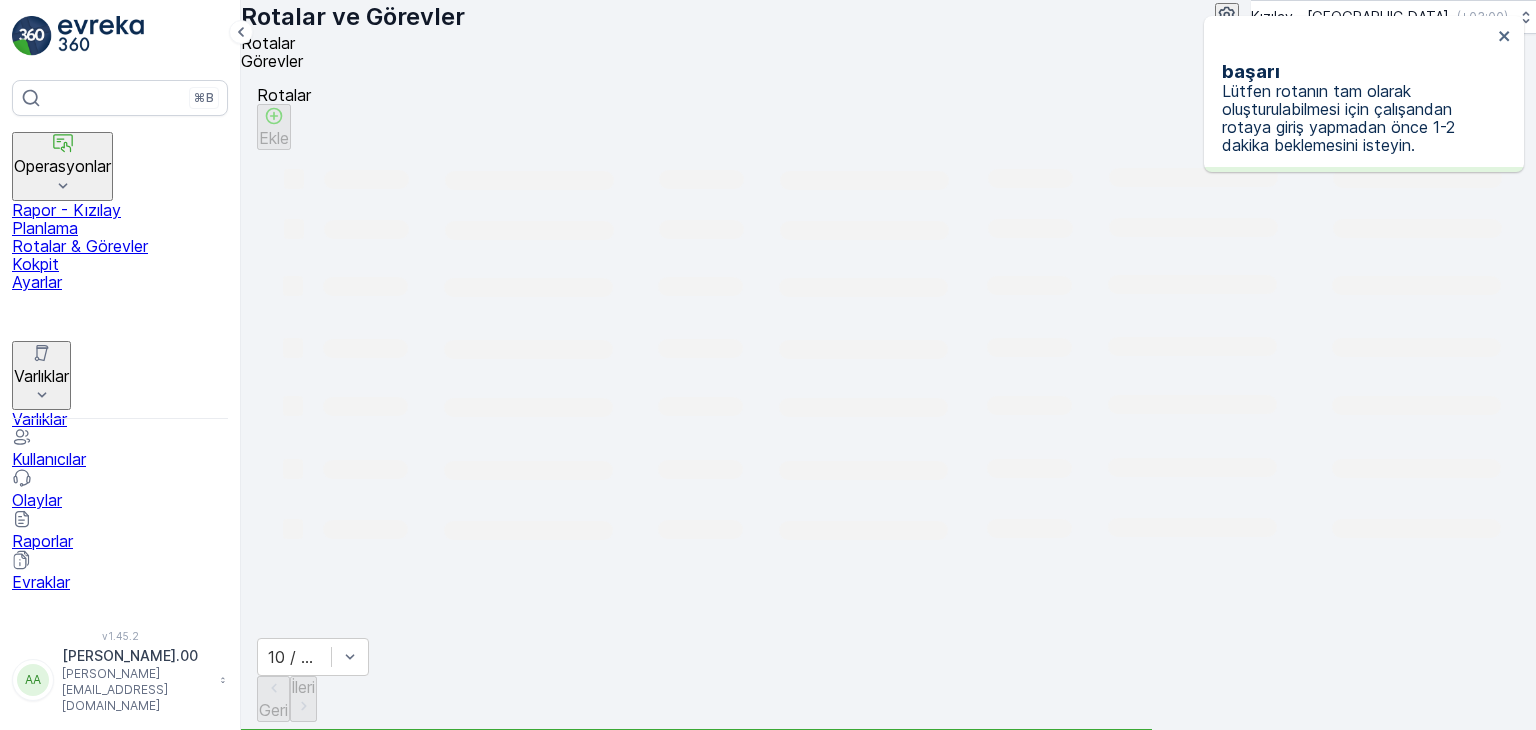 click on "Rotalar Ekle Filtreleri temizle Dışa aktar" at bounding box center [888, 118] 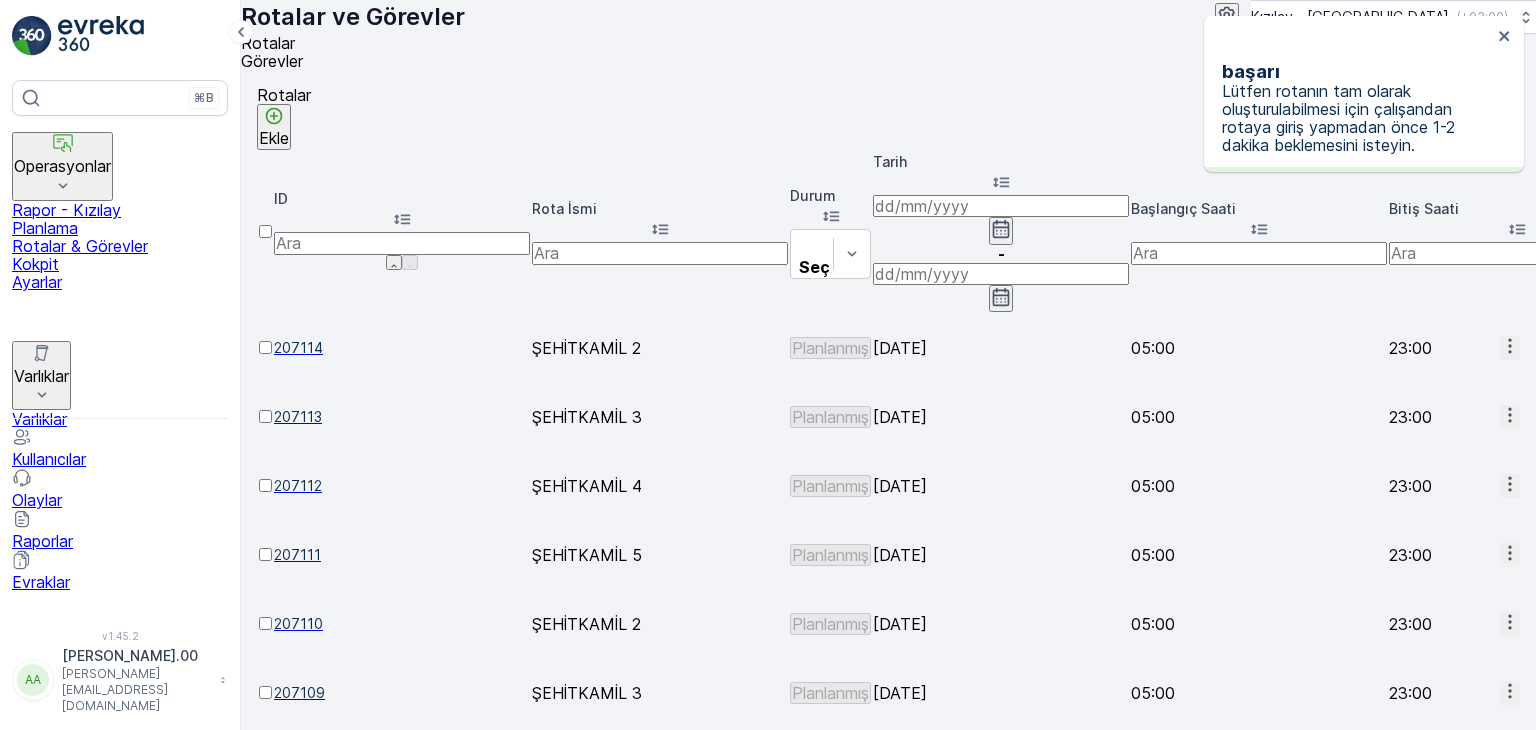 click on "Ekle" at bounding box center (274, 138) 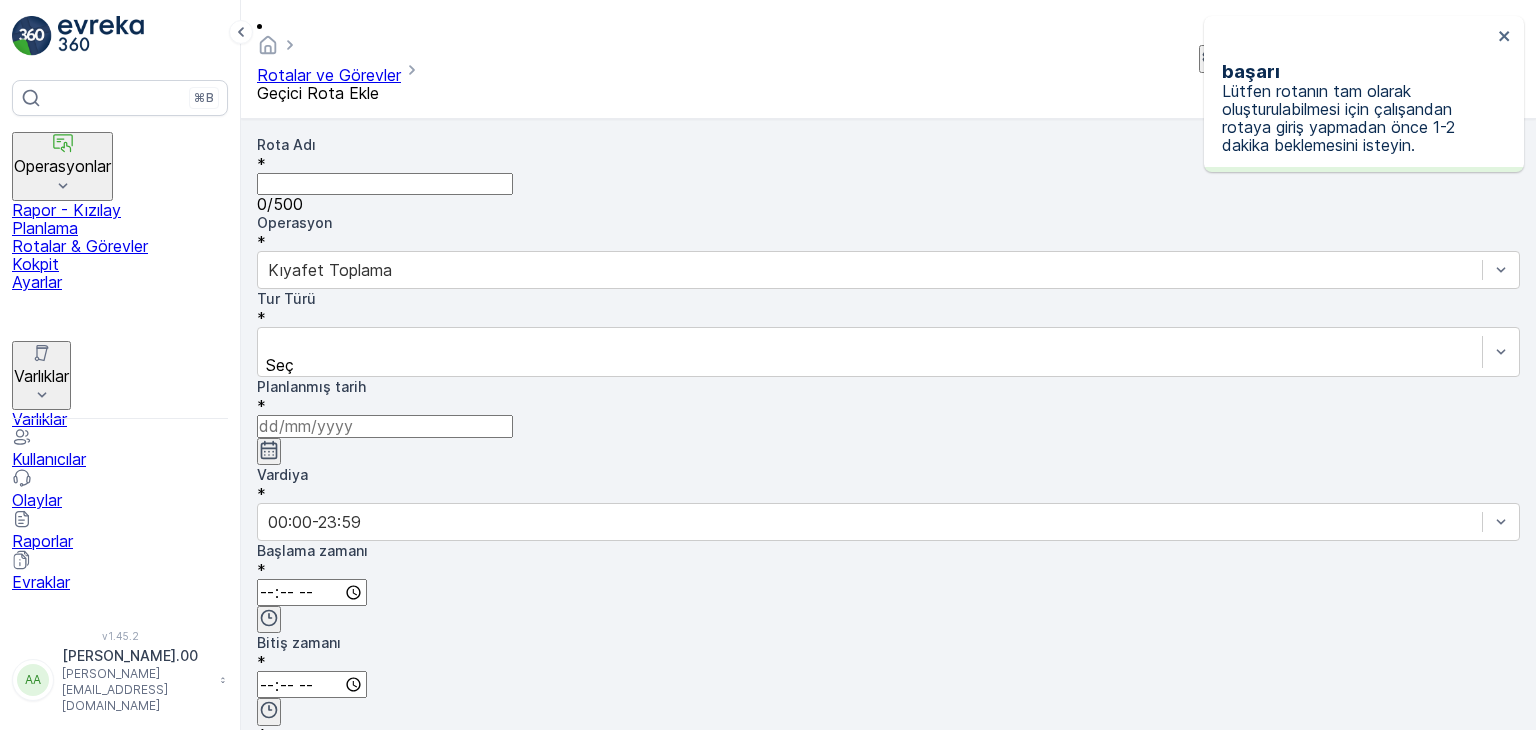 click on "Rota Adı *" at bounding box center [888, 154] 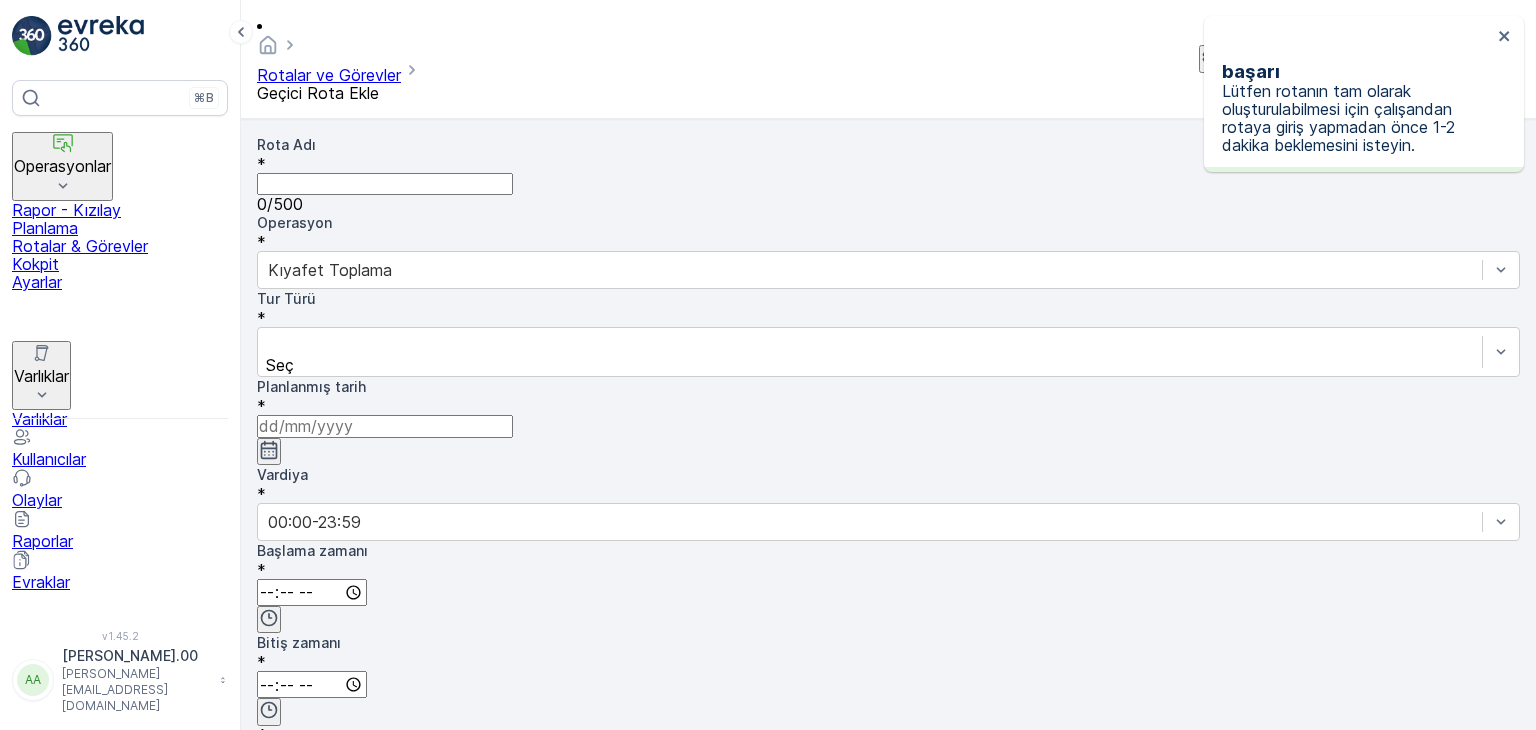 type on "ŞEHİTKAMİL 4" 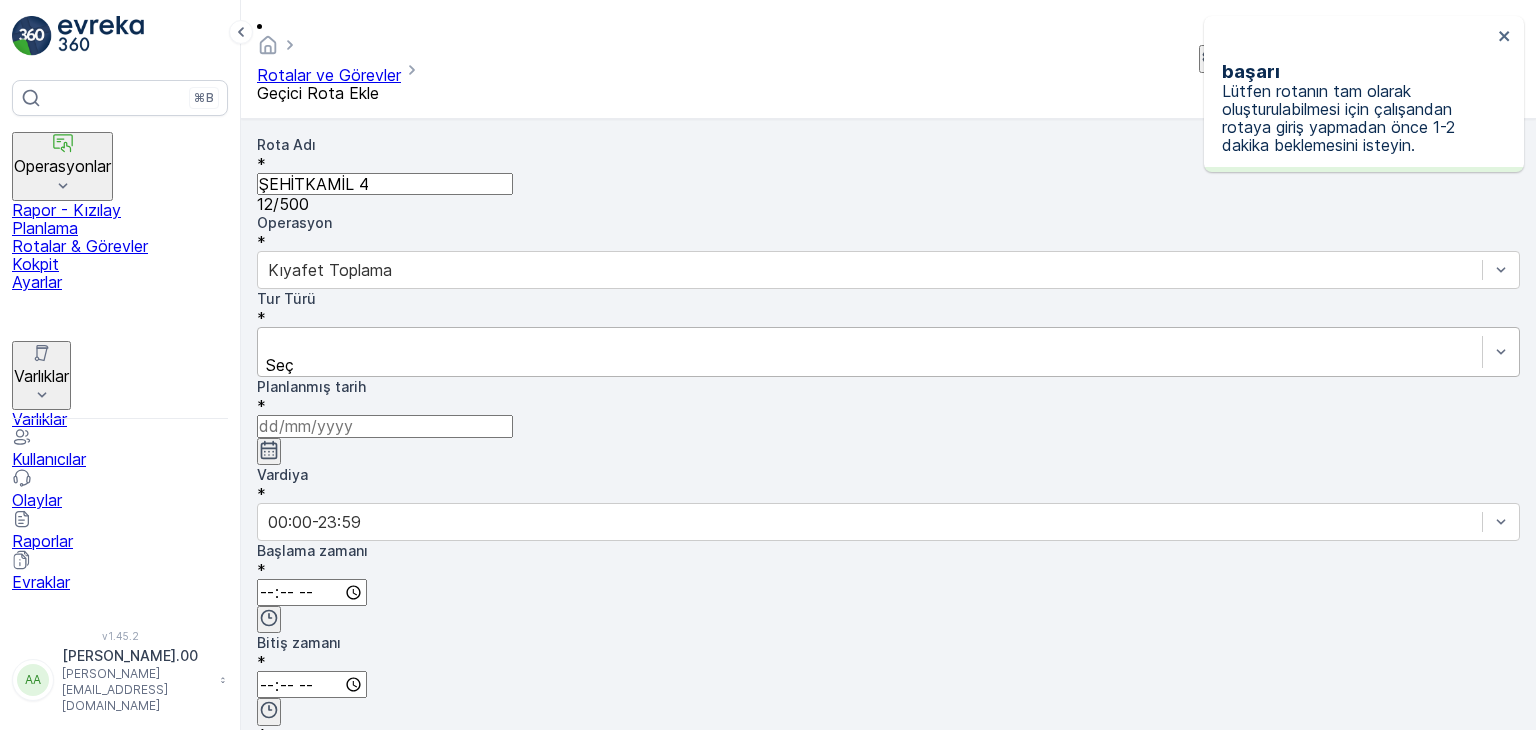 click at bounding box center (870, 343) 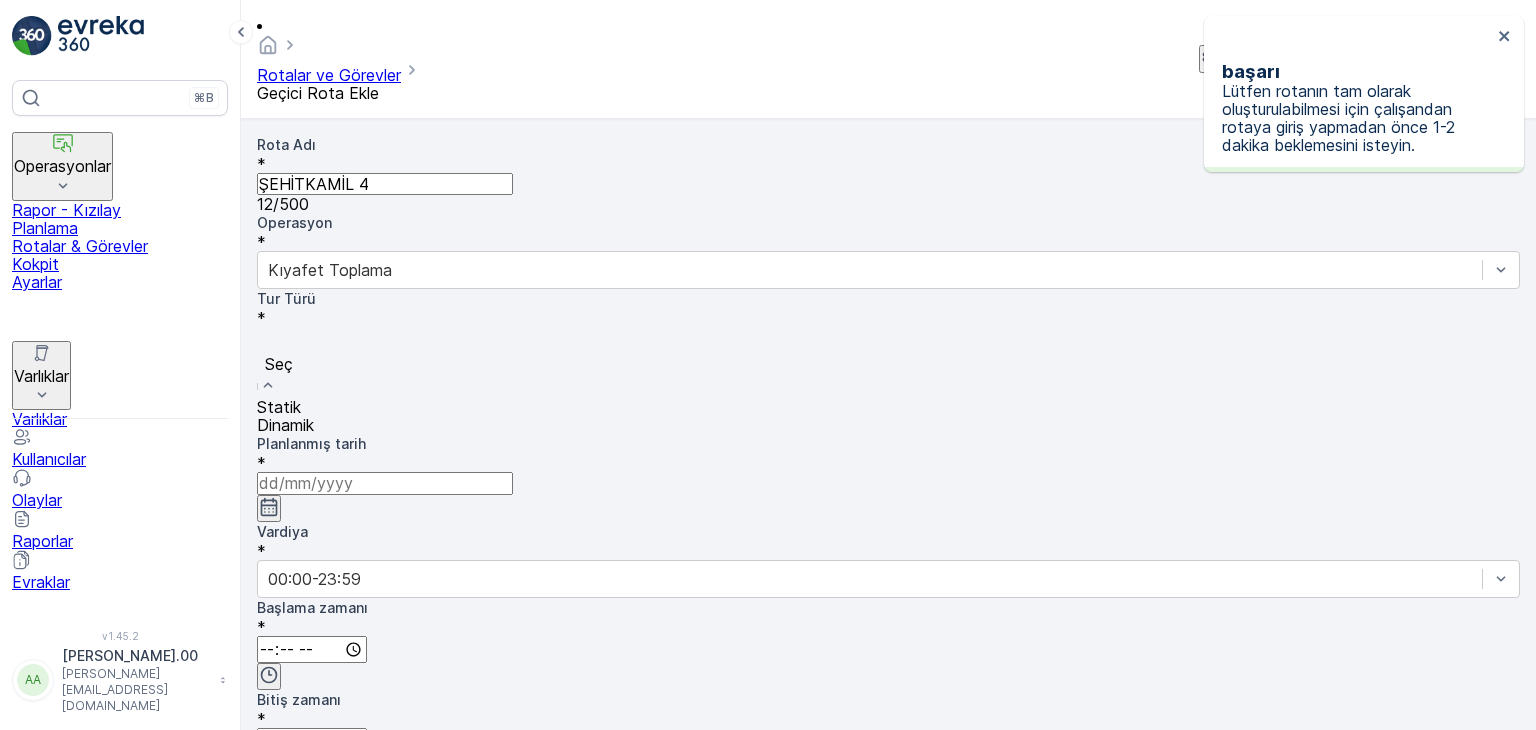 click on "Statik" at bounding box center (888, 407) 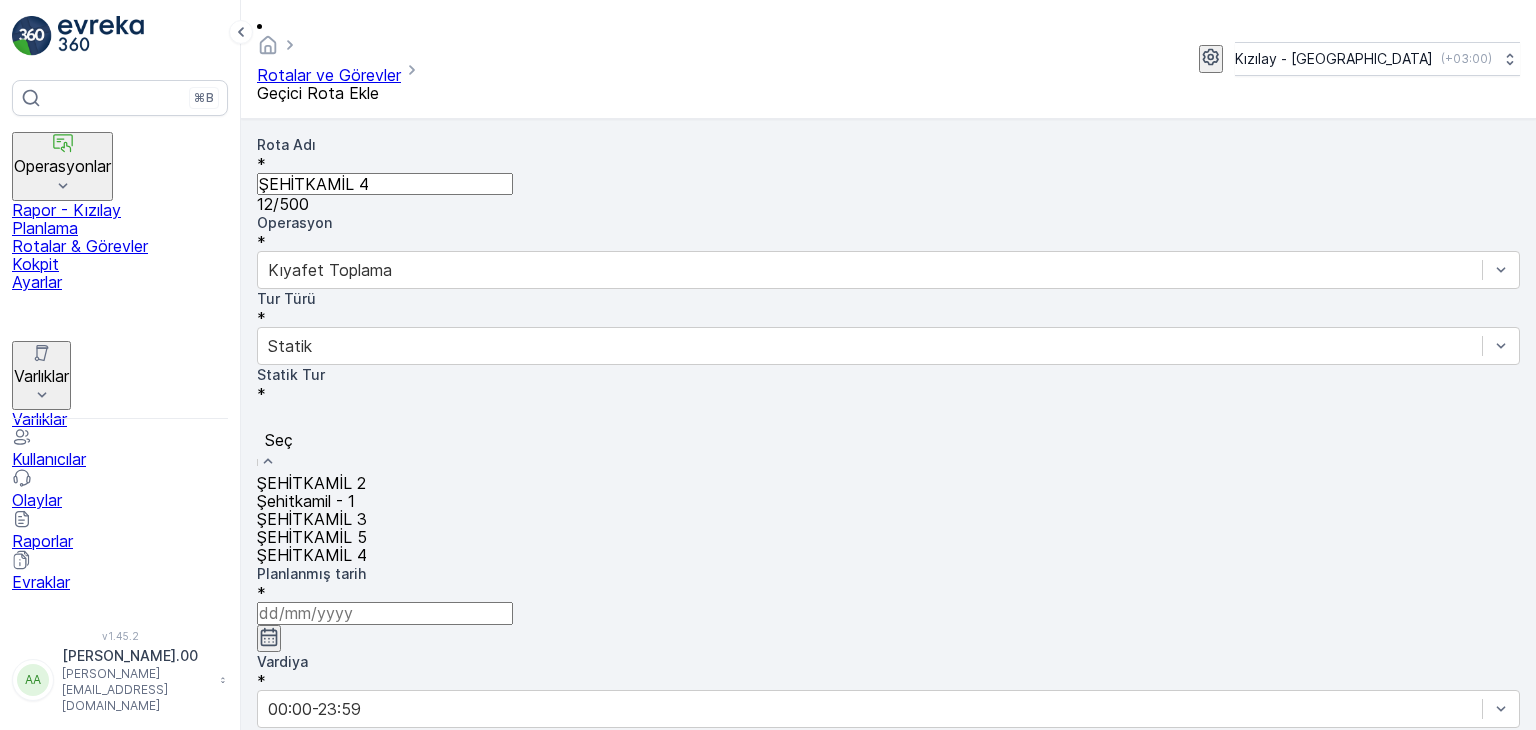 click on "ŞEHİTKAMİL 4" at bounding box center [888, 555] 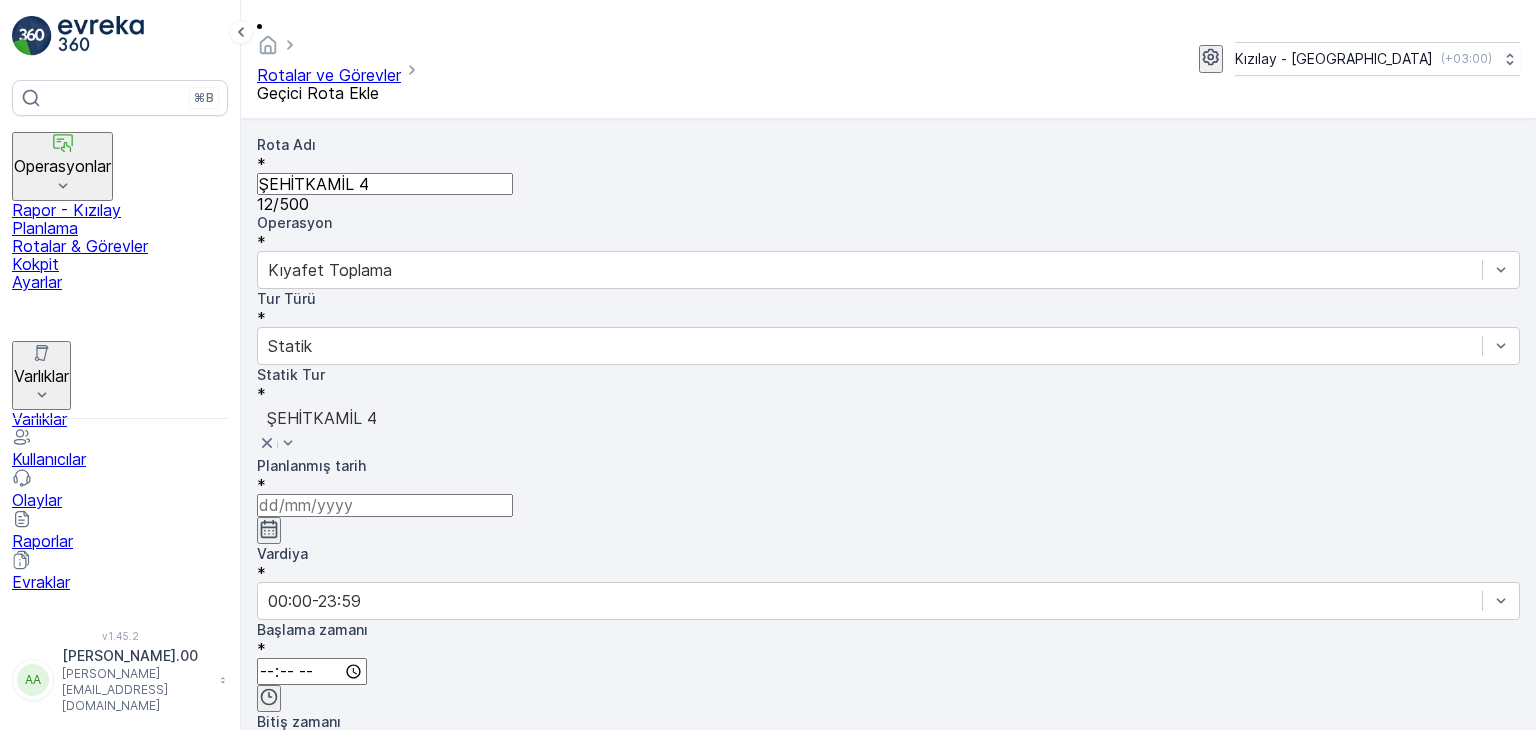 click 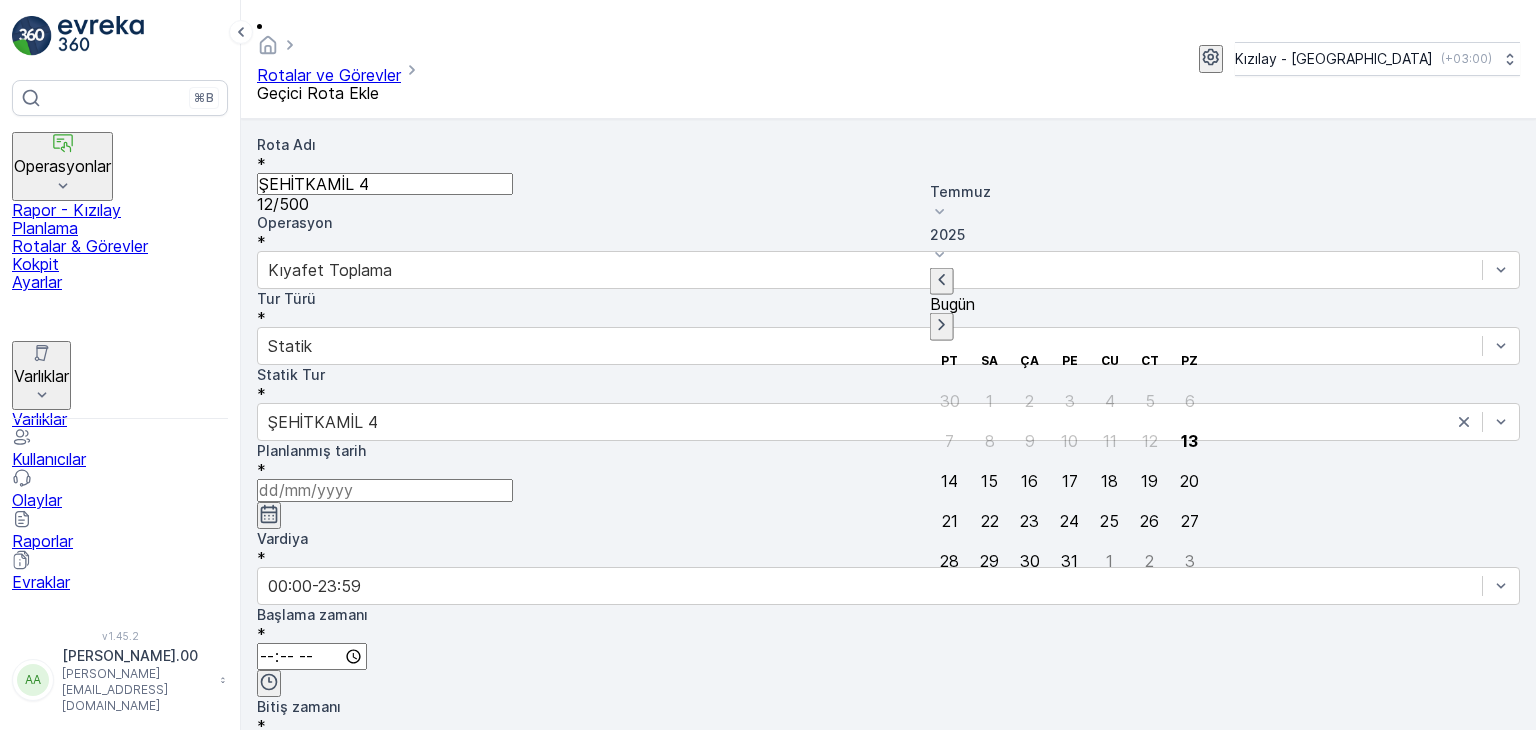 click on "23" at bounding box center [1029, 520] 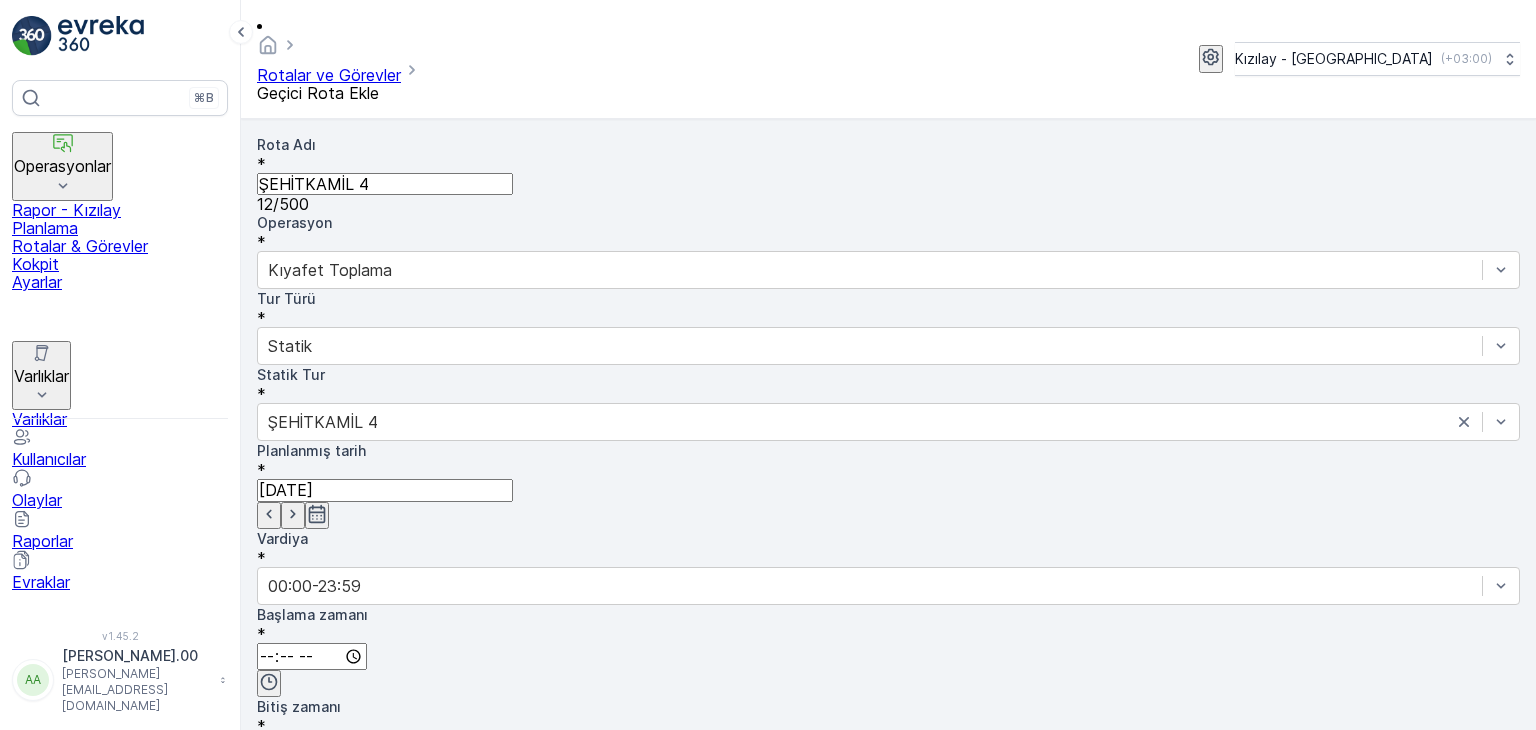 click at bounding box center (312, 656) 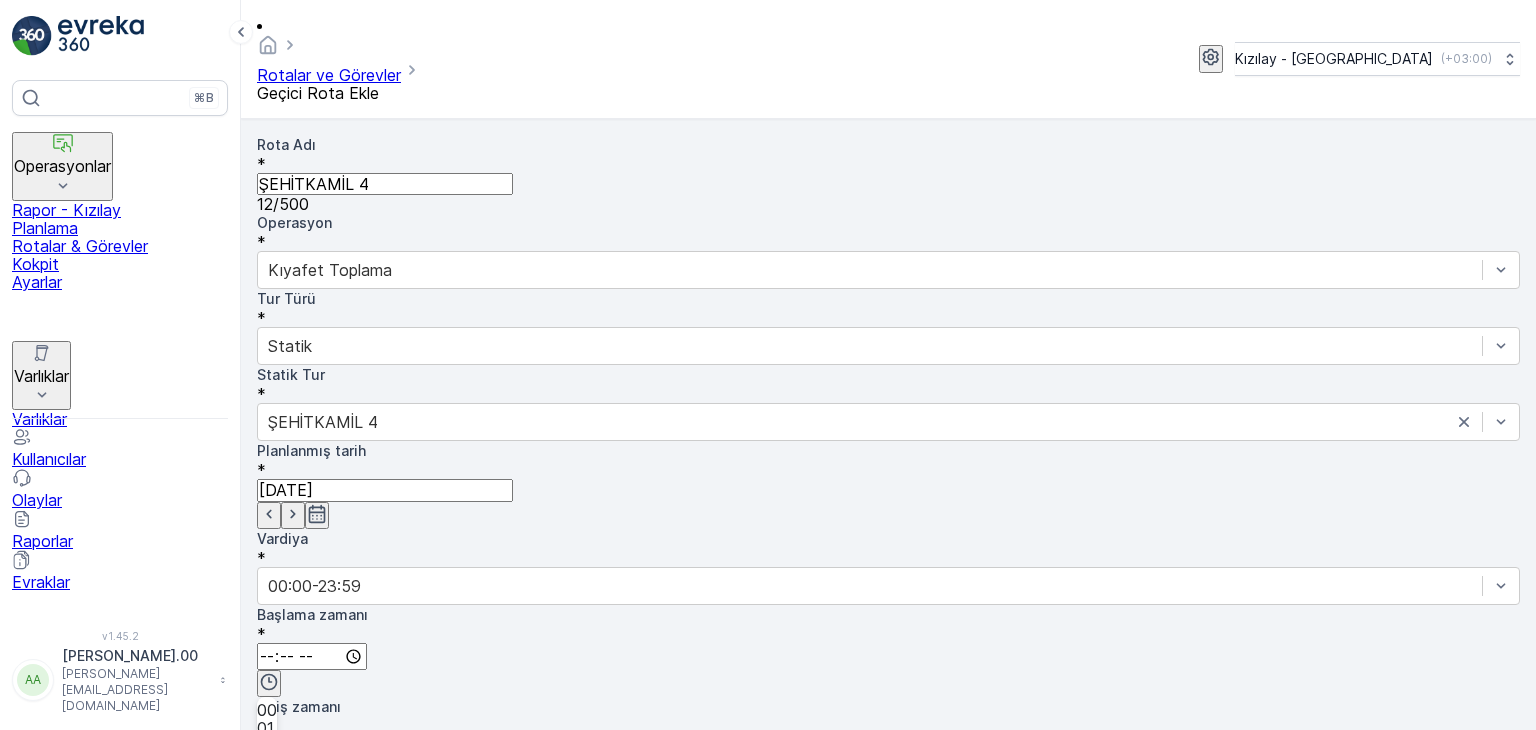click on "05" at bounding box center (267, 800) 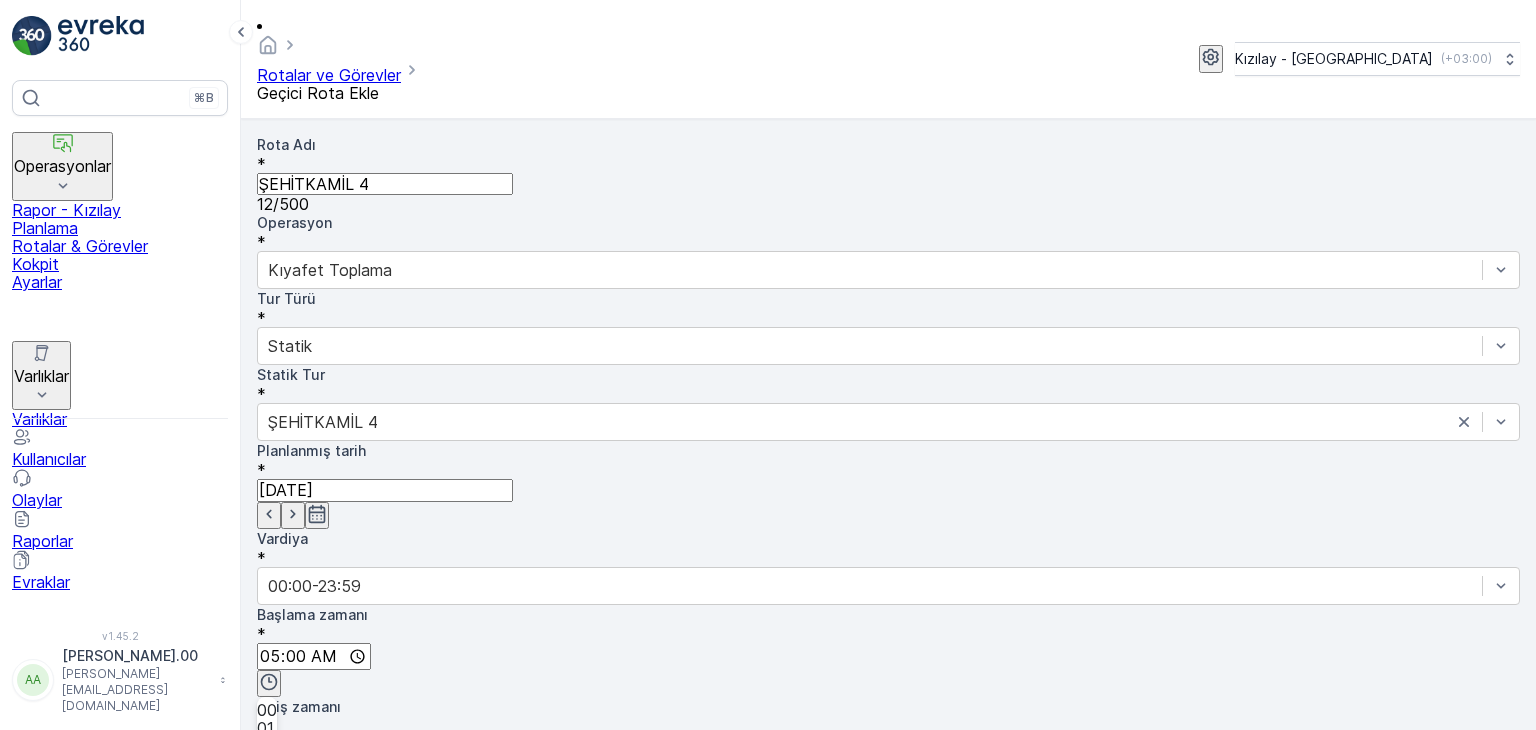 click at bounding box center (312, 748) 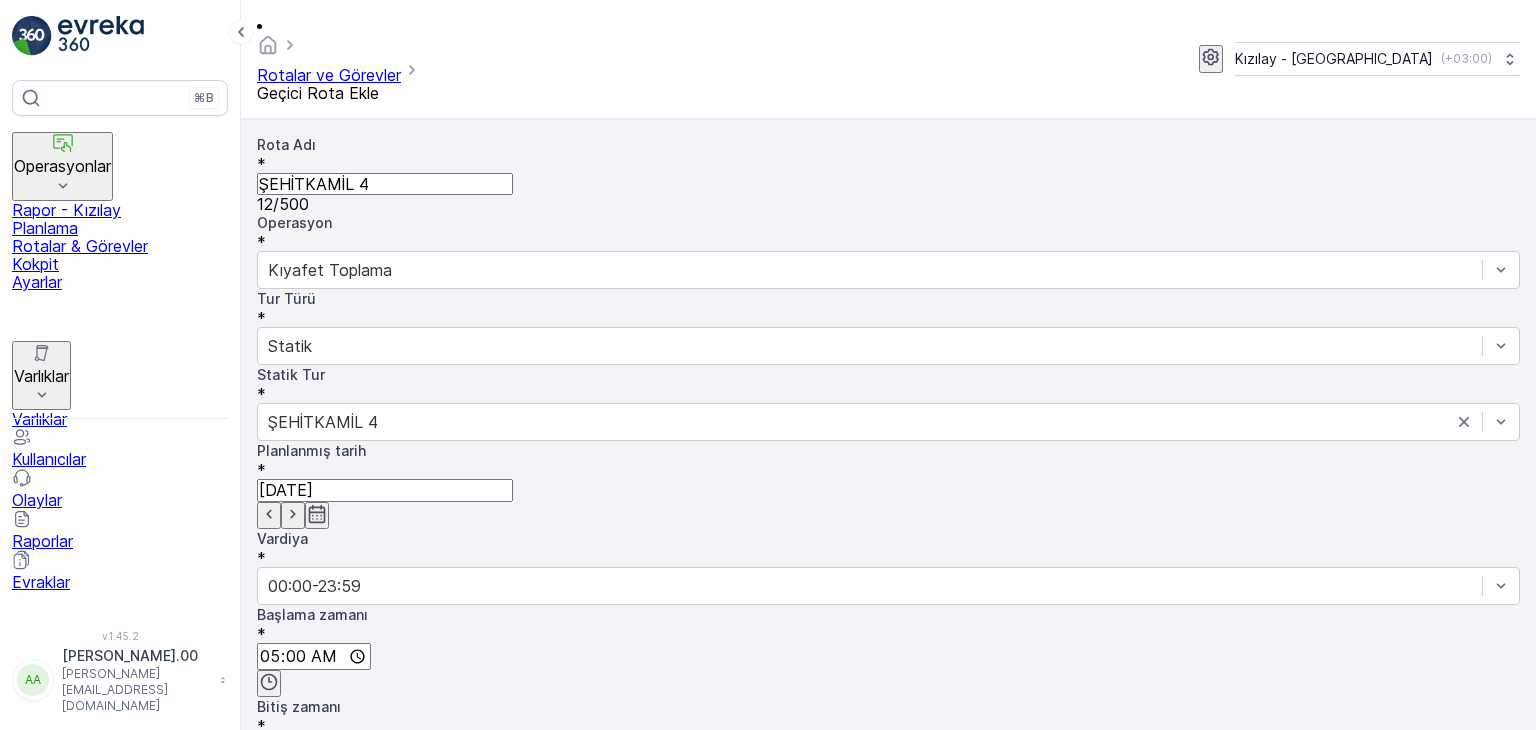 scroll, scrollTop: 480, scrollLeft: 0, axis: vertical 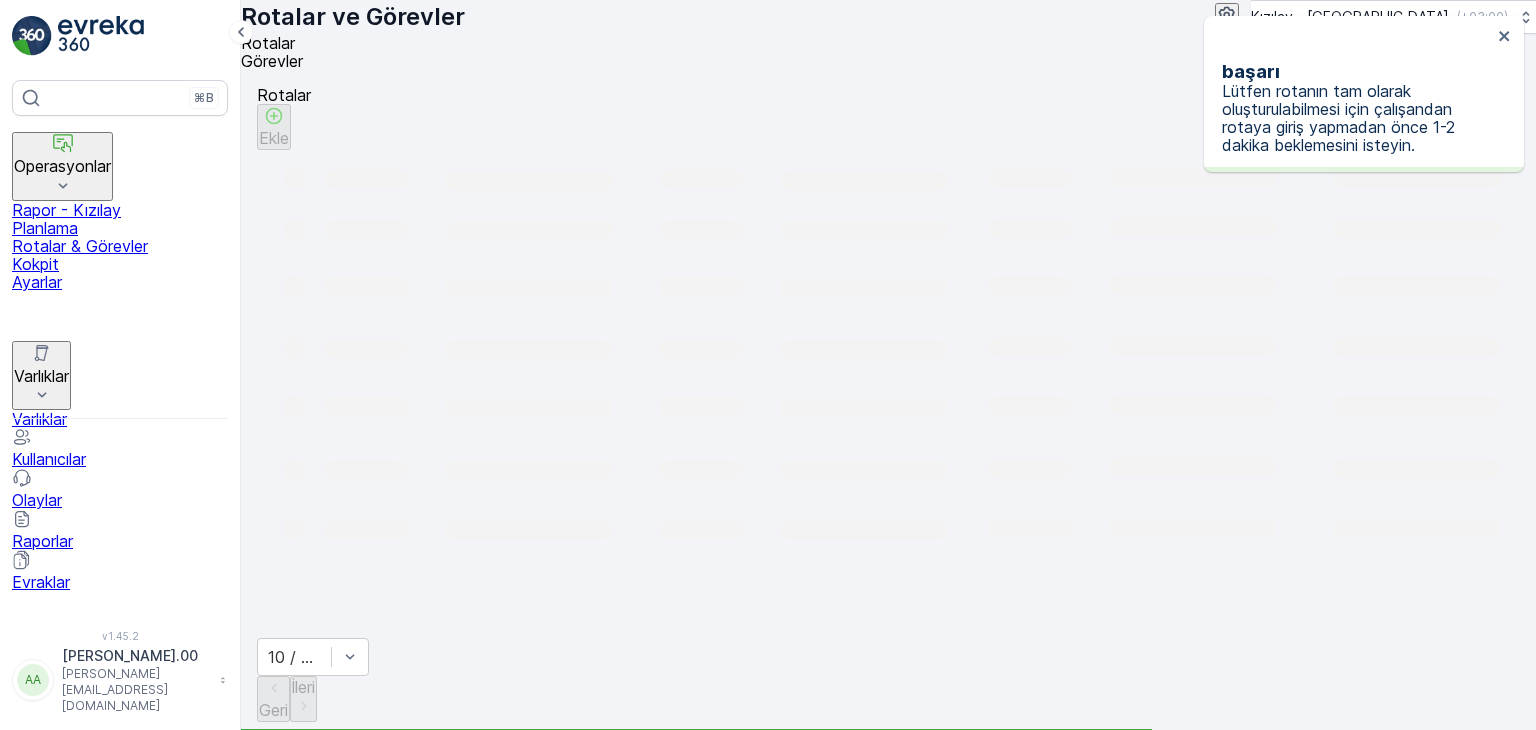 click on "Ekle" at bounding box center [274, 127] 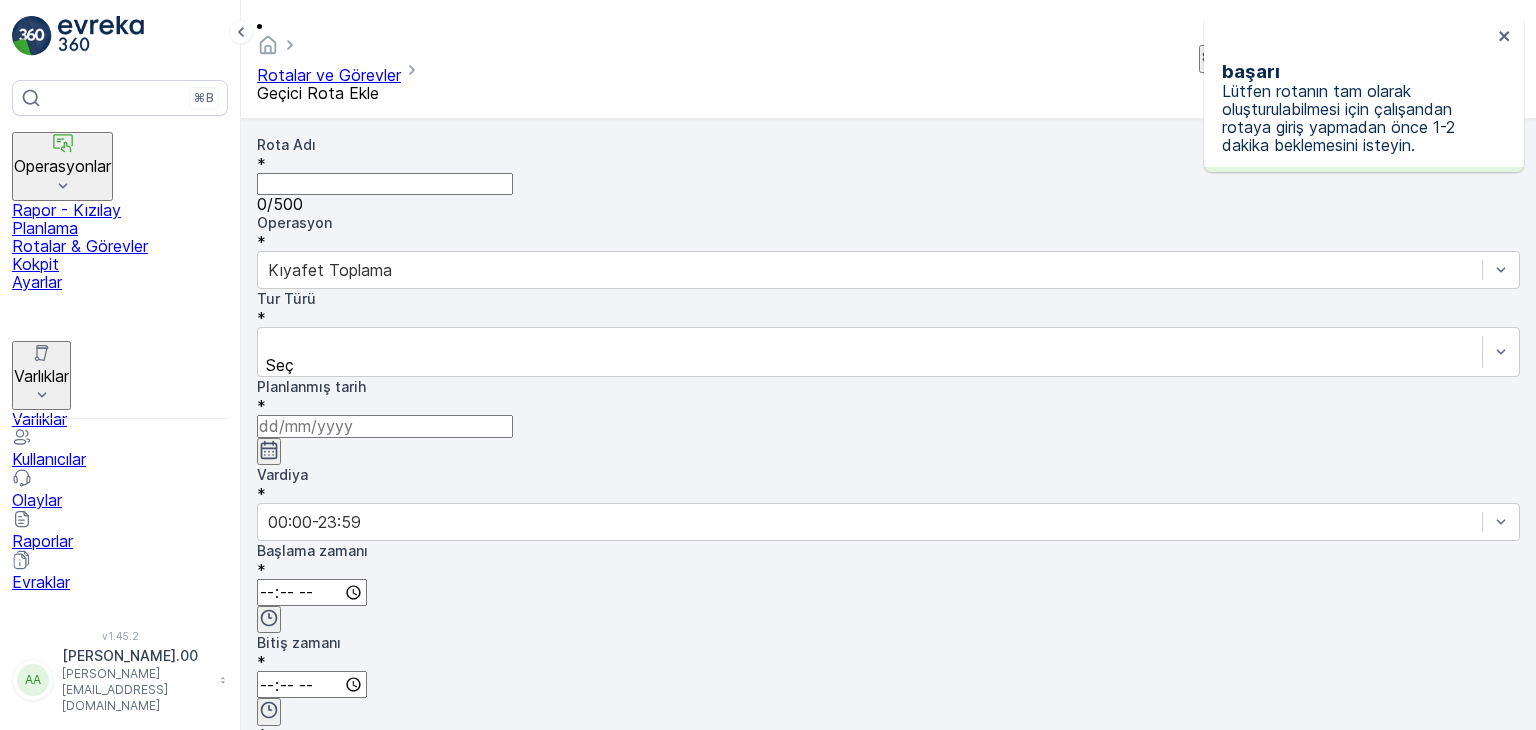 click on "Rota Adı" at bounding box center [385, 184] 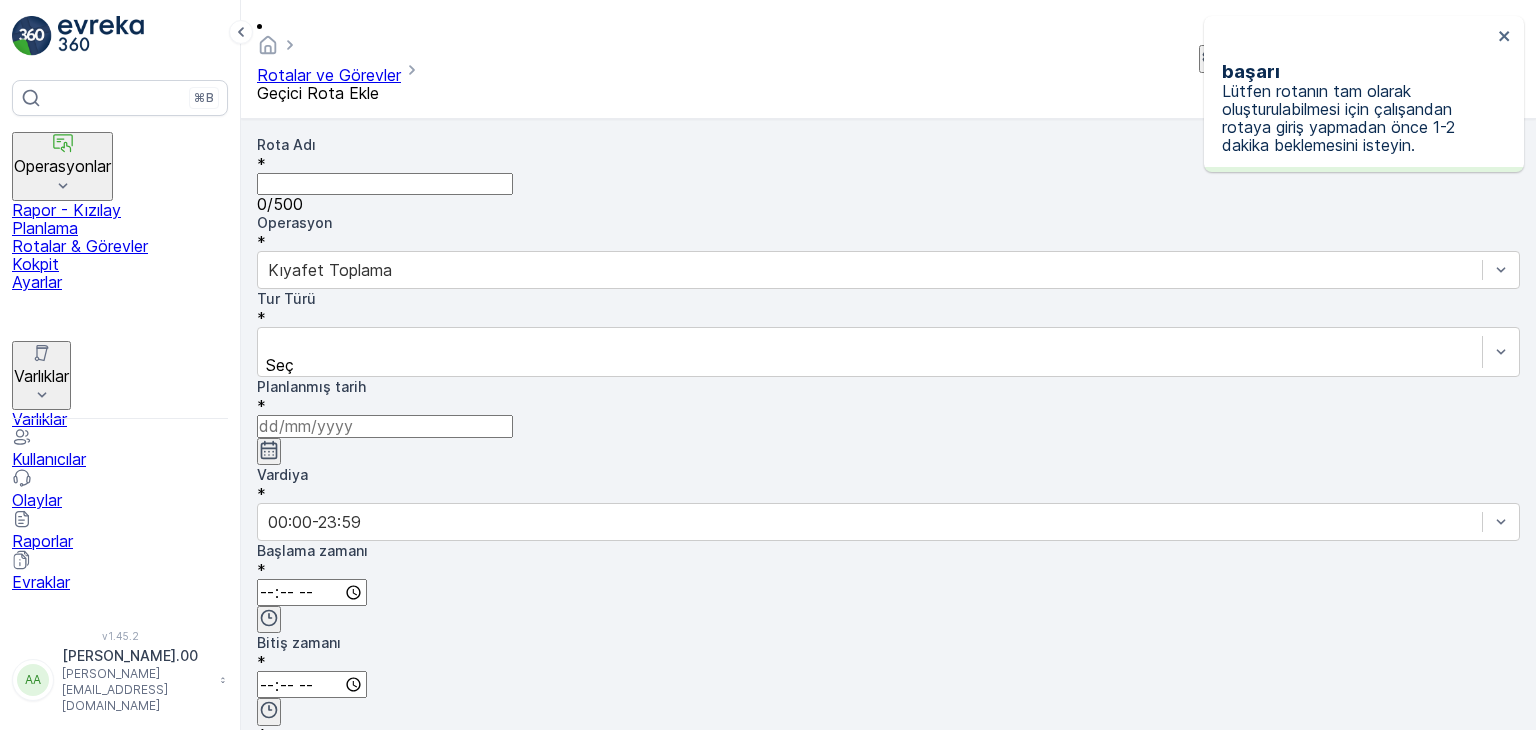 type on "ŞEHİTKAMİL 5" 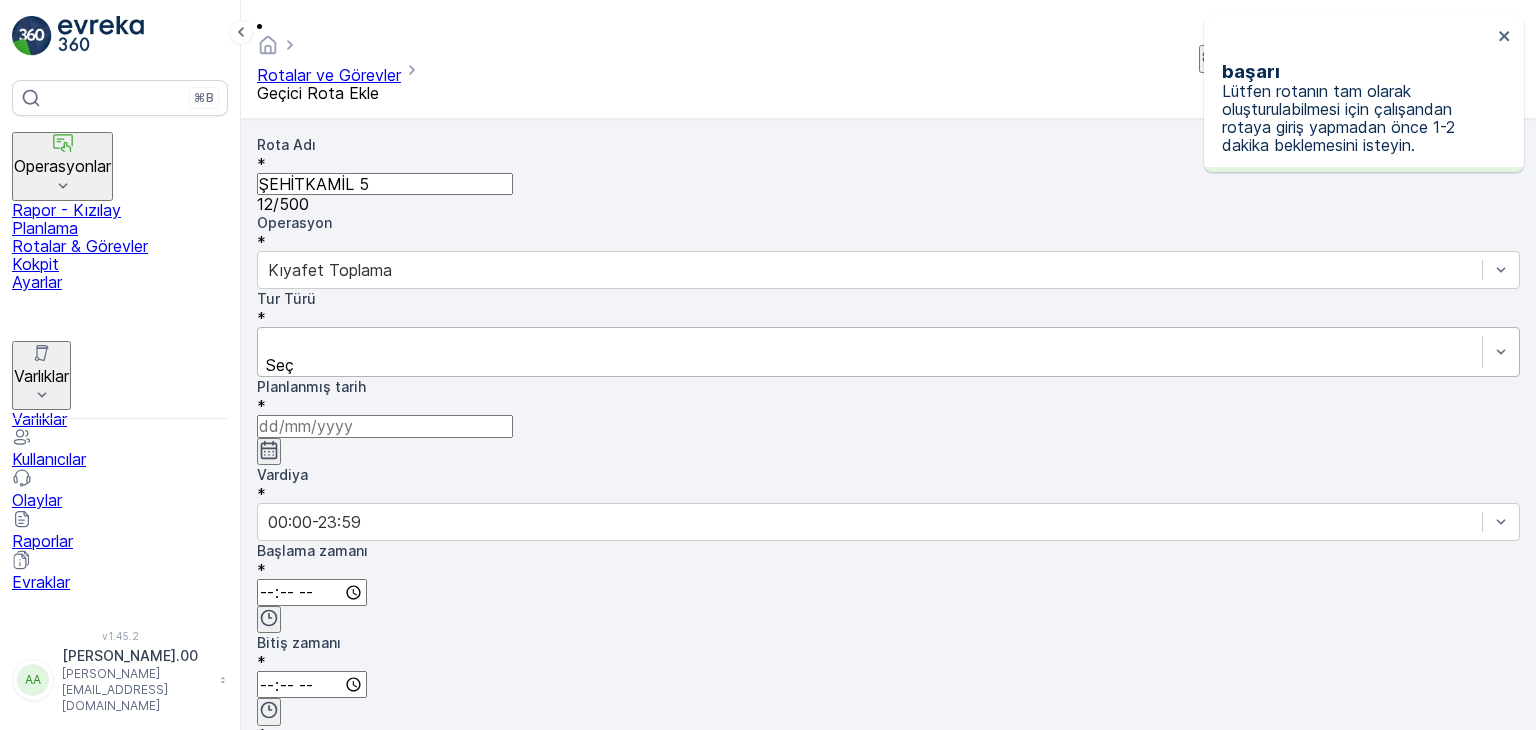 click at bounding box center [870, 343] 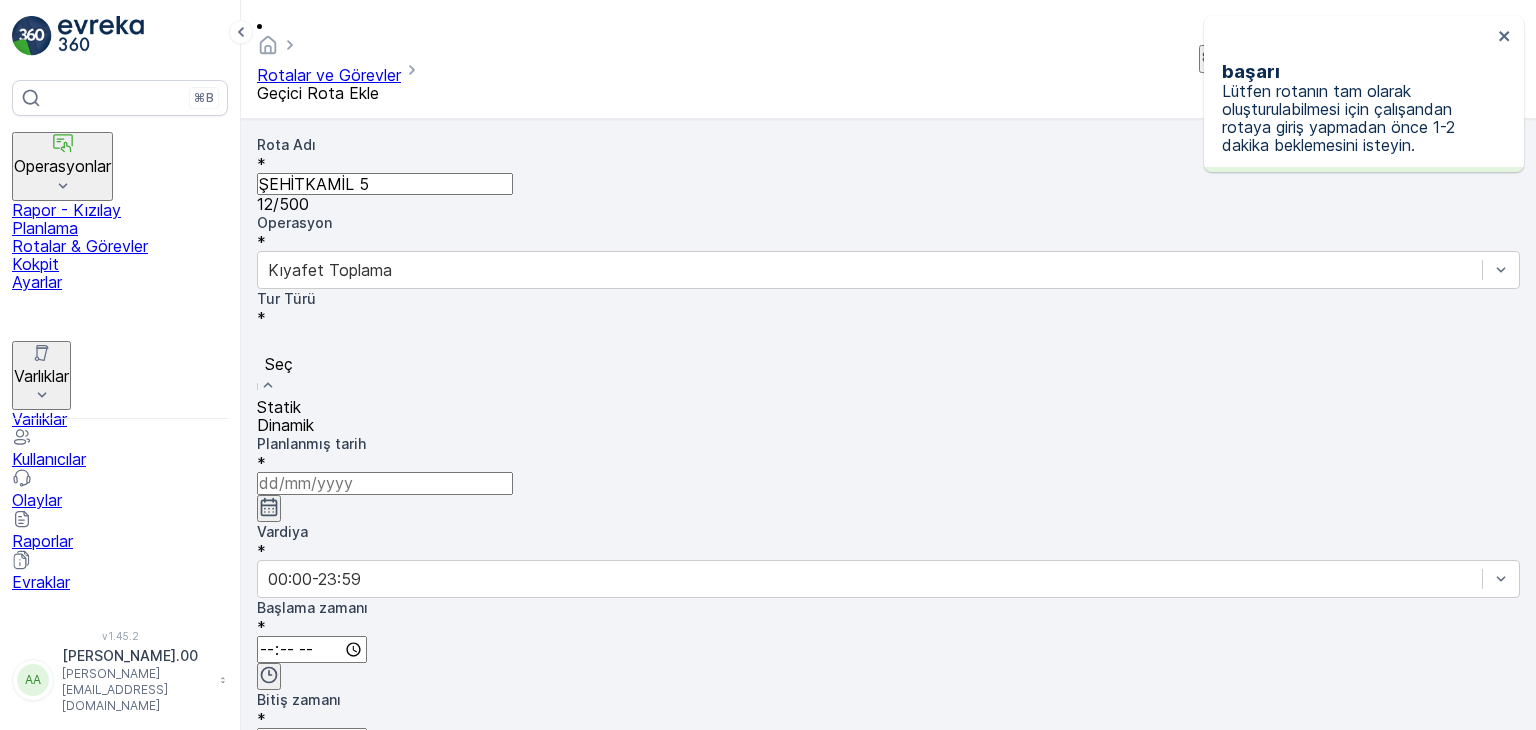 click on "Statik" at bounding box center (888, 407) 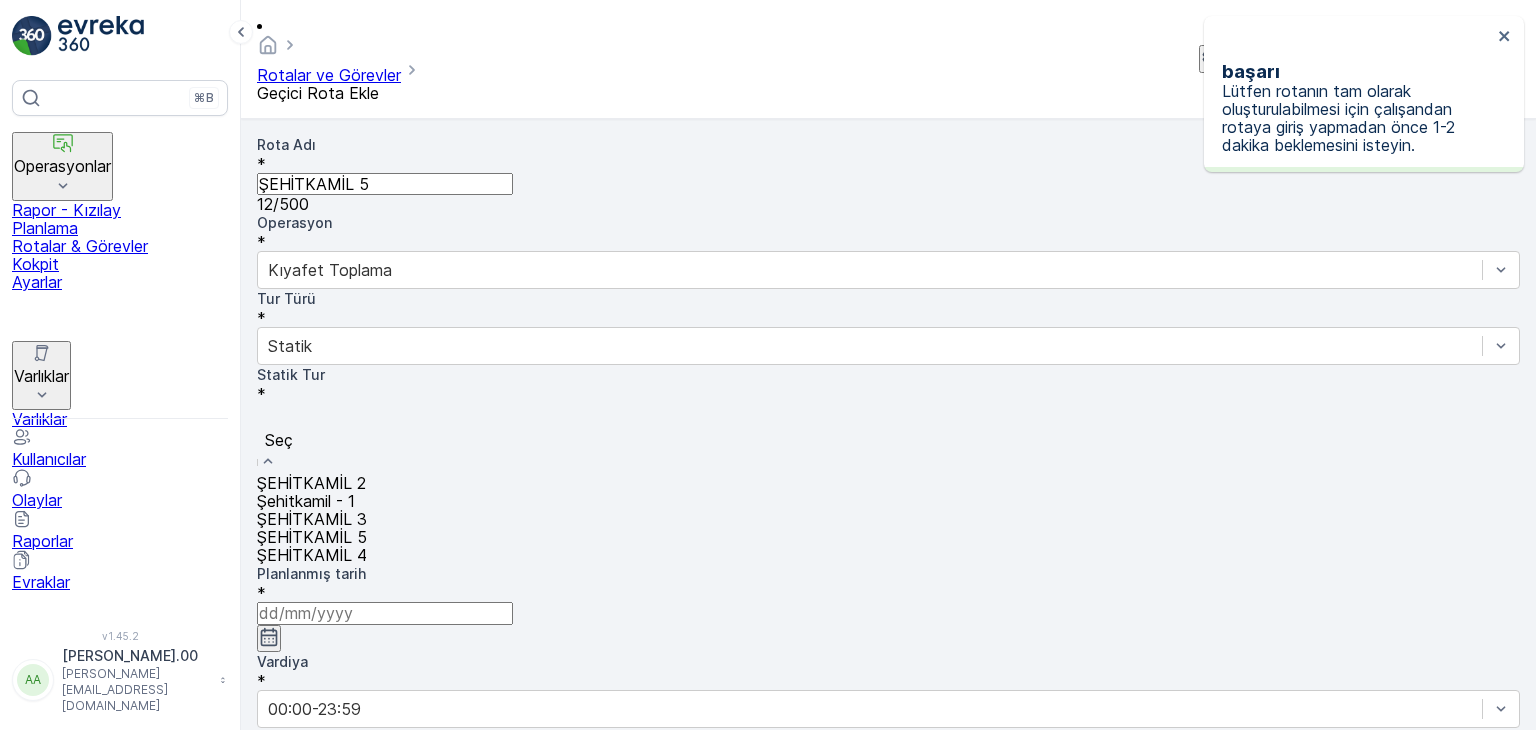 click on "ŞEHİTKAMİL 5" at bounding box center (888, 537) 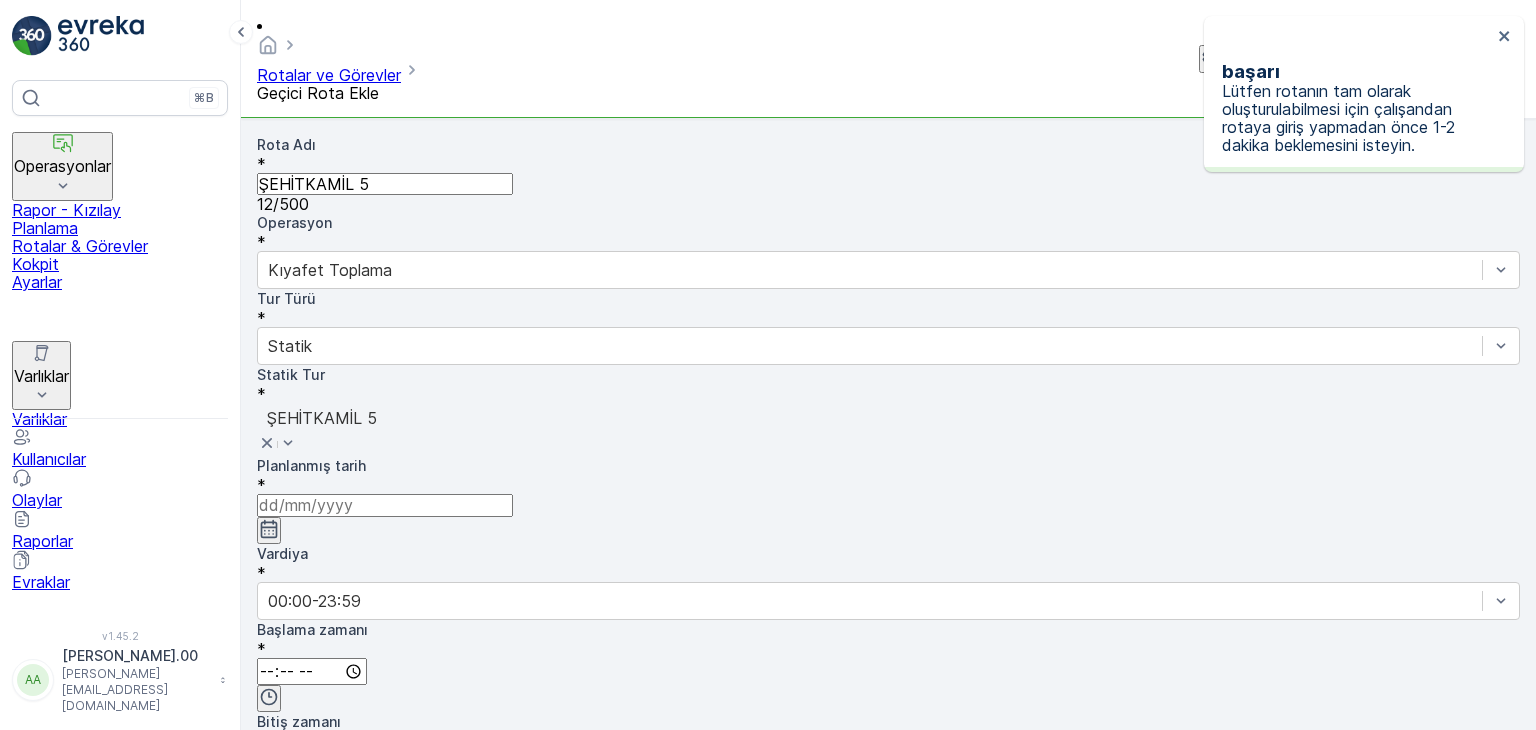 click 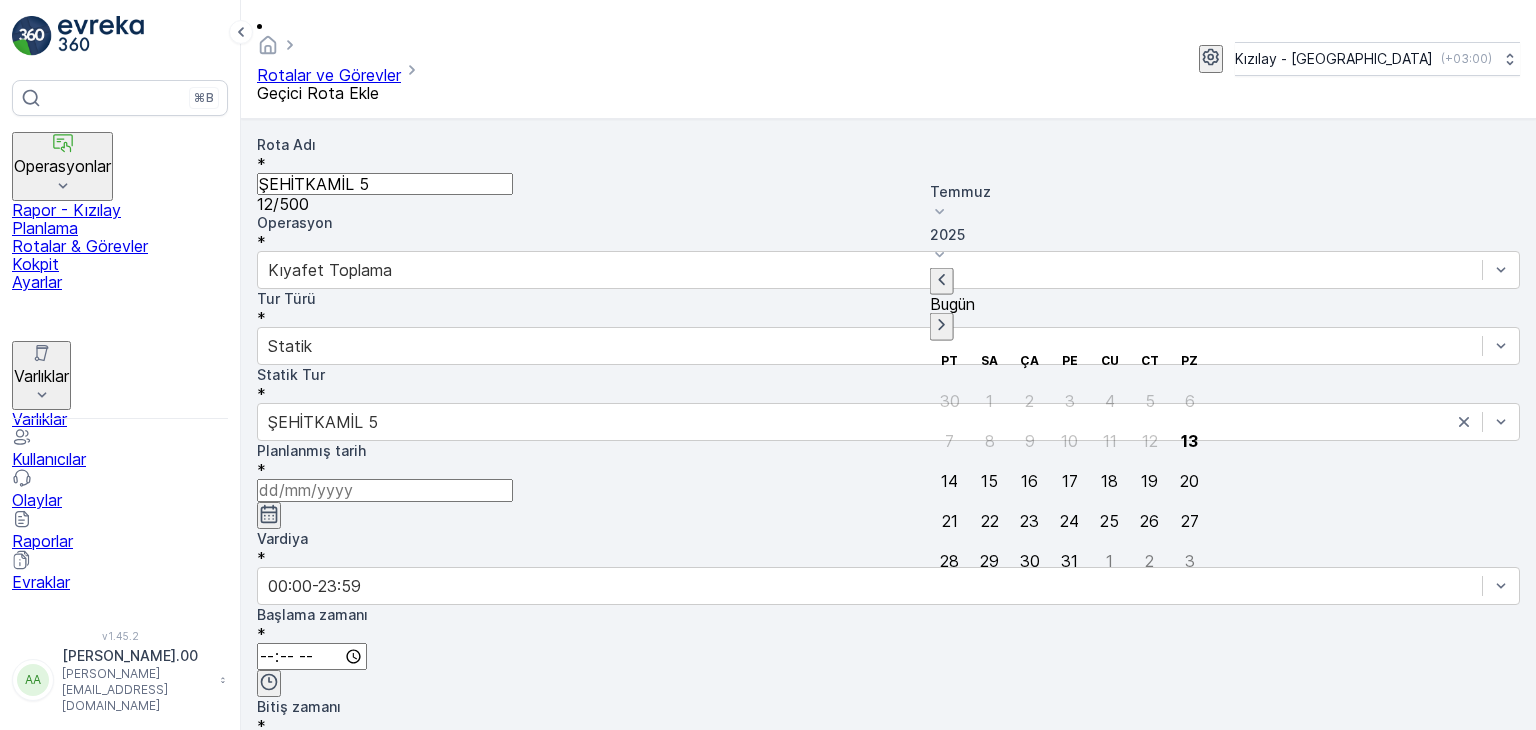 click on "24" at bounding box center (1069, 520) 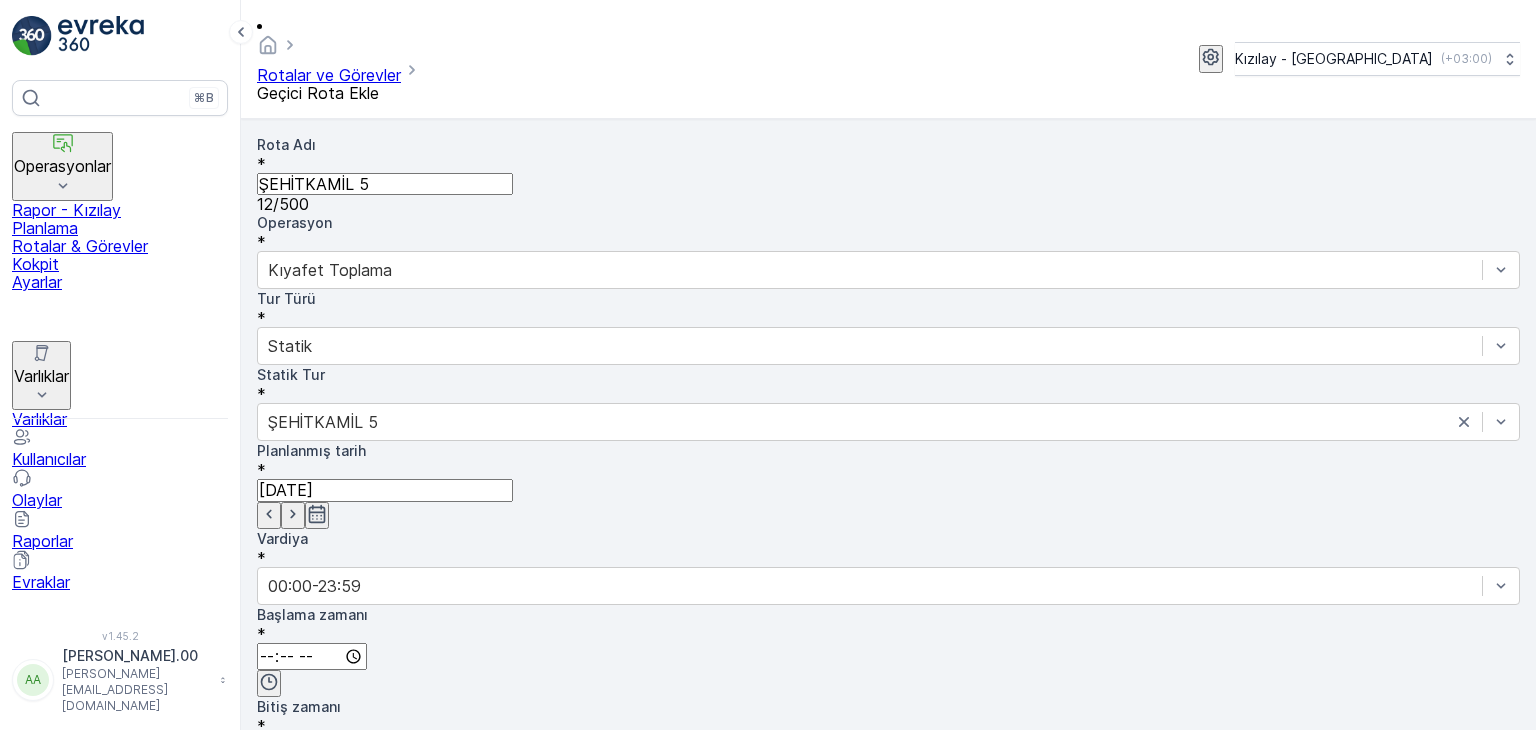 drag, startPoint x: 1124, startPoint y: 214, endPoint x: 1024, endPoint y: 261, distance: 110.49435 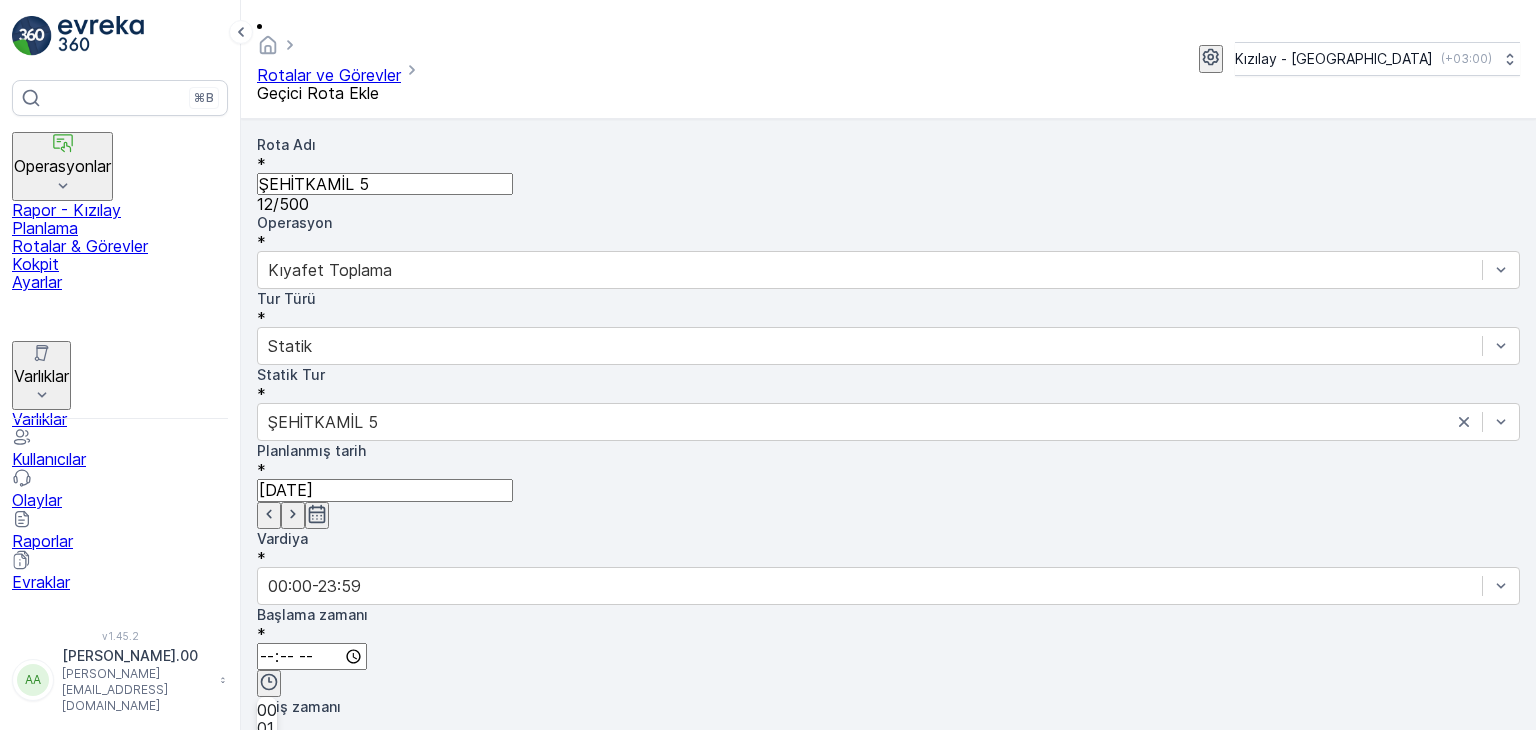 click on "05" at bounding box center (267, 800) 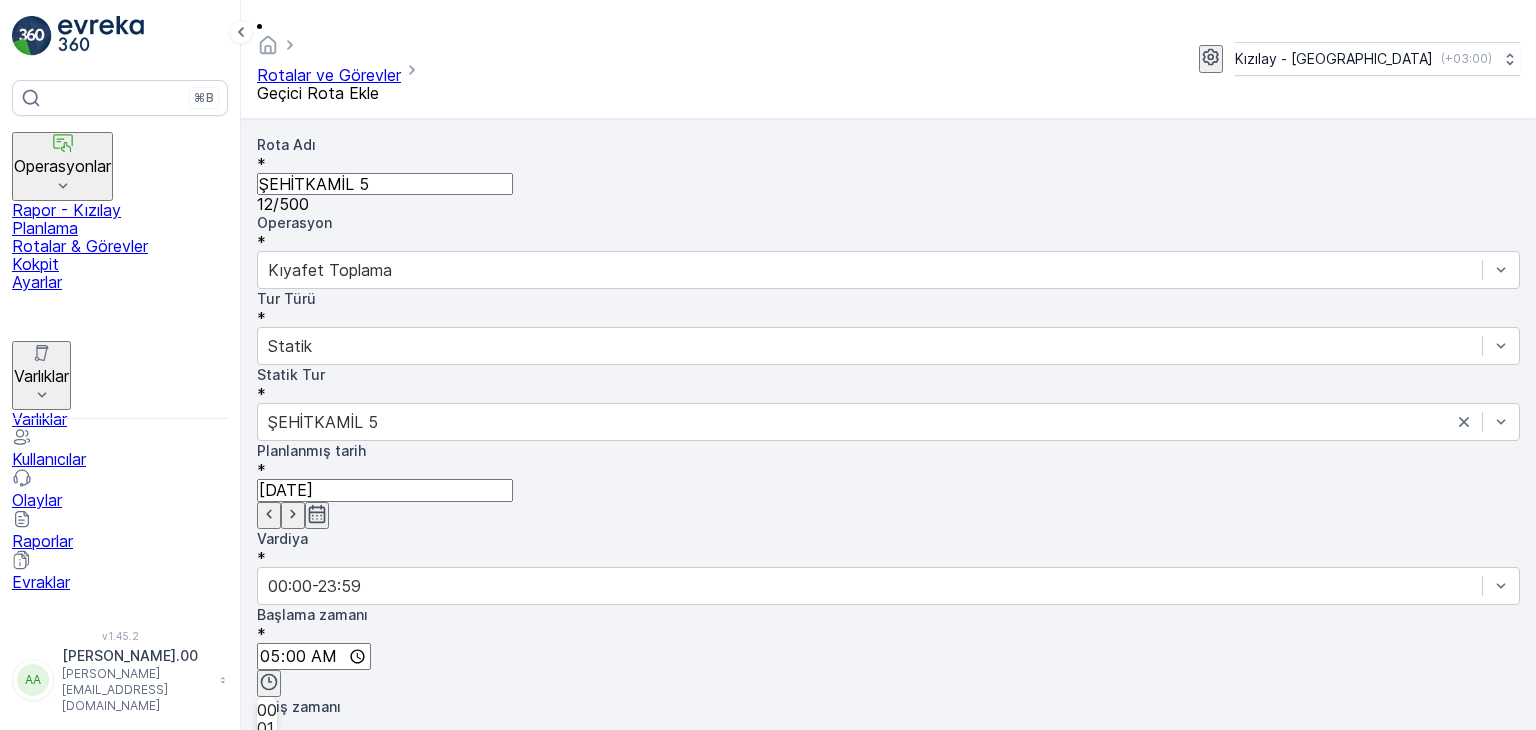 click at bounding box center [312, 748] 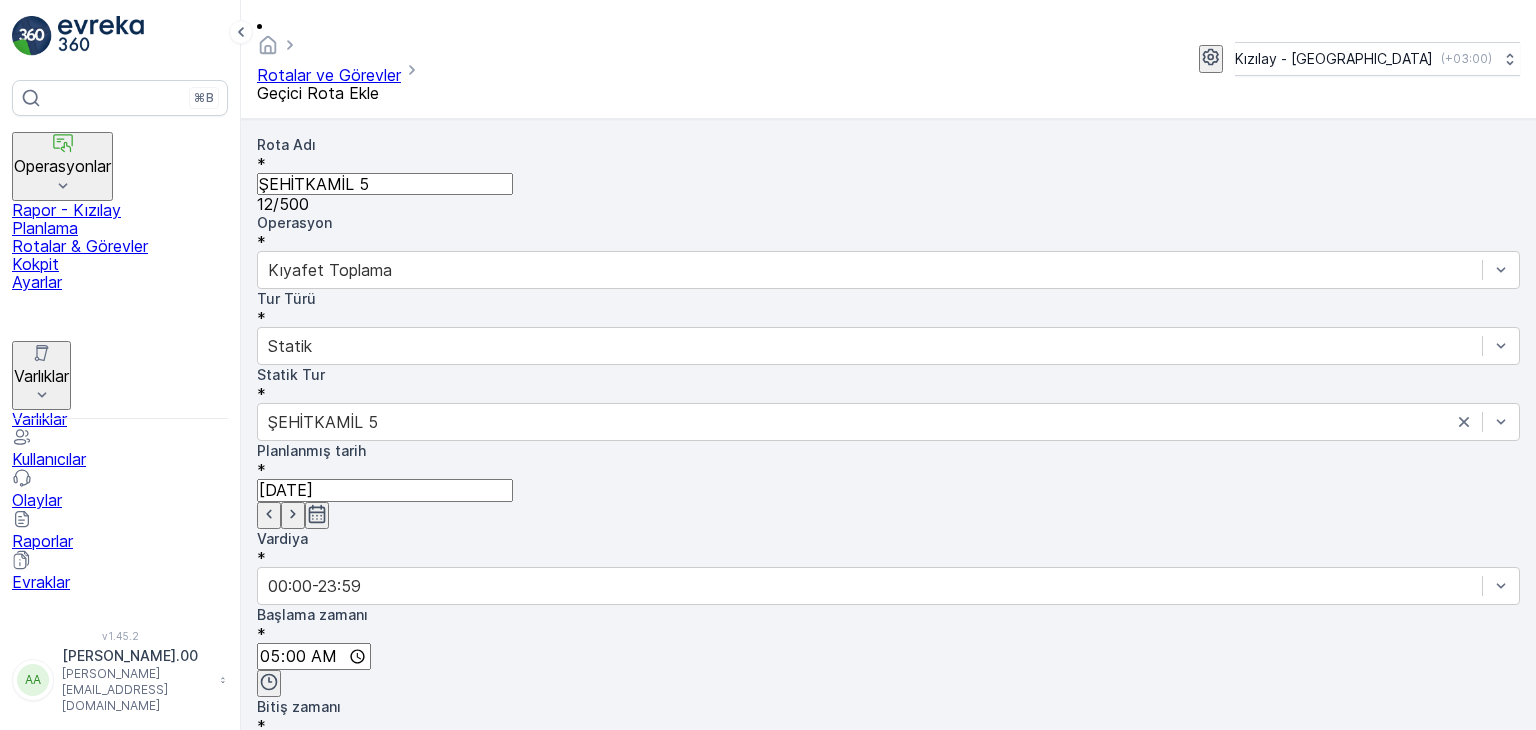 scroll, scrollTop: 480, scrollLeft: 0, axis: vertical 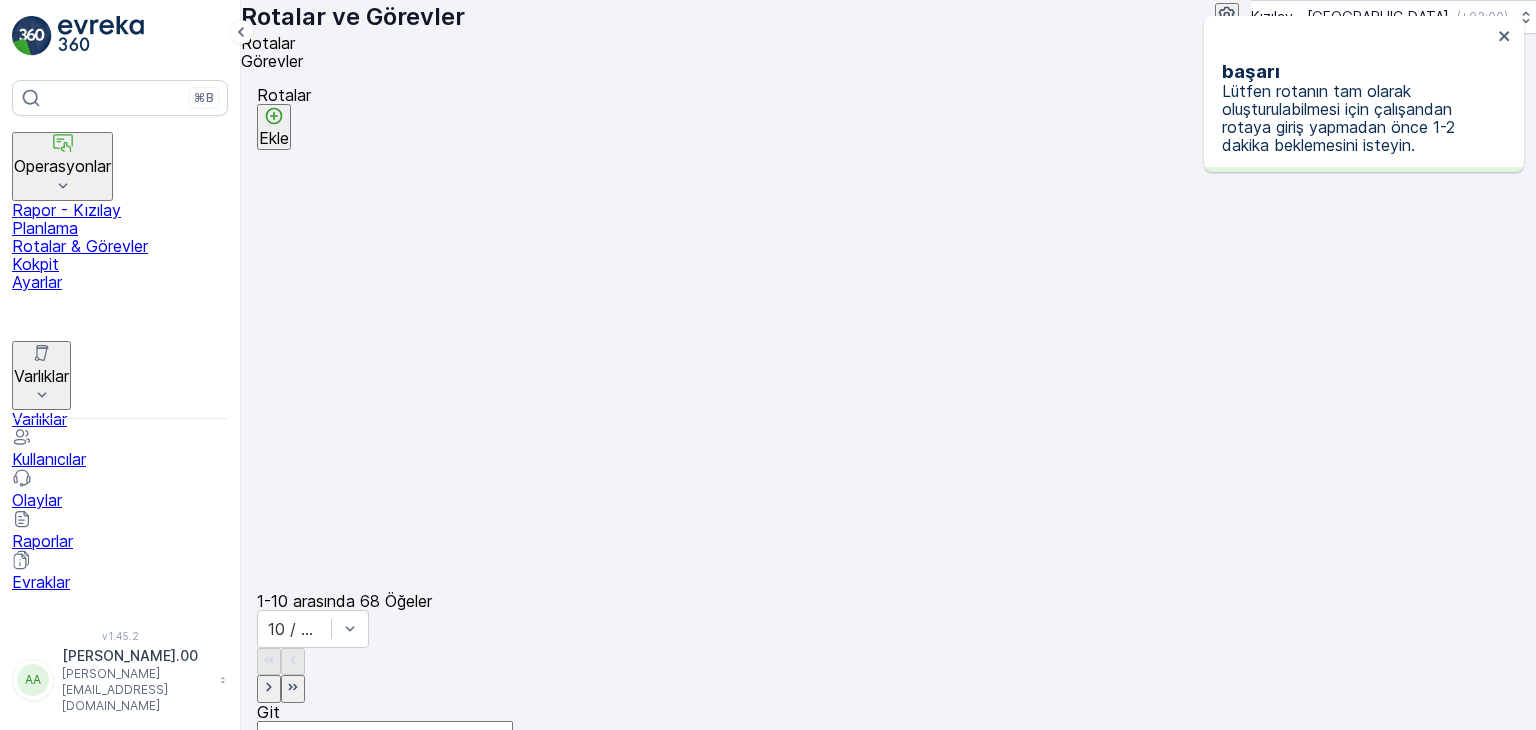 click 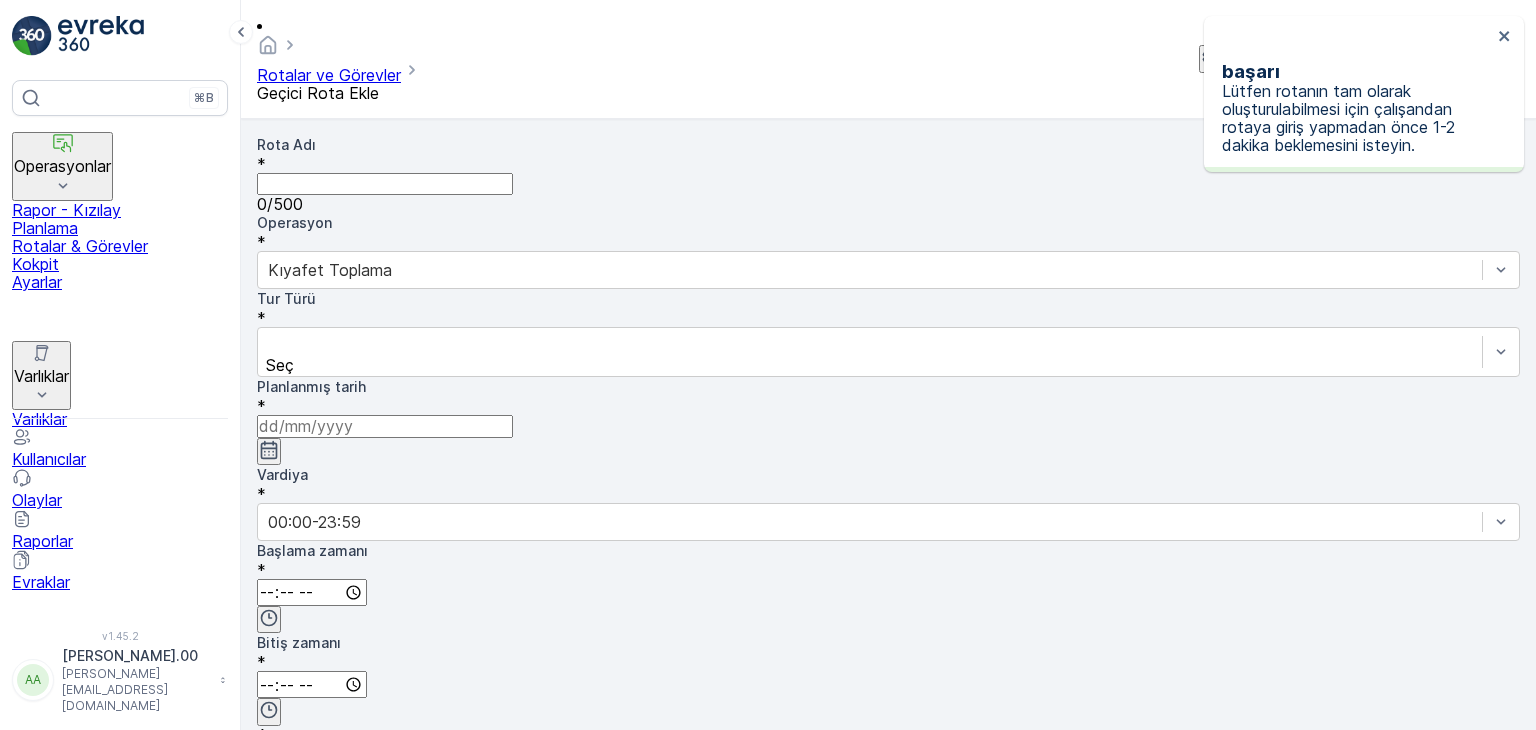 click on "Rota Adı" at bounding box center [385, 184] 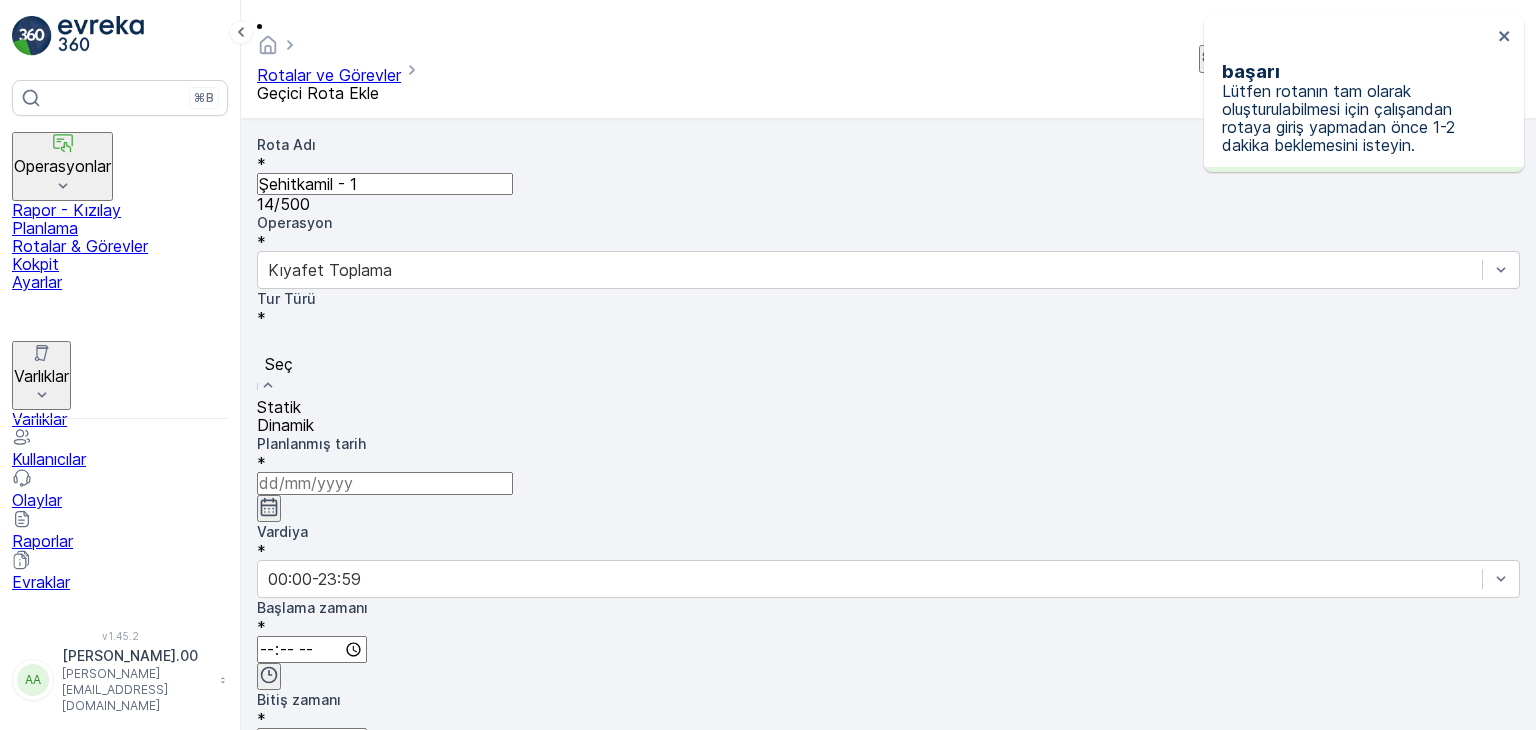 click at bounding box center [888, 342] 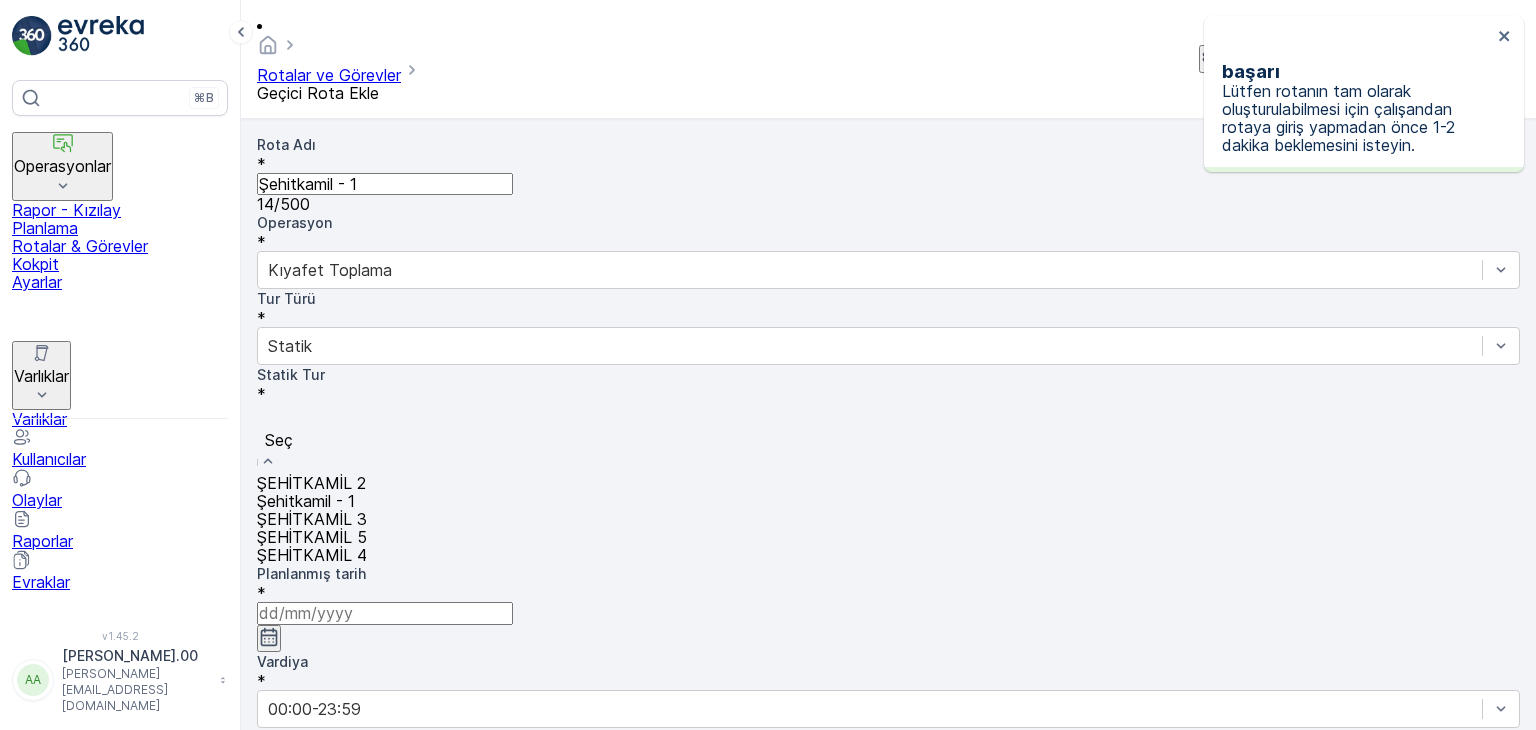 click on "Seç" at bounding box center [888, 438] 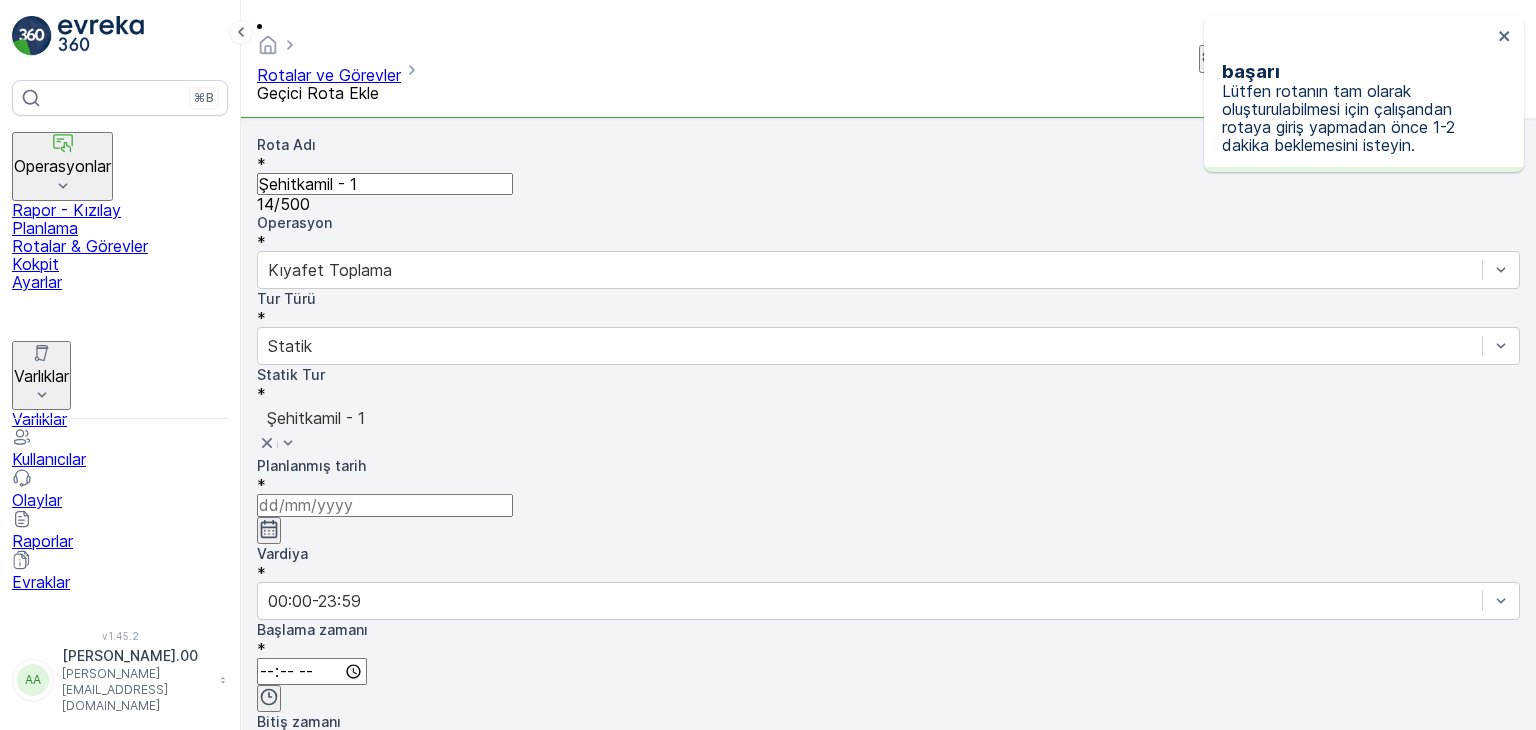 click 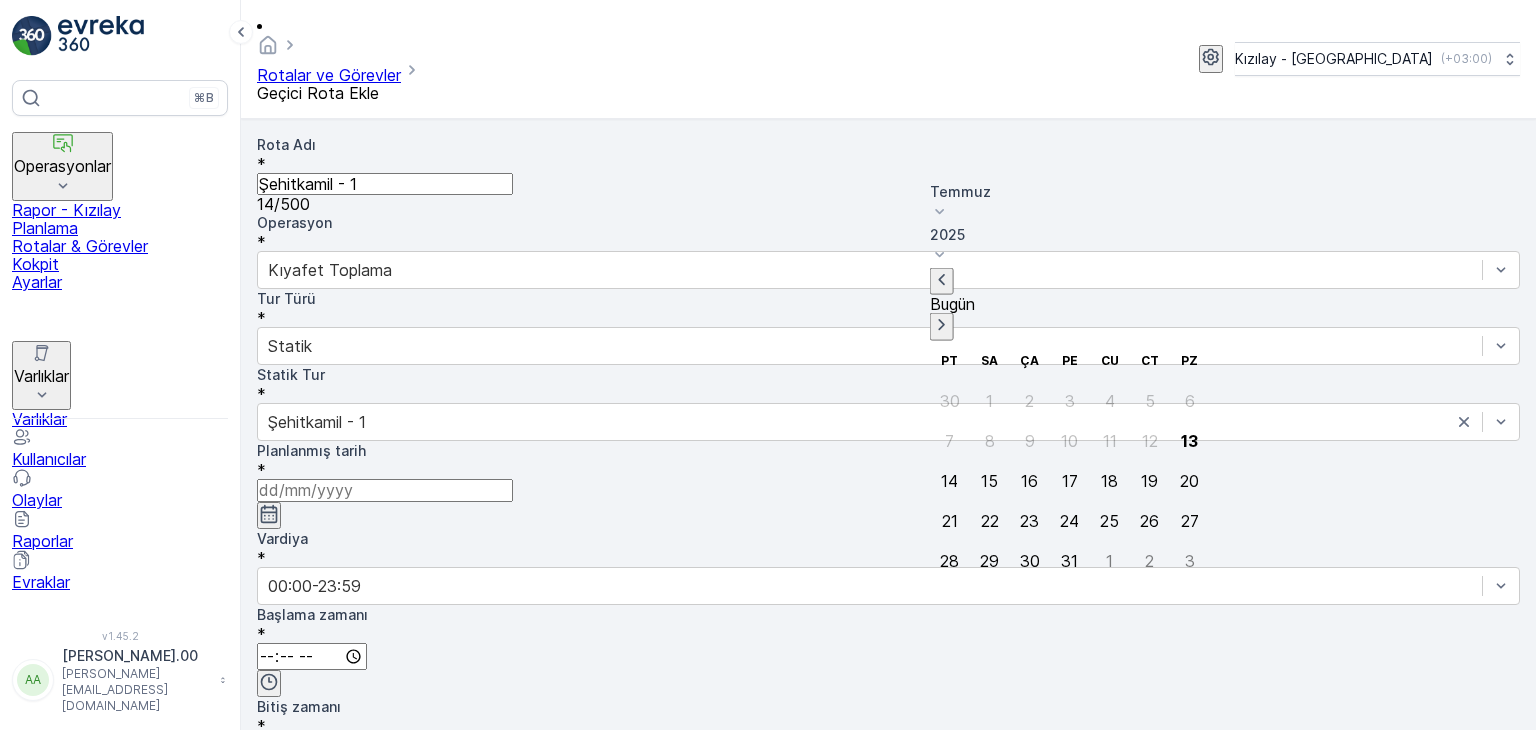 drag, startPoint x: 1087, startPoint y: 390, endPoint x: 1095, endPoint y: 377, distance: 15.264338 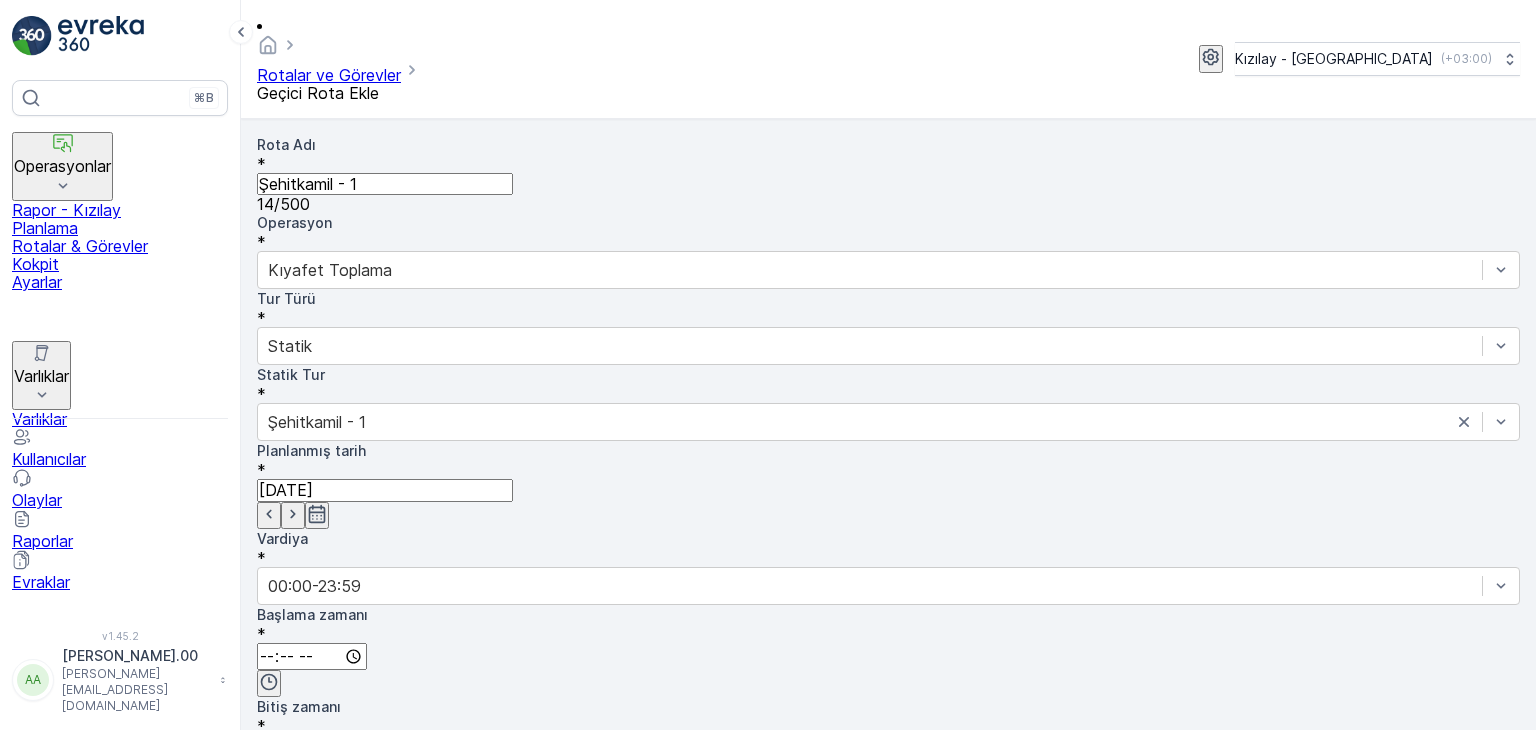 click 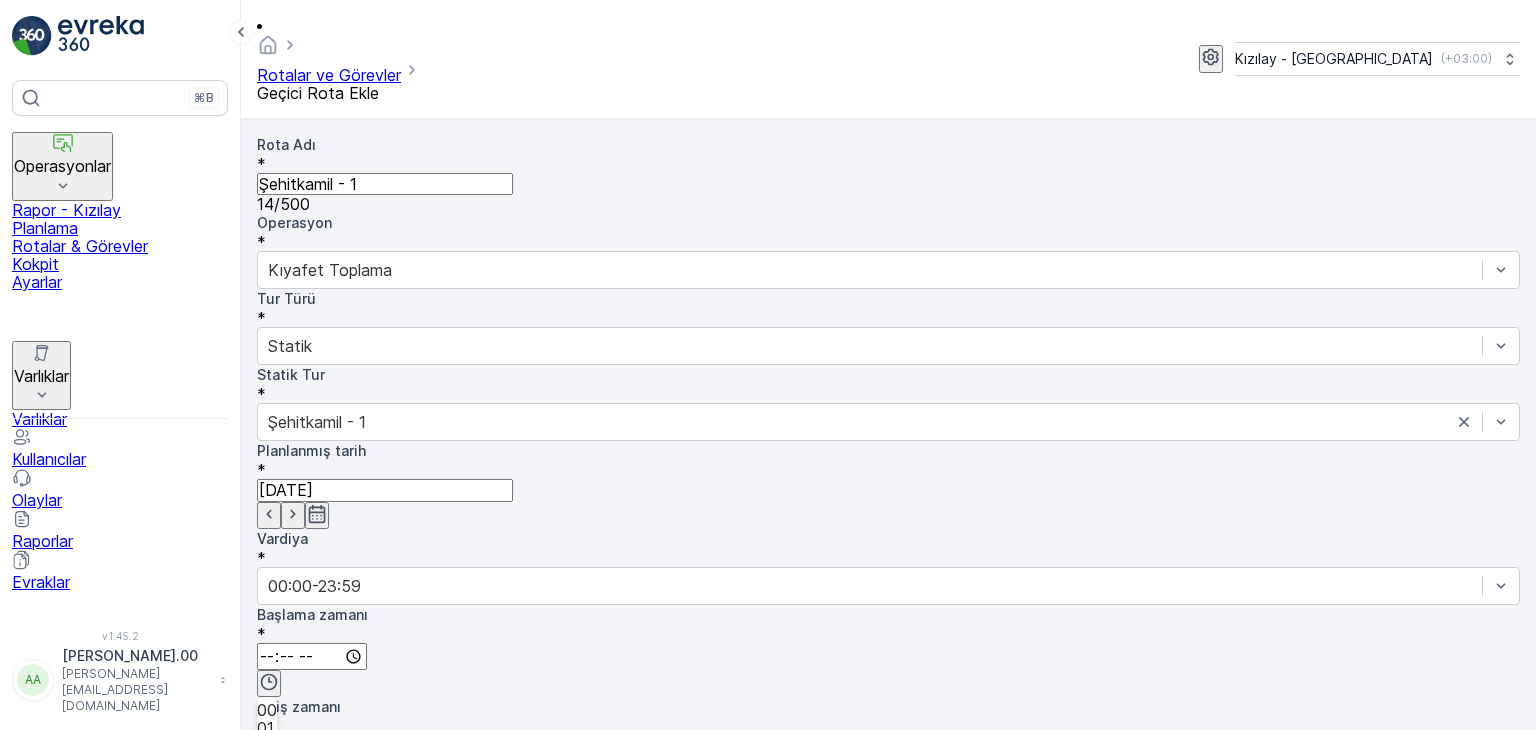 click on "05" at bounding box center (267, 800) 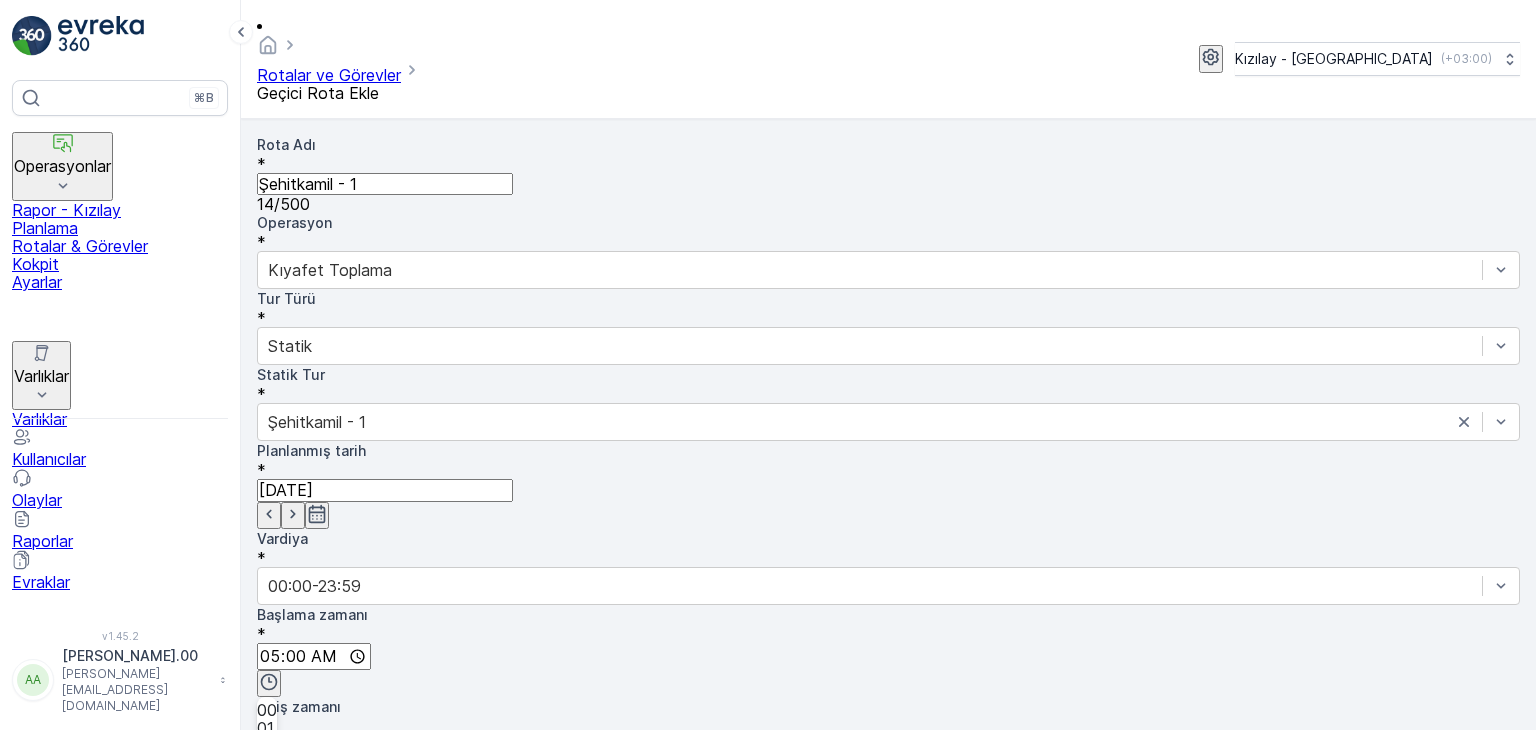 click at bounding box center [312, 748] 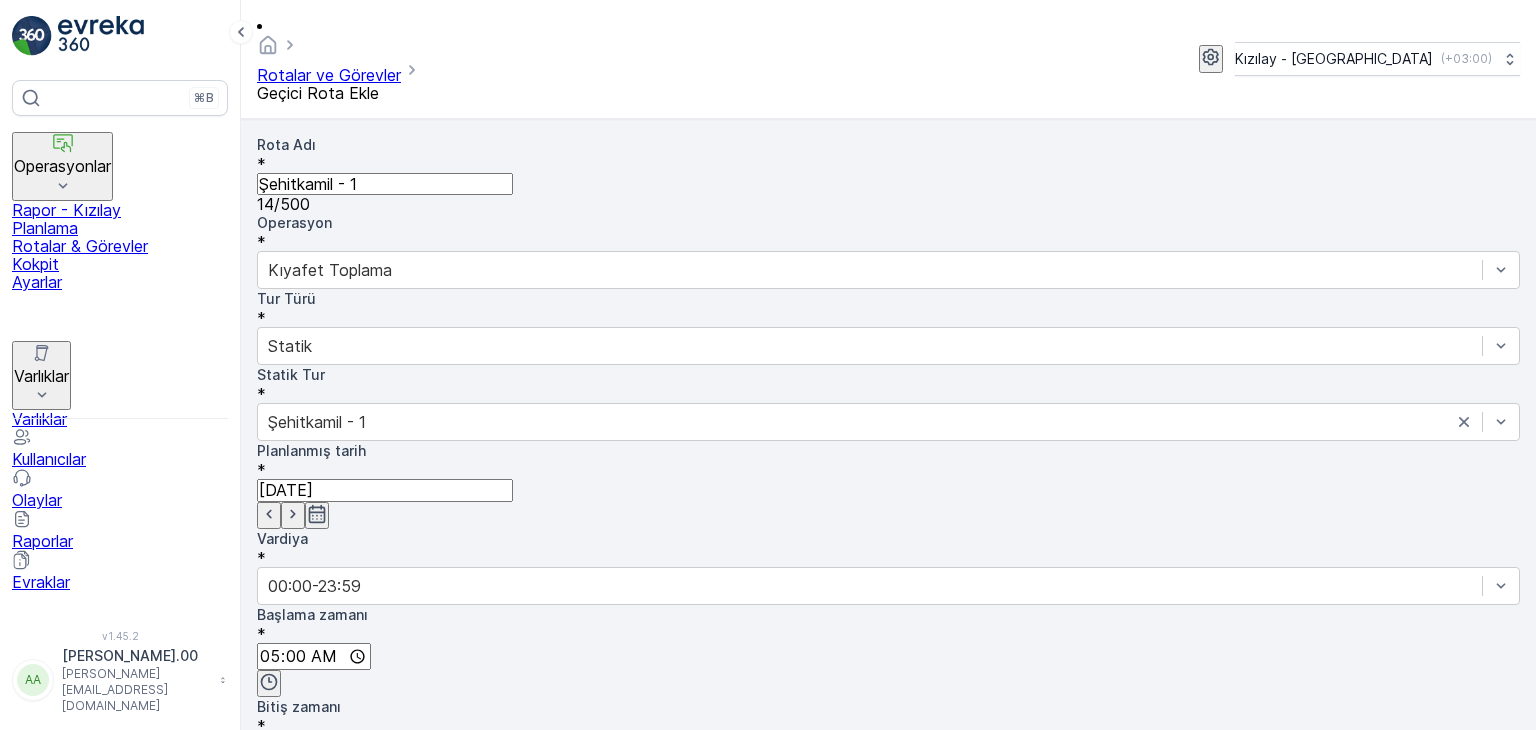 scroll, scrollTop: 6, scrollLeft: 0, axis: vertical 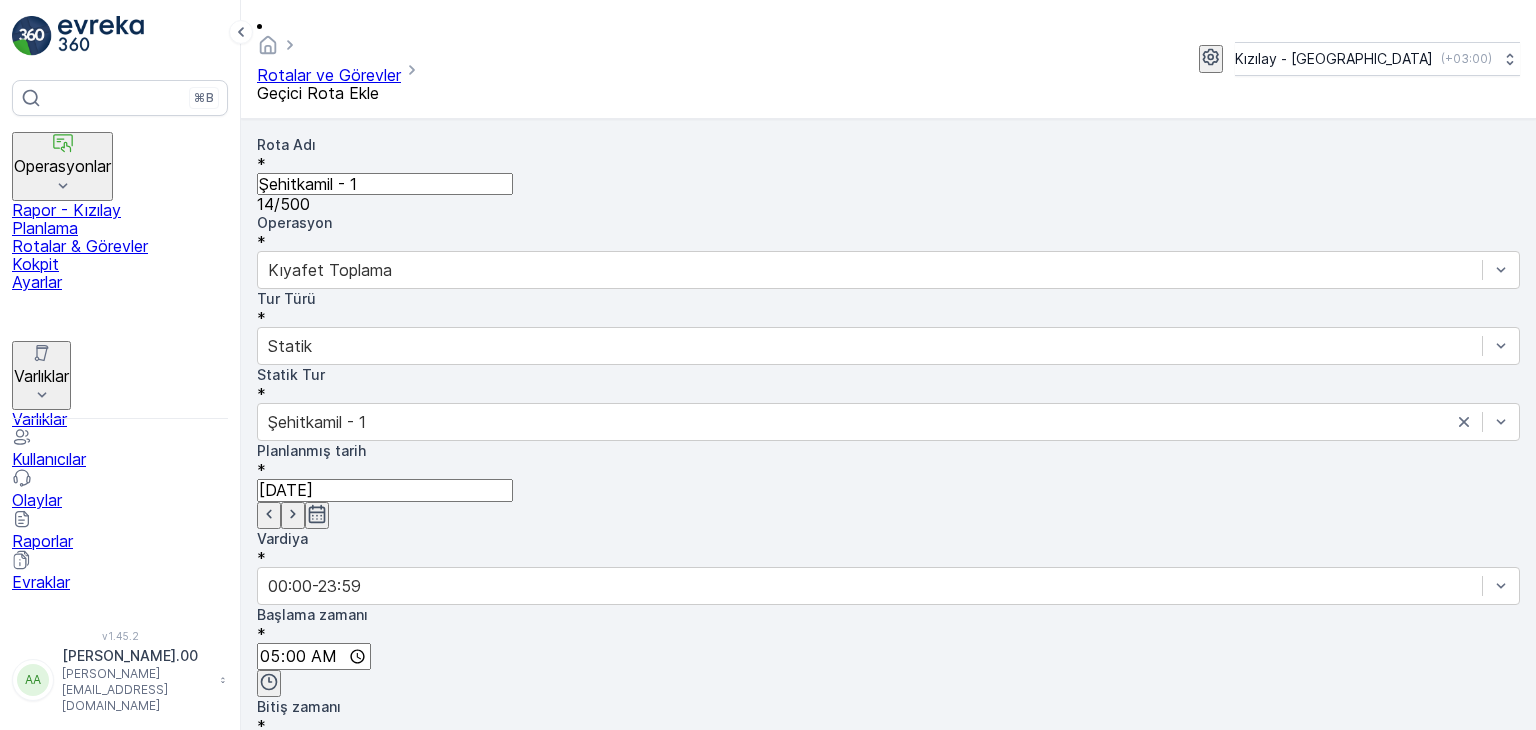 click on "23" at bounding box center [266, 1217] 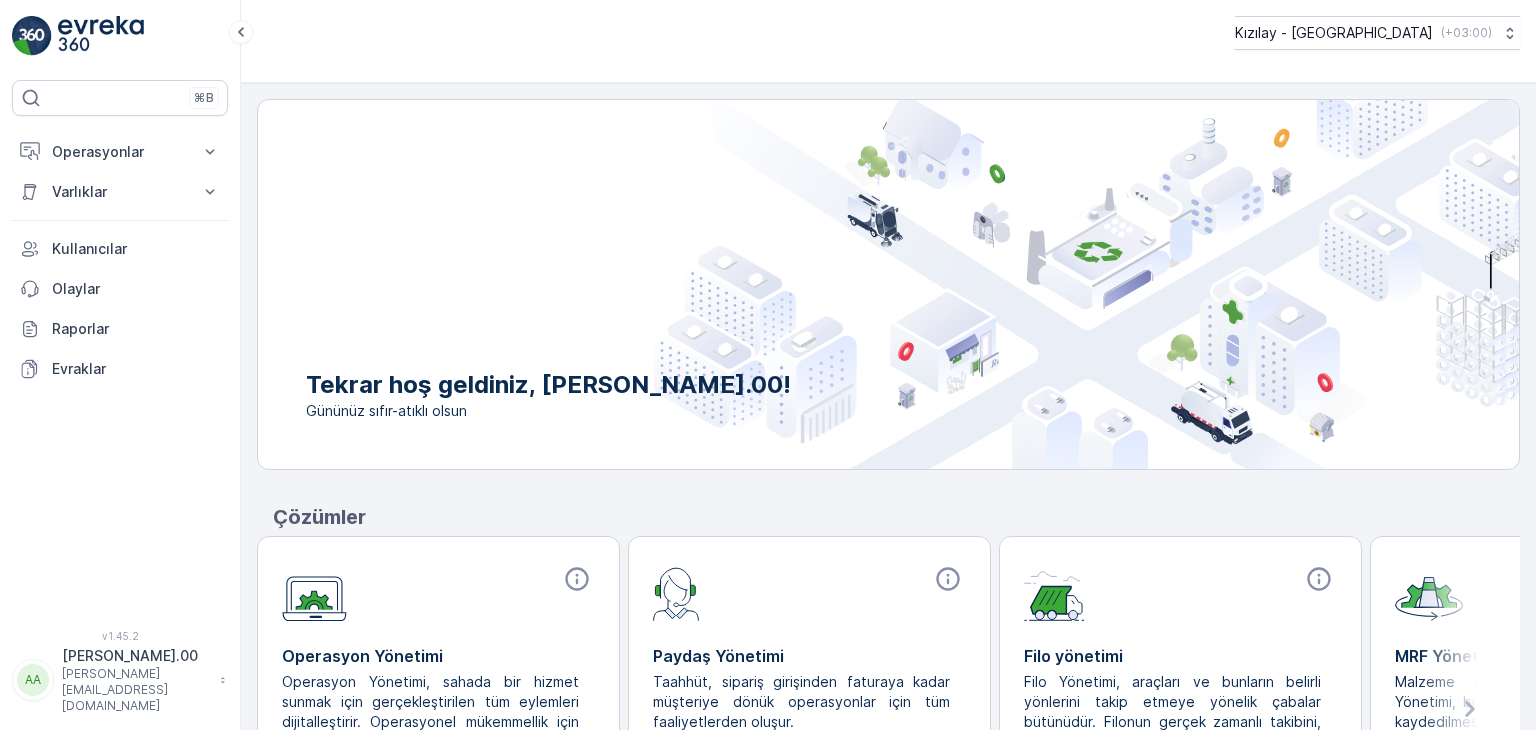 scroll, scrollTop: 0, scrollLeft: 0, axis: both 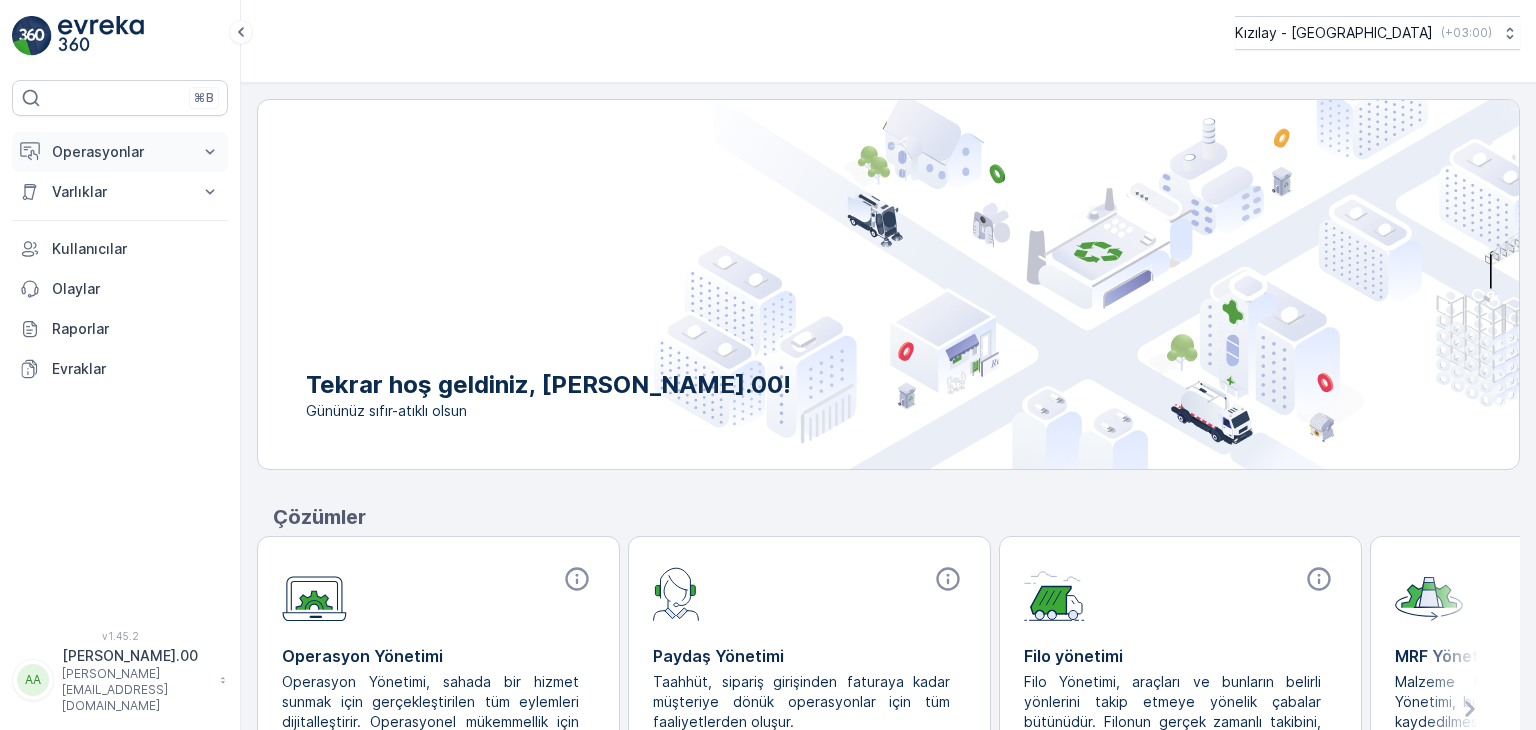 click on "Operasyonlar" at bounding box center [120, 152] 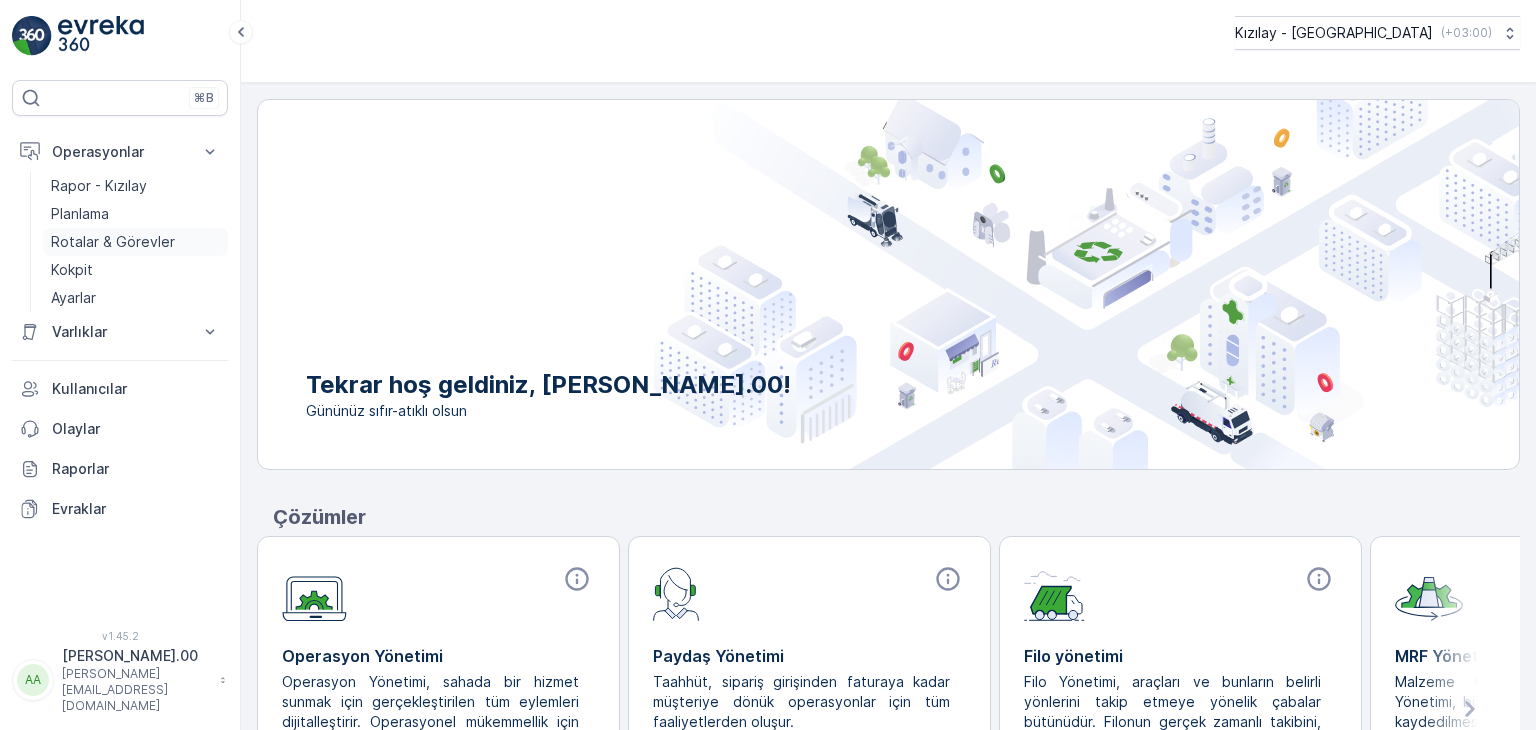click on "Rotalar & Görevler" at bounding box center (113, 242) 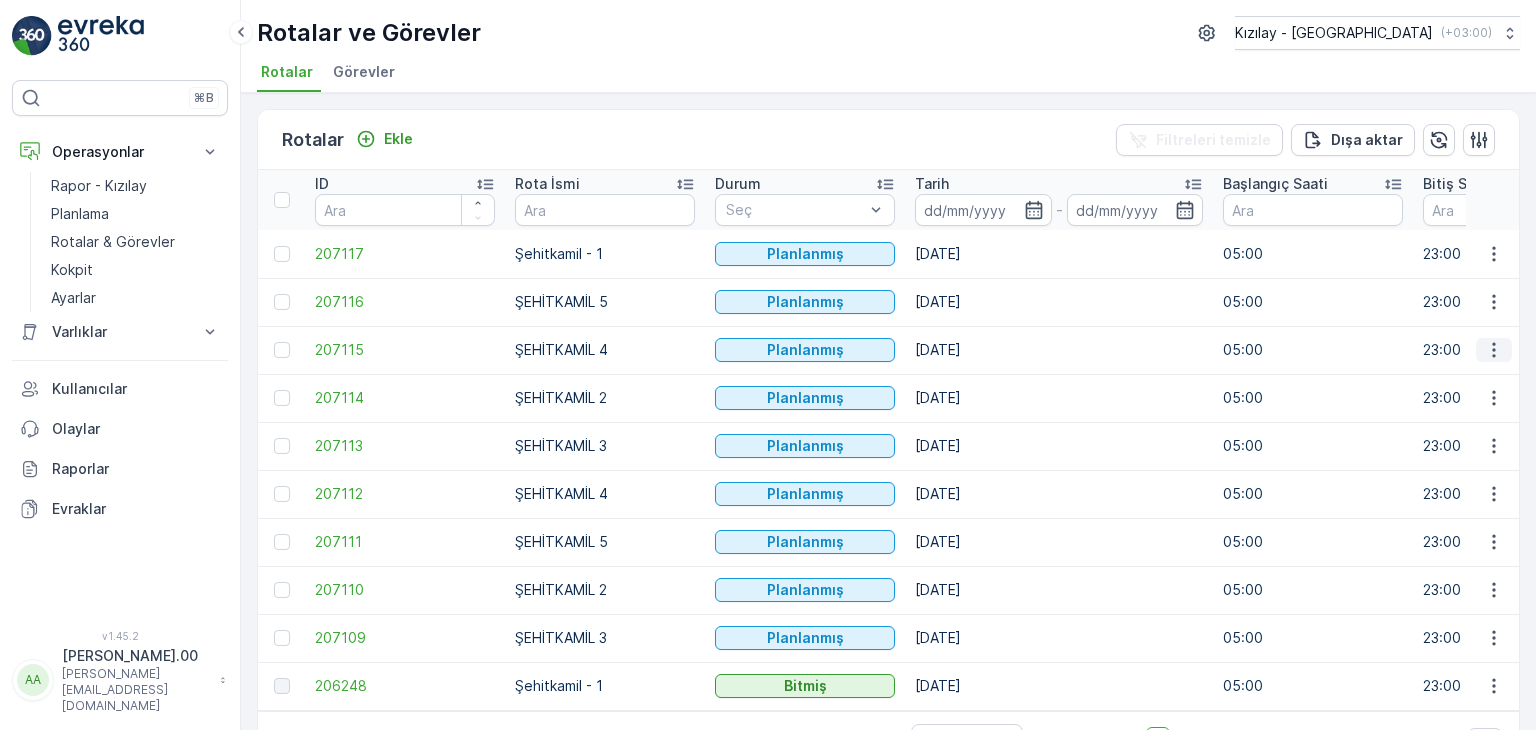 click 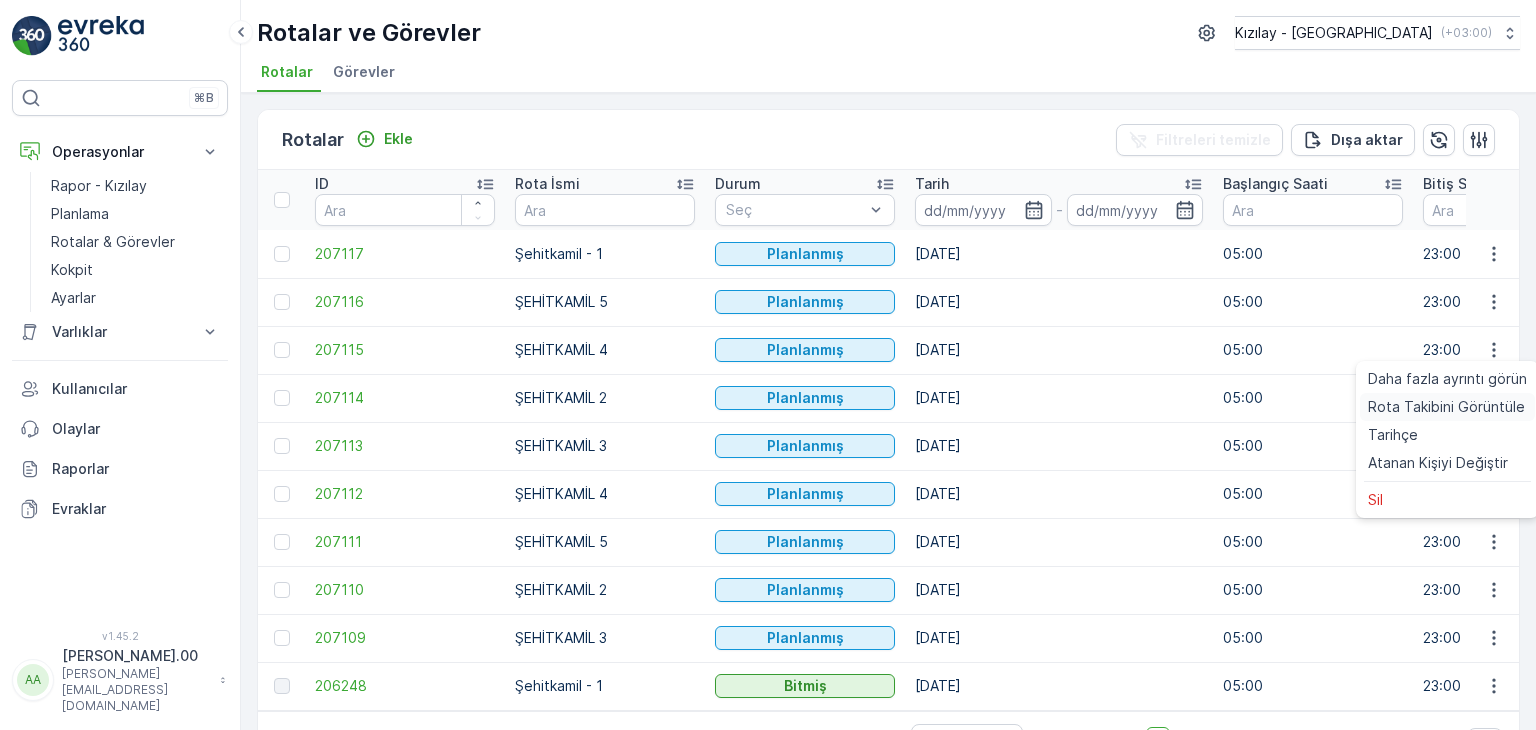 click on "Rota Takibini Görüntüle" at bounding box center (1446, 407) 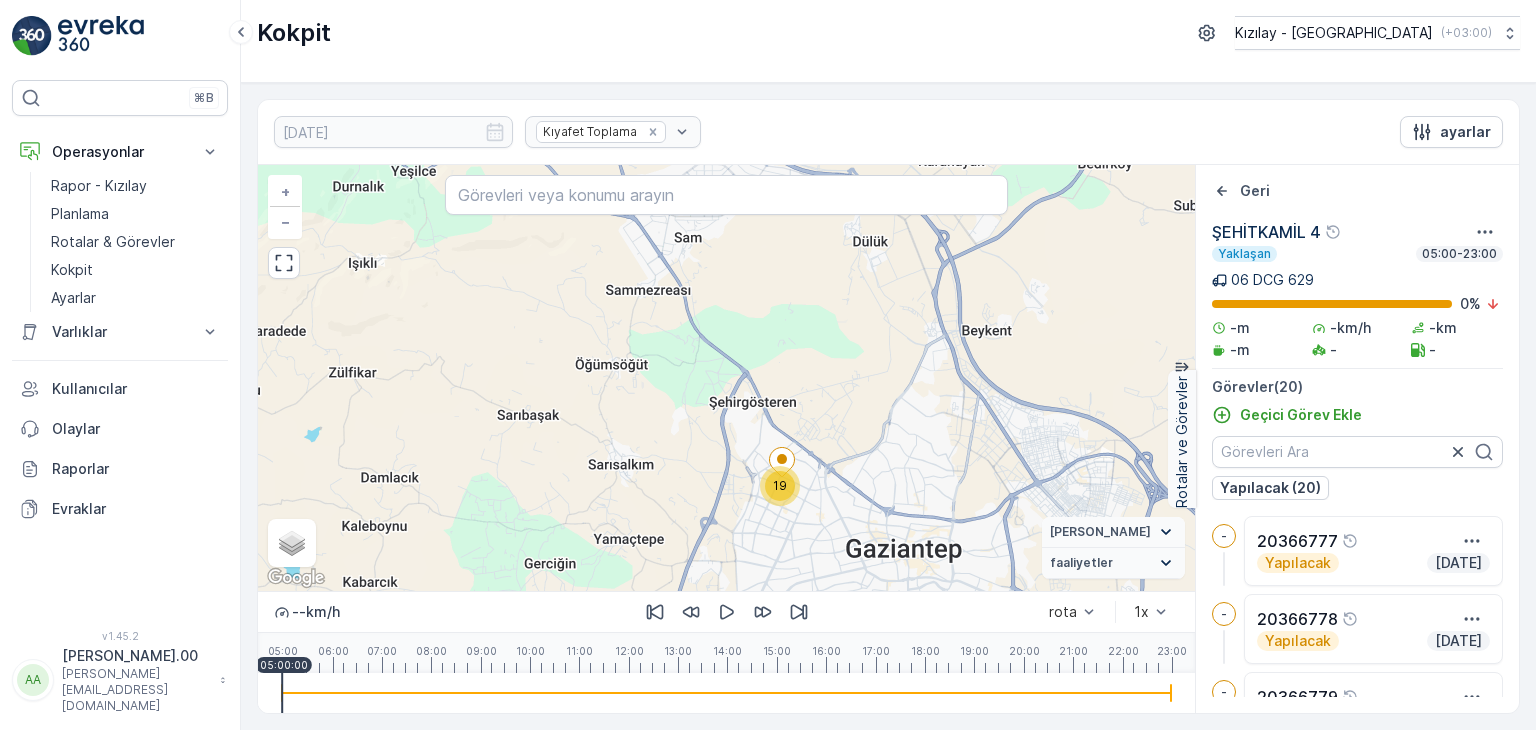 click on "19 + −  Uydu  Yol haritası  Arazi  Karışık  Leaflet Klavye kısayolları Harita Verileri Harita verileri ©2025 Harita verileri ©2025 2 km  Metrik ve emperyal birimler arasında geçiş yapmak için tıklayın Şartlar Harita hatası bildirin Vekil Durumu Hareket halinde Sabit faaliyetler Başlangıç noktası Bitiş noktası YAKIT İmha etmek mola hız sınırı" at bounding box center [726, 378] 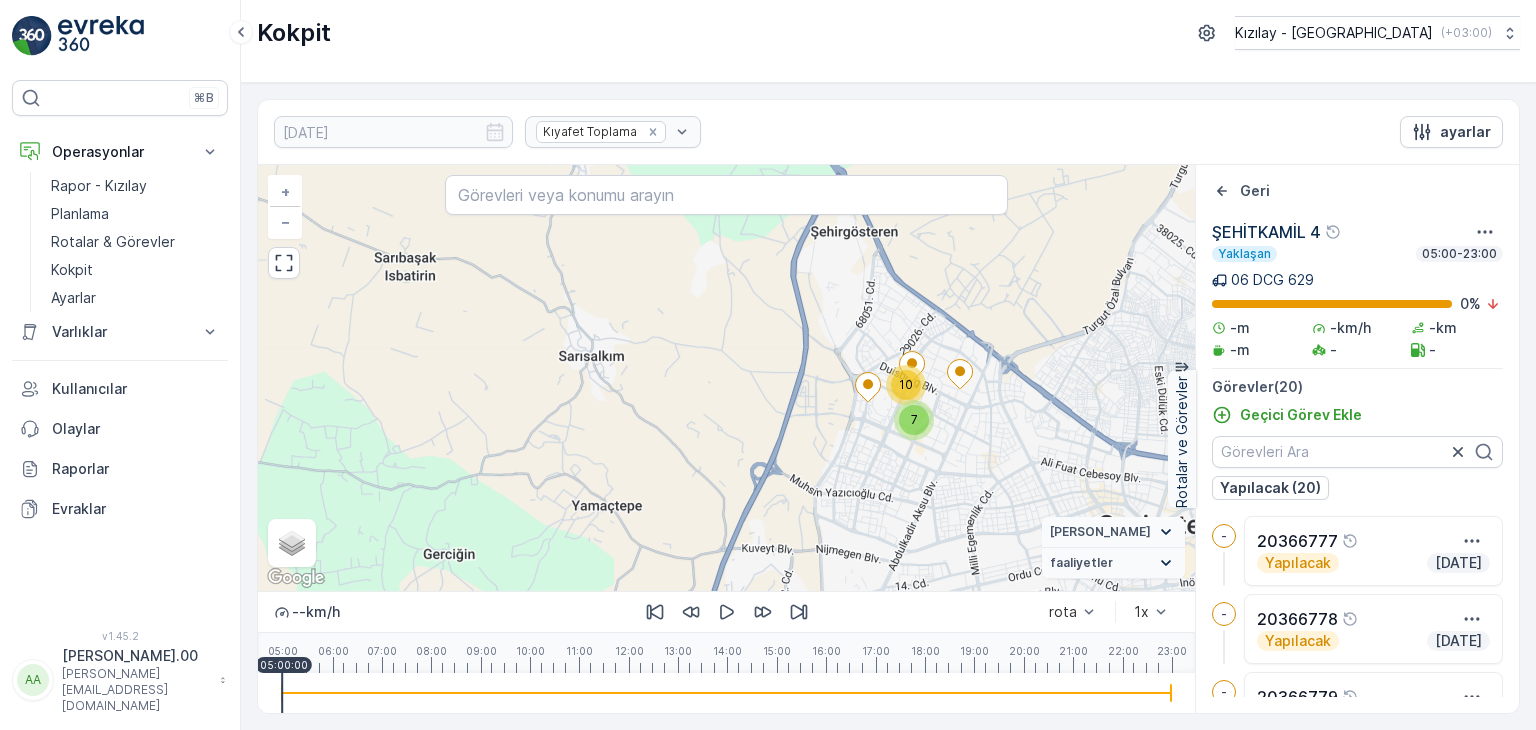 drag, startPoint x: 996, startPoint y: 514, endPoint x: 852, endPoint y: 293, distance: 263.77454 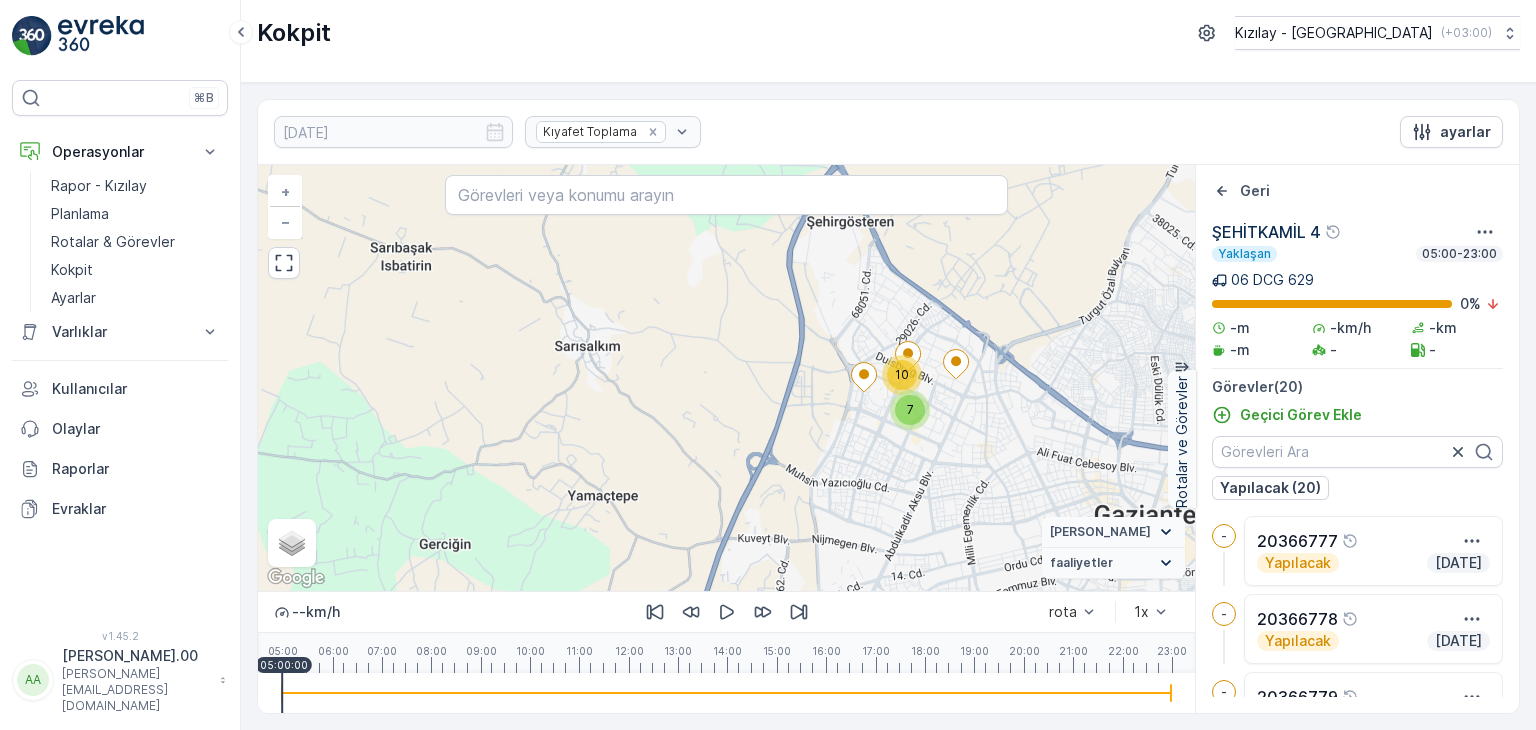 click on "7 10 + −  Uydu  Yol haritası  Arazi  Karışık  Leaflet Klavye kısayolları Harita Verileri Harita verileri ©2025 Harita verileri ©2025 1 km  Metrik ve emperyal birimler arasında geçiş yapmak için tıklayın Şartlar Harita hatası bildirin Vekil Durumu Hareket halinde Sabit faaliyetler Başlangıç noktası Bitiş noktası YAKIT İmha etmek mola hız sınırı" at bounding box center [726, 378] 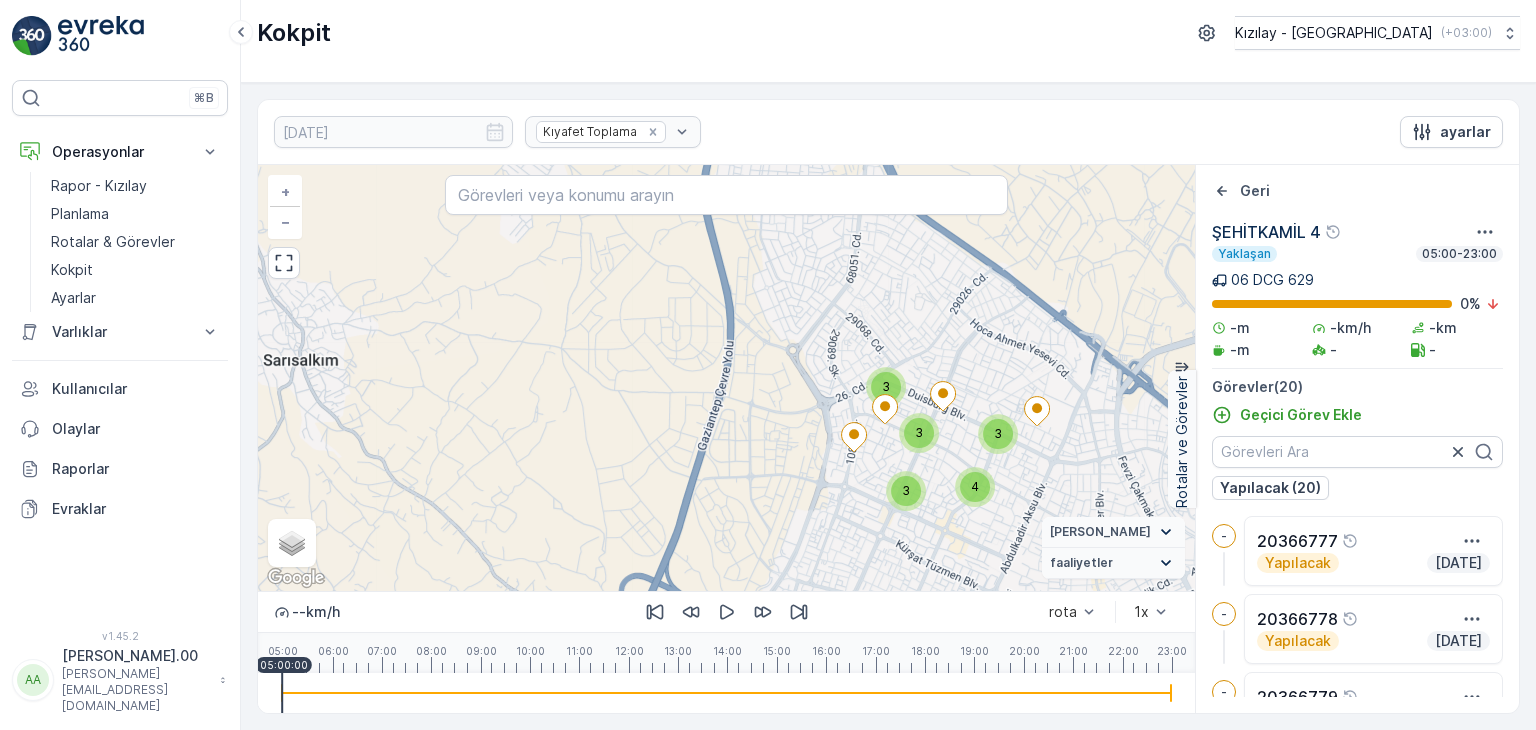 drag, startPoint x: 967, startPoint y: 534, endPoint x: 944, endPoint y: 496, distance: 44.418465 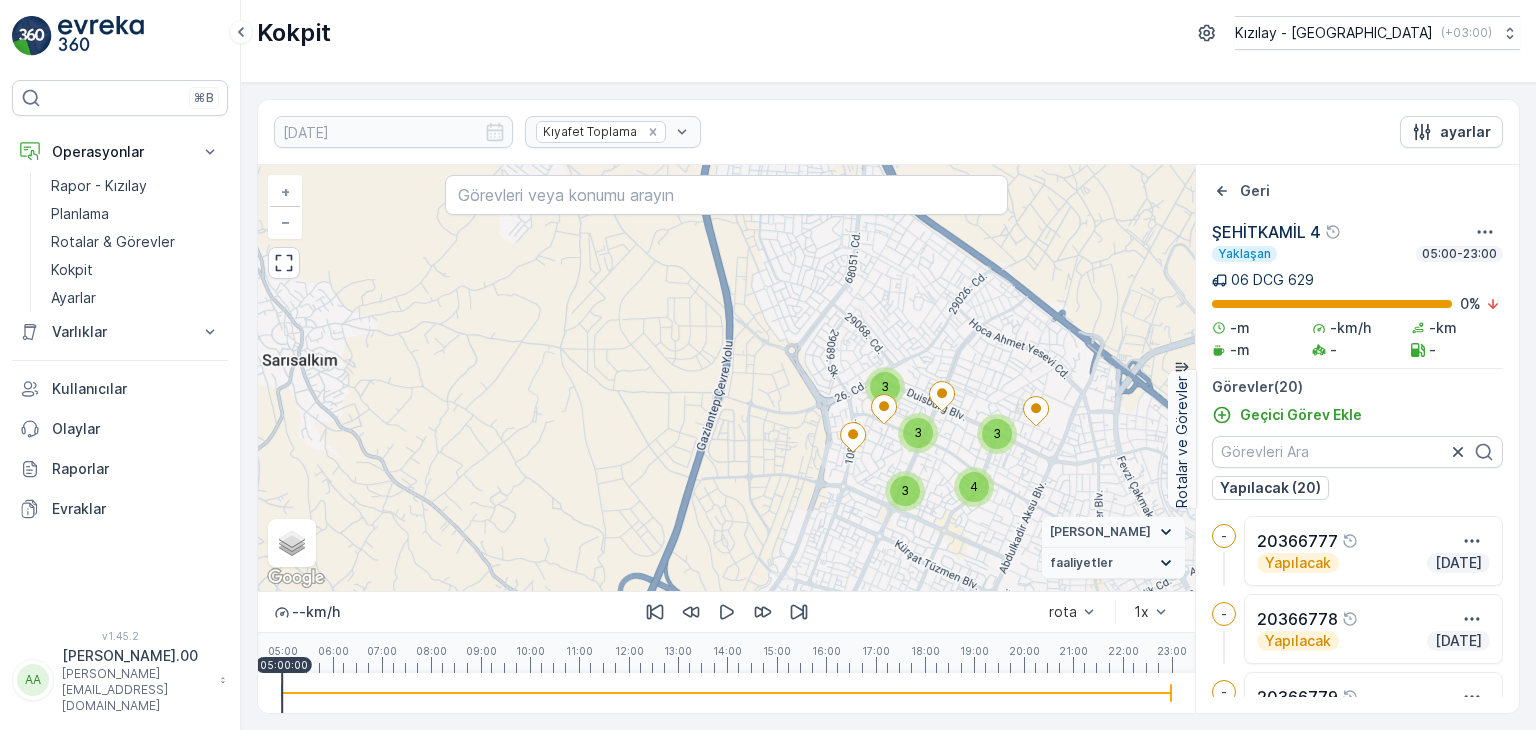 click on "4 3 3 3 3 + −  Uydu  Yol haritası  Arazi  Karışık  Leaflet Klavye kısayolları Harita Verileri Harita verileri ©2025 Harita verileri ©2025 500 m  Metrik ve emperyal birimler arasında geçiş yapmak için tıklayın Şartlar Harita hatası bildirin Vekil Durumu Hareket halinde Sabit faaliyetler Başlangıç noktası Bitiş noktası YAKIT İmha etmek mola hız sınırı" at bounding box center [726, 378] 